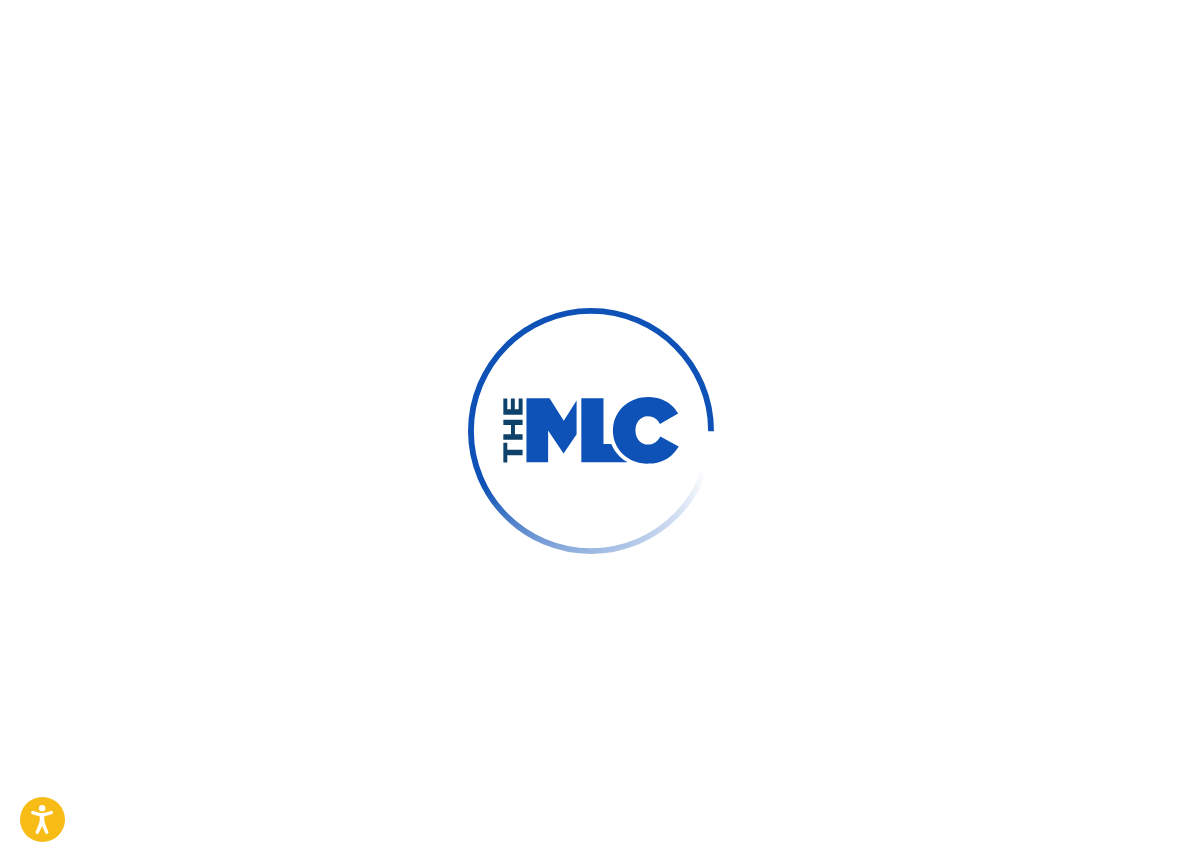 scroll, scrollTop: 0, scrollLeft: 0, axis: both 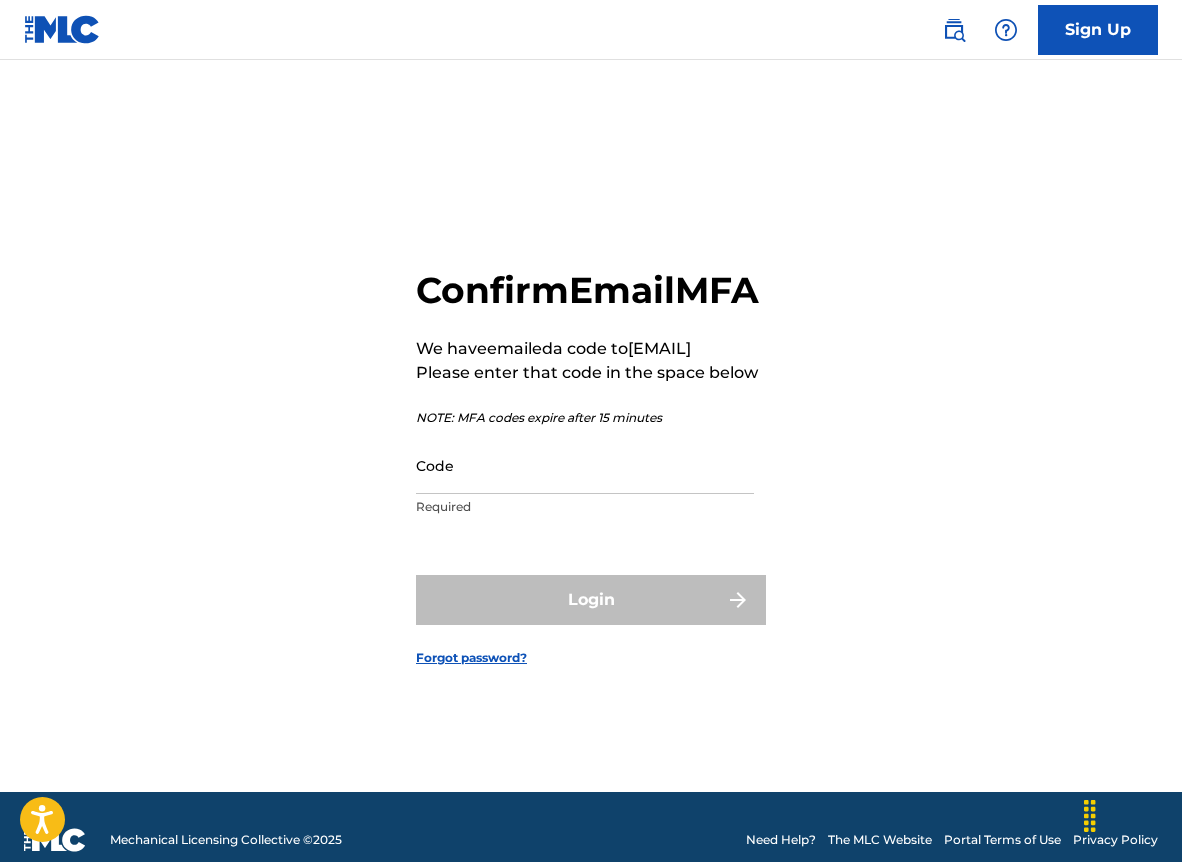 click on "Code" at bounding box center (585, 465) 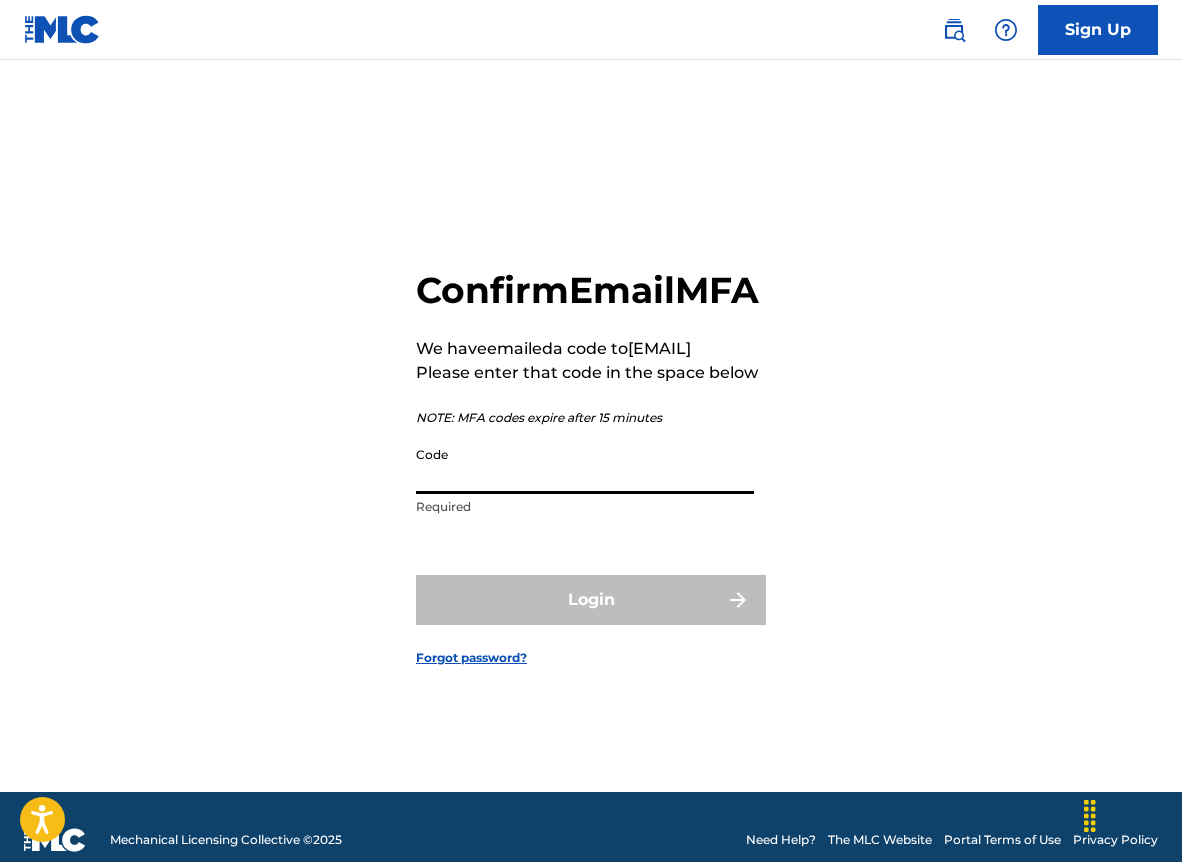 paste on "[NUMBER]" 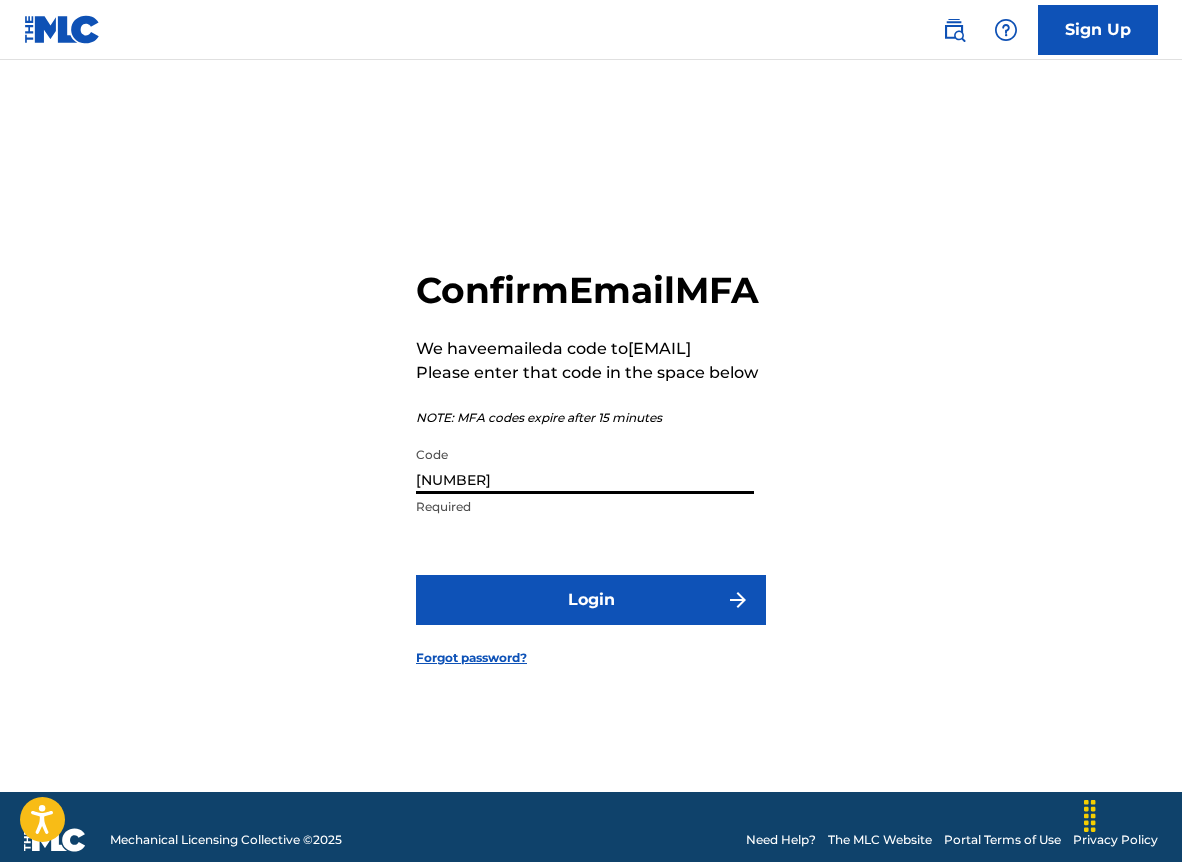 type on "[NUMBER]" 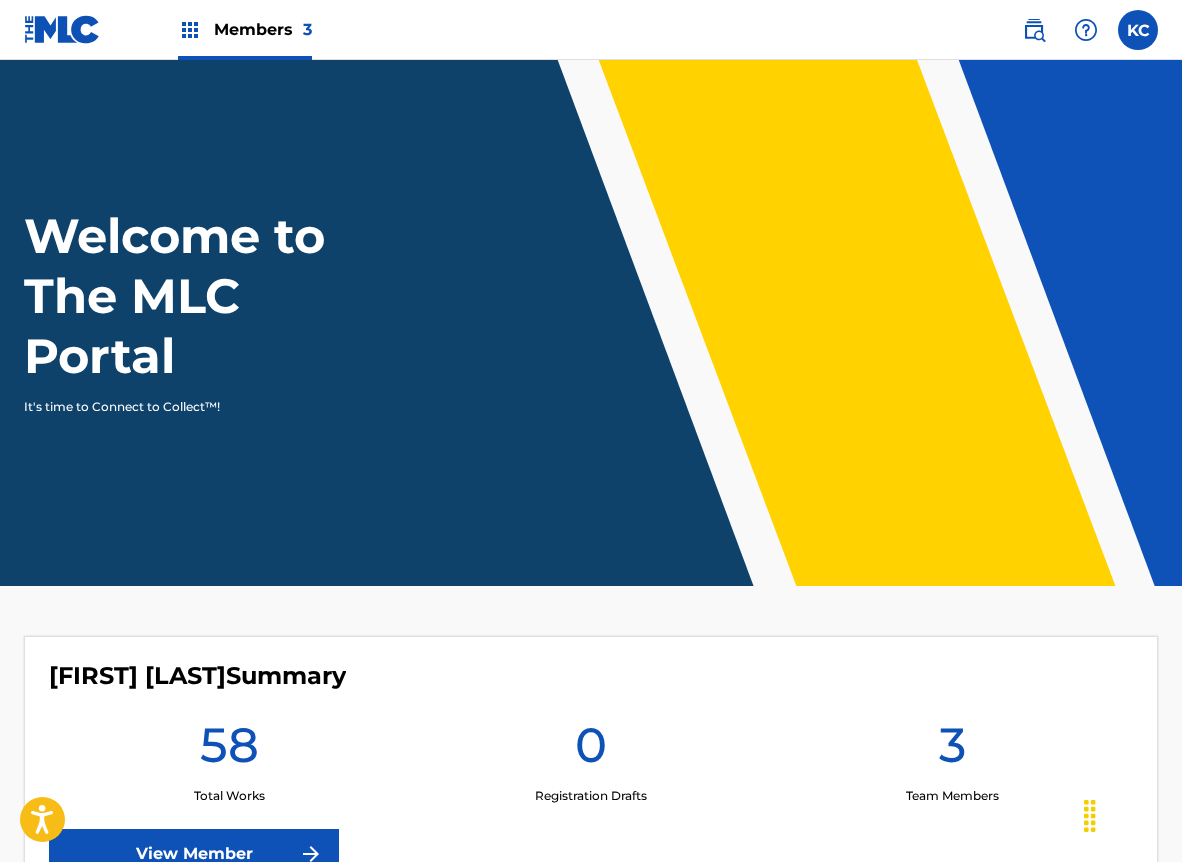 scroll, scrollTop: 0, scrollLeft: 0, axis: both 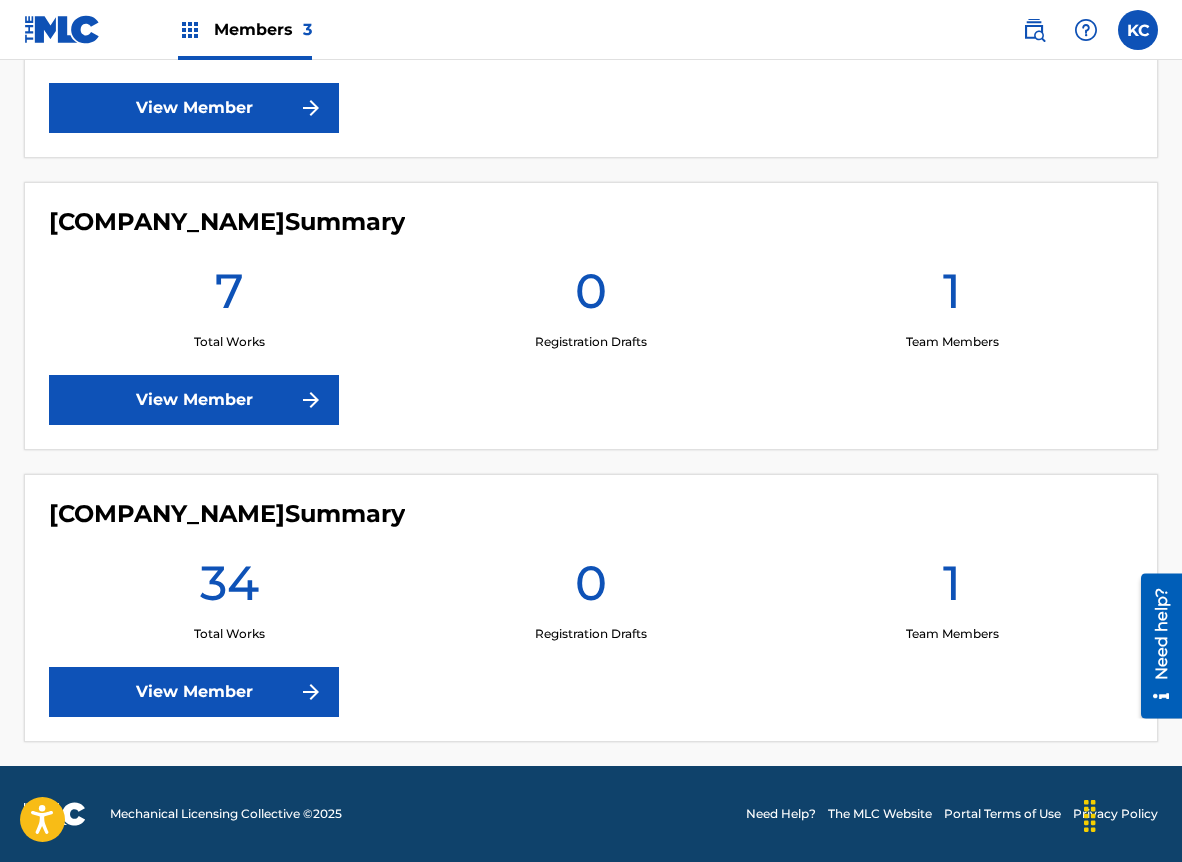 click on "View Member" at bounding box center [194, 692] 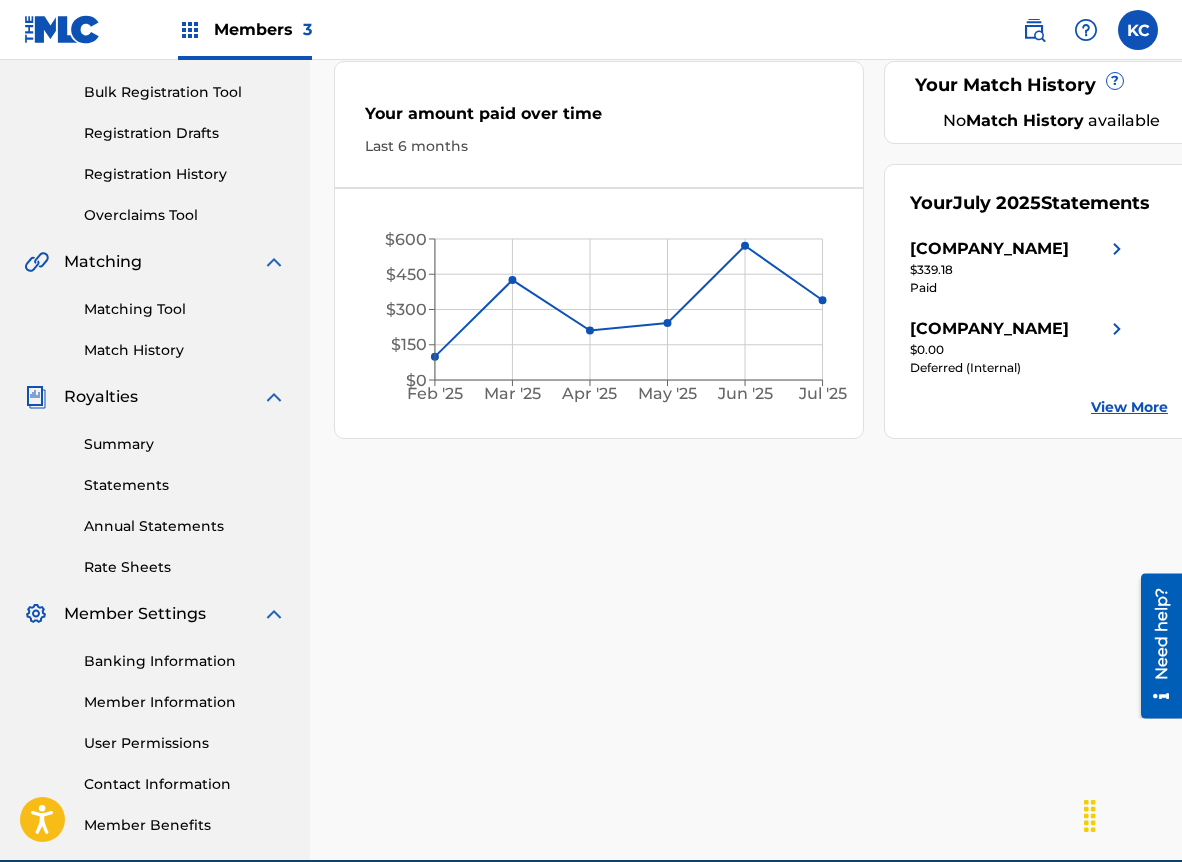 scroll, scrollTop: 135, scrollLeft: 0, axis: vertical 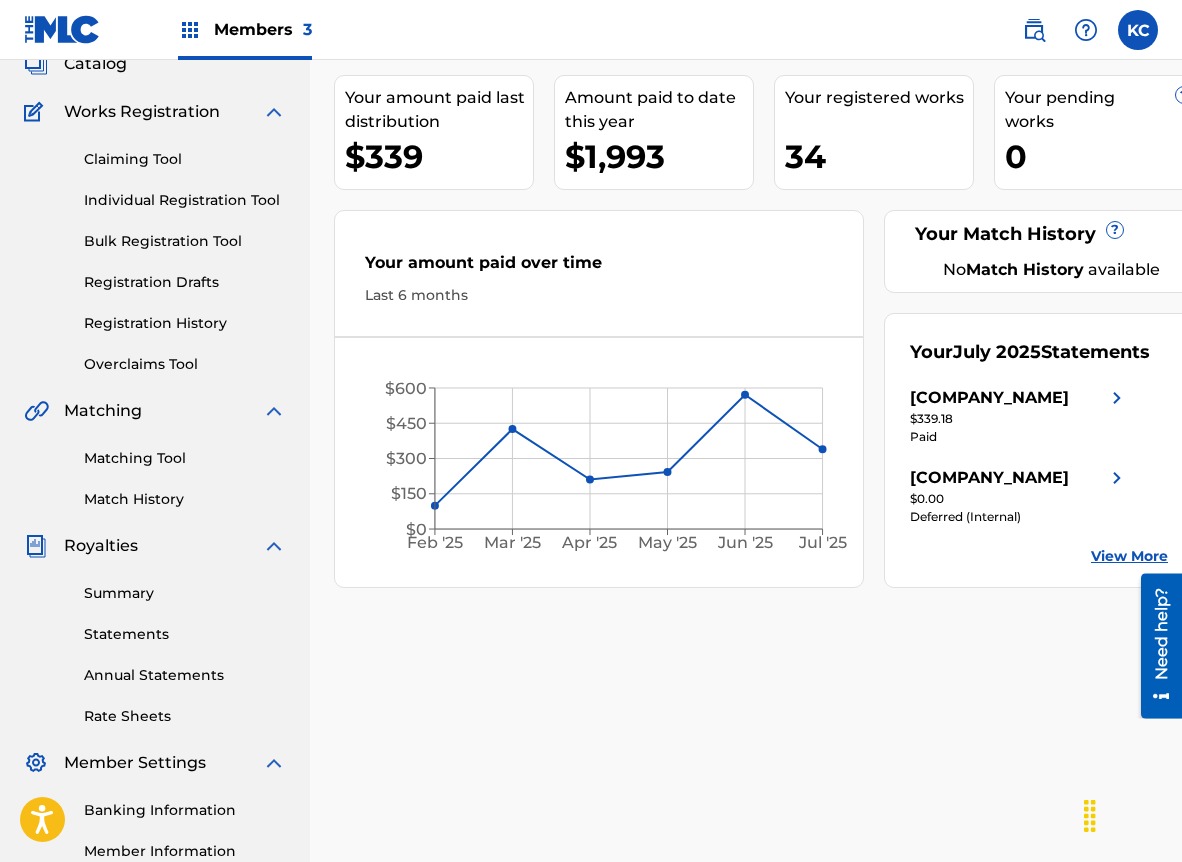 click on "Individual Registration Tool" at bounding box center [185, 200] 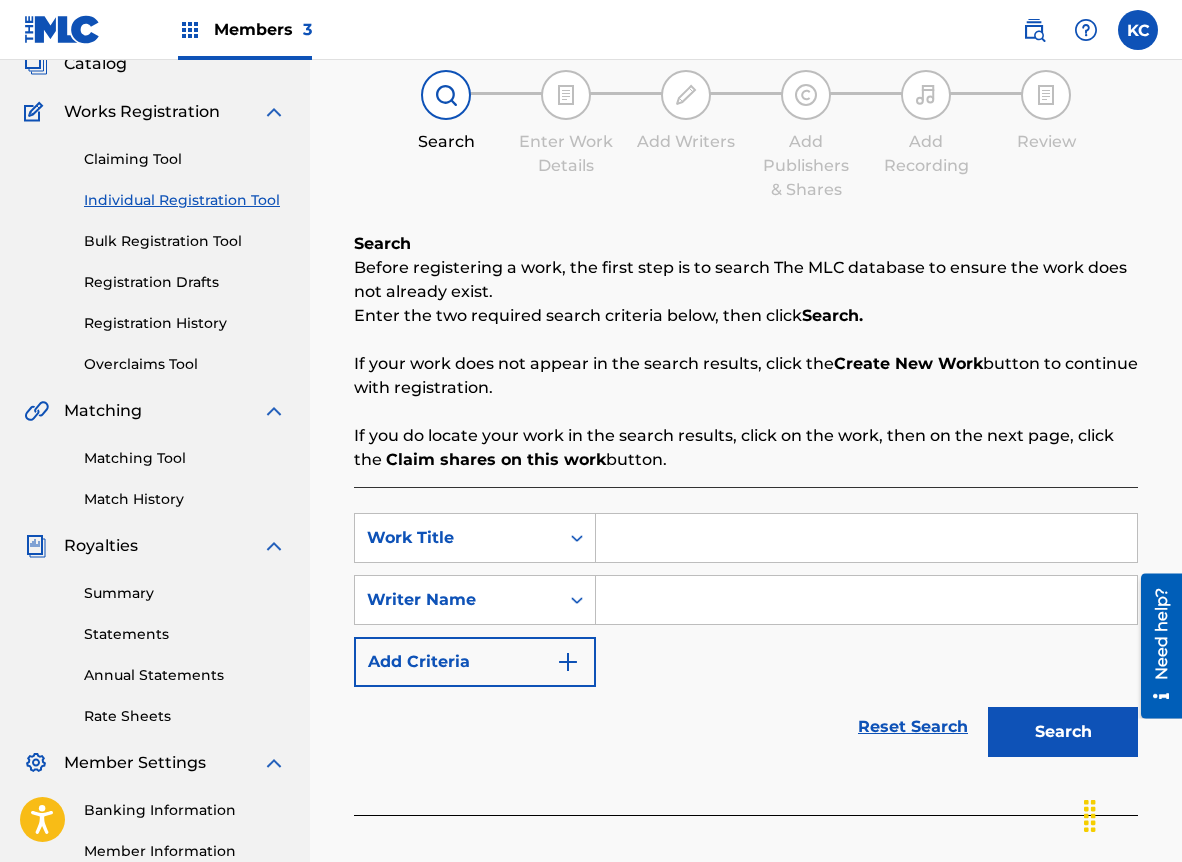 scroll, scrollTop: 0, scrollLeft: 0, axis: both 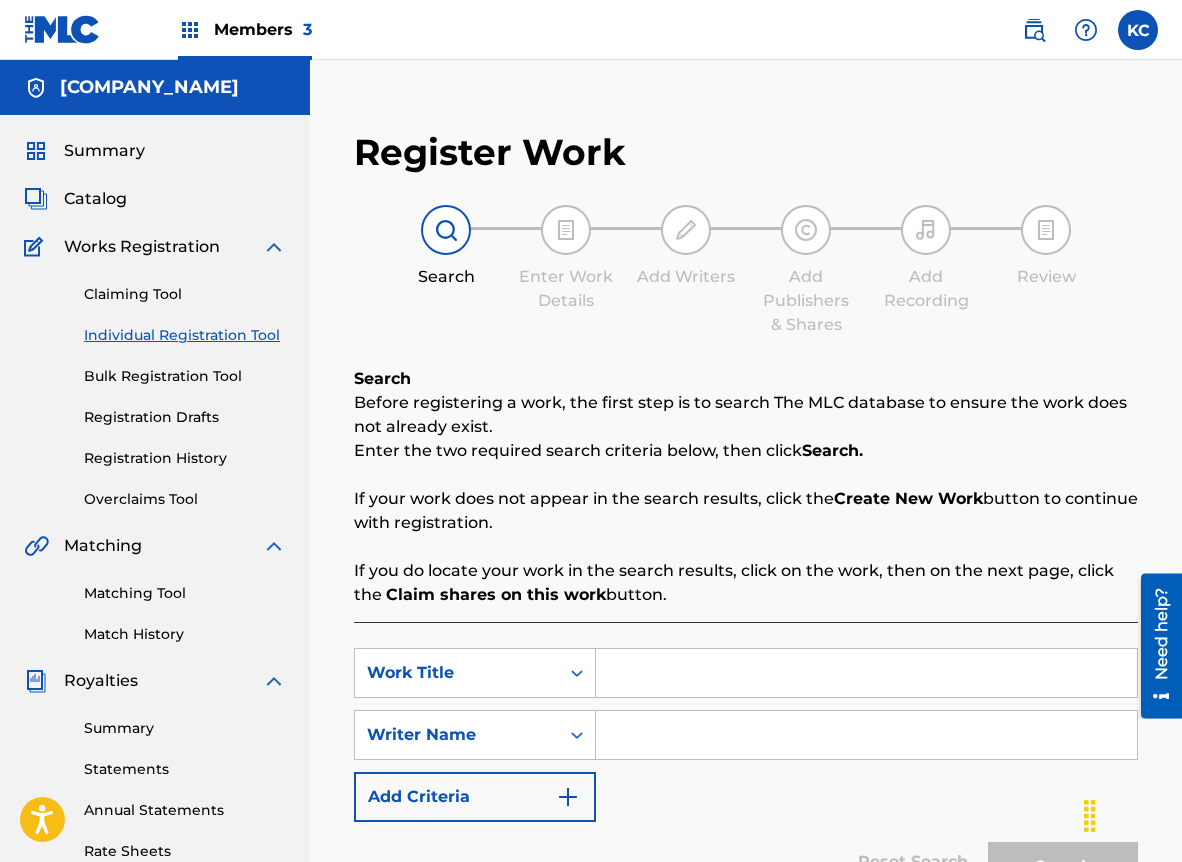 click at bounding box center [866, 673] 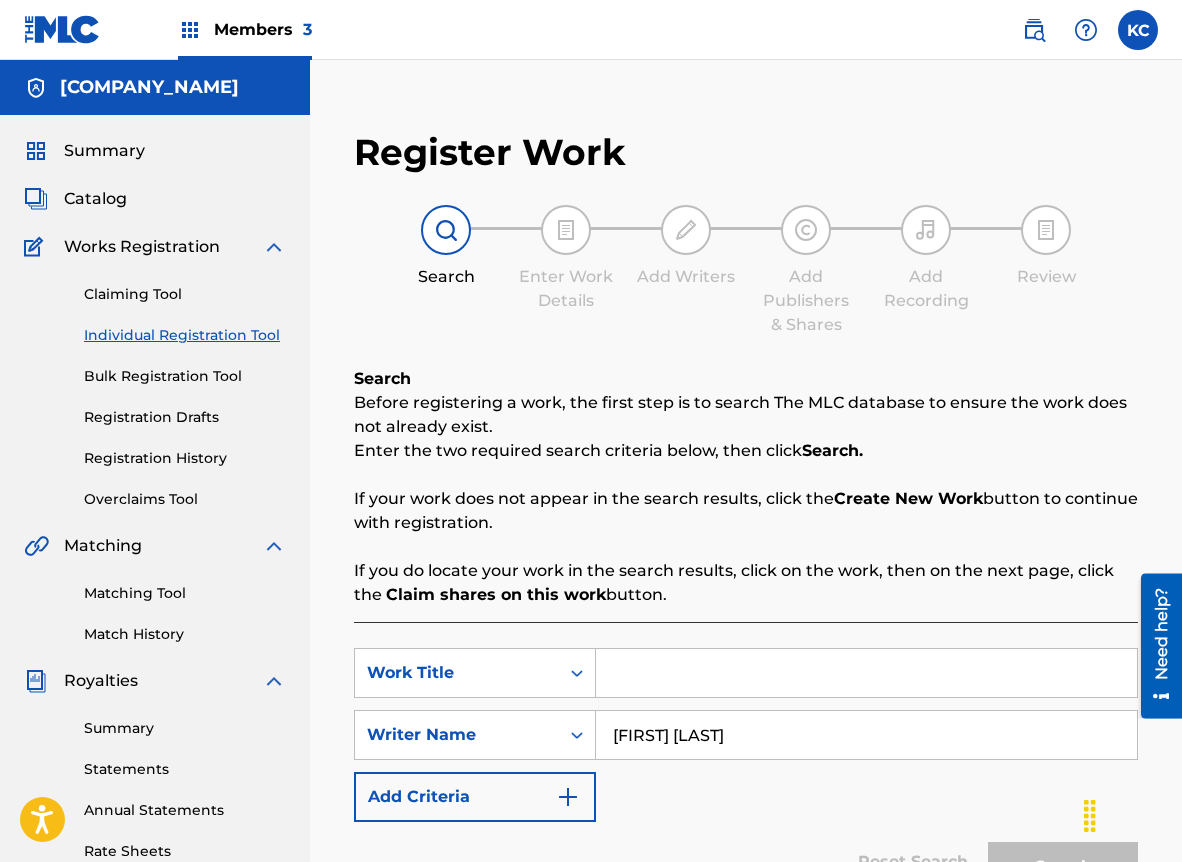 type on "[FIRST] [LAST]" 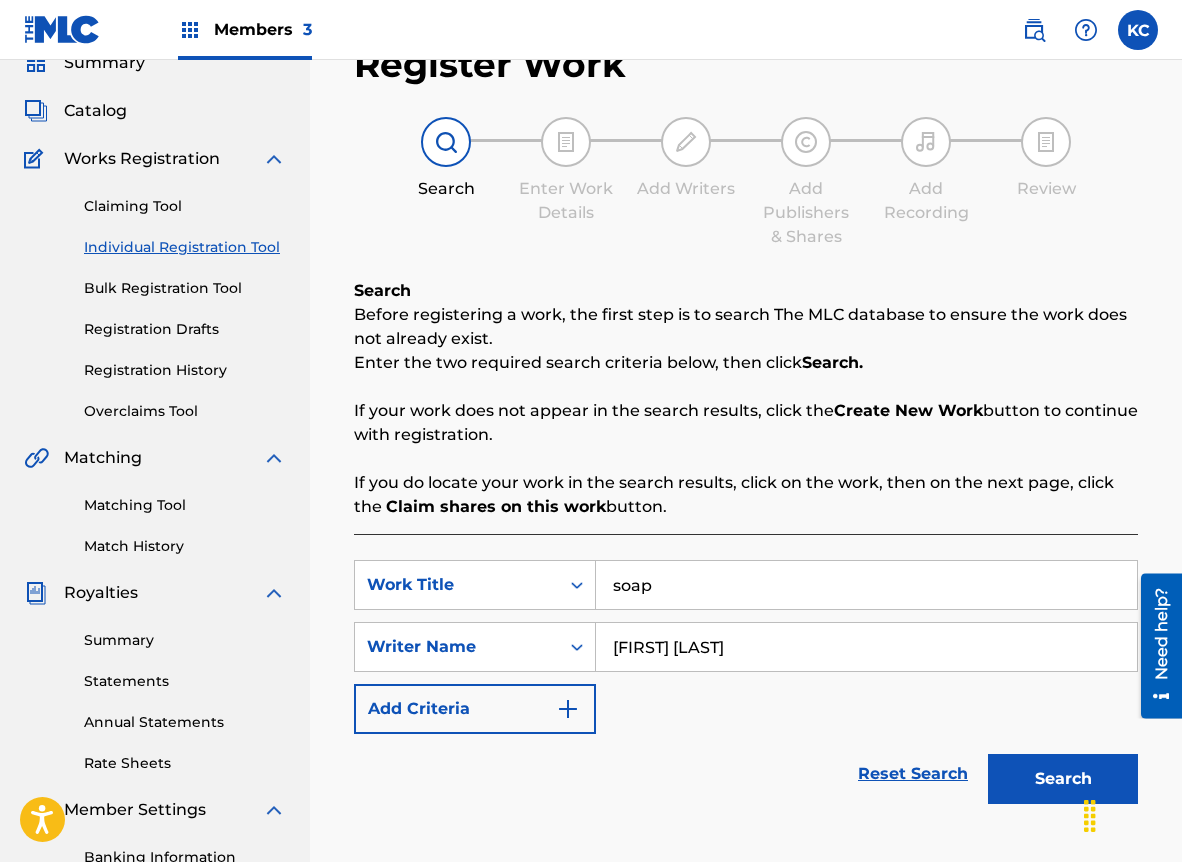 scroll, scrollTop: 207, scrollLeft: 0, axis: vertical 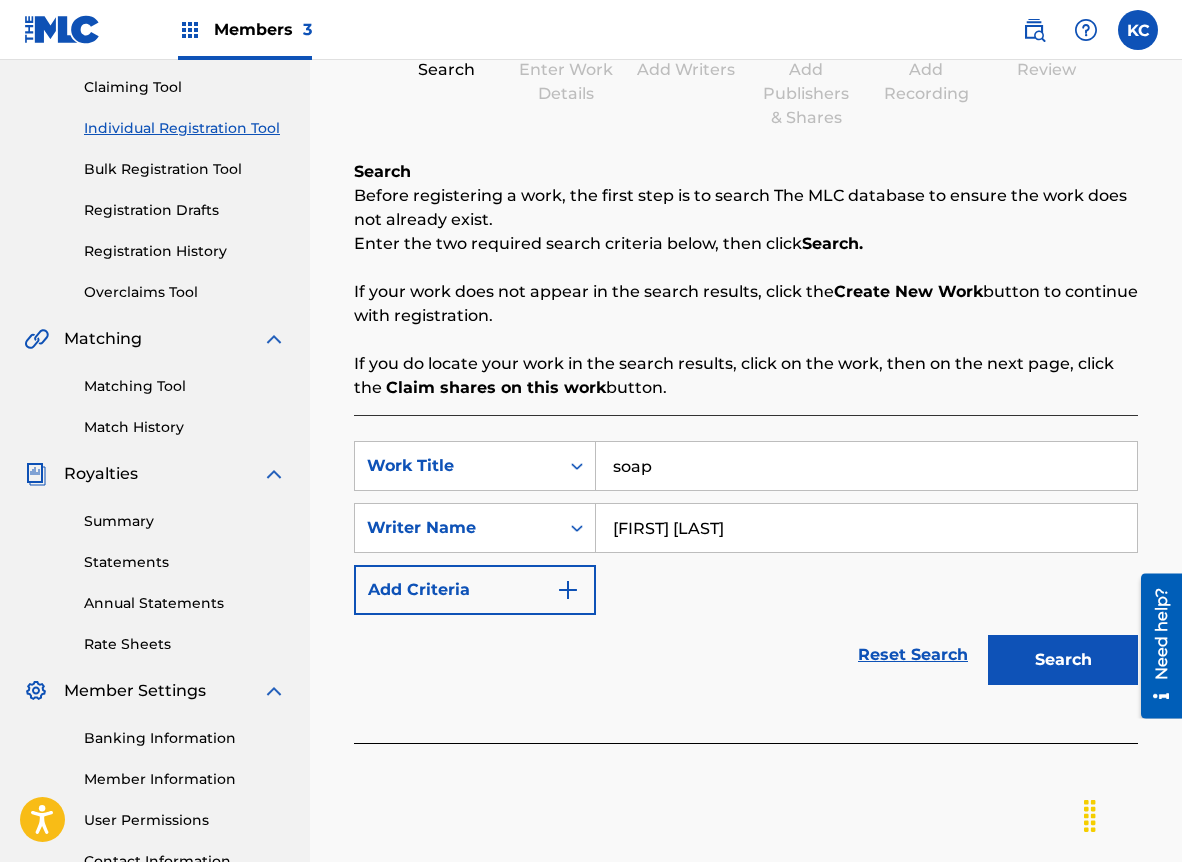 type on "soap" 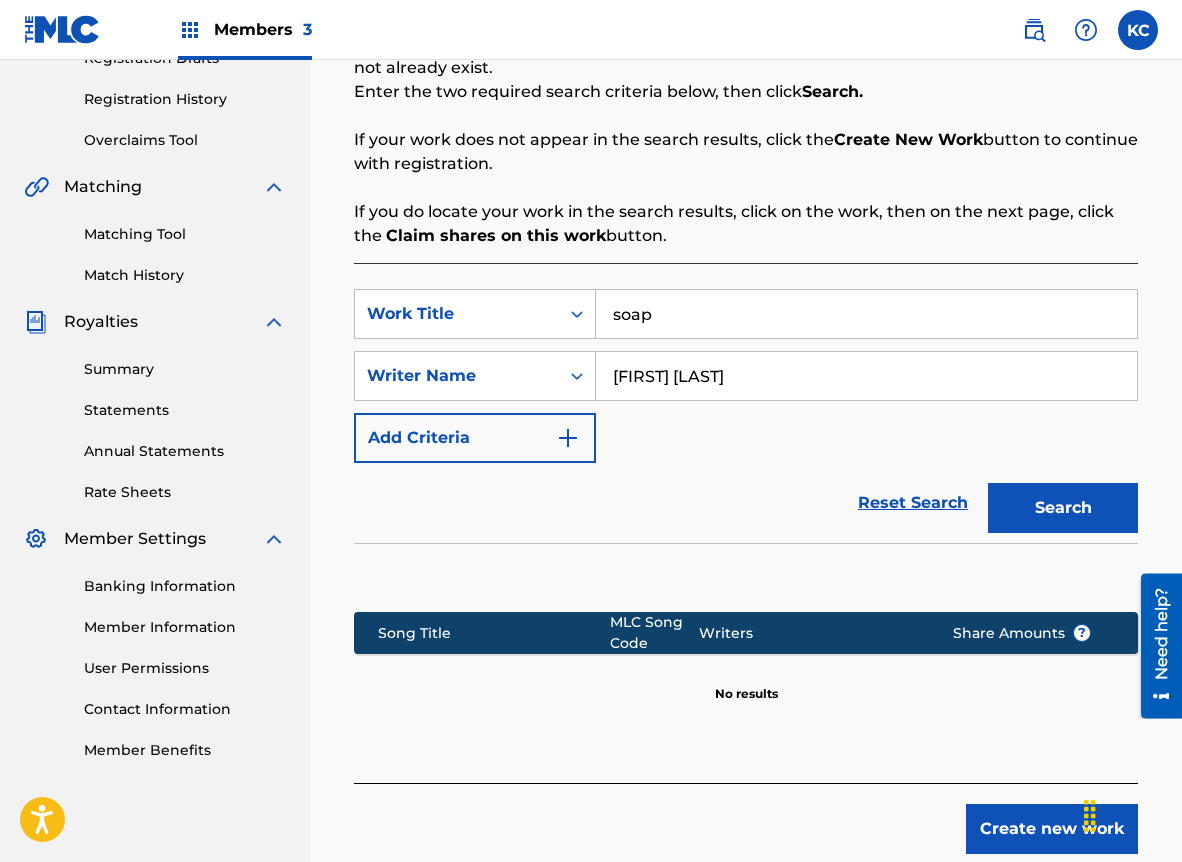 scroll, scrollTop: 467, scrollLeft: 0, axis: vertical 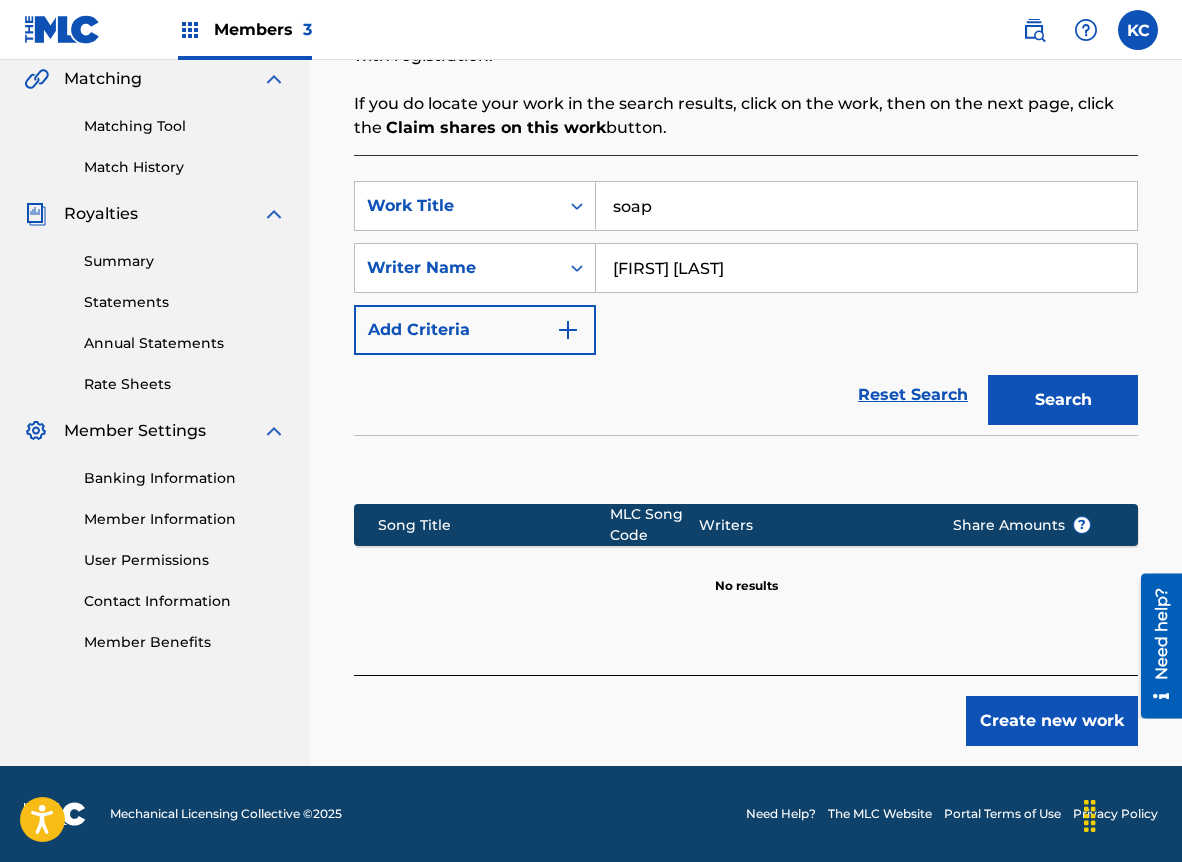 click on "Create new work" at bounding box center [1052, 721] 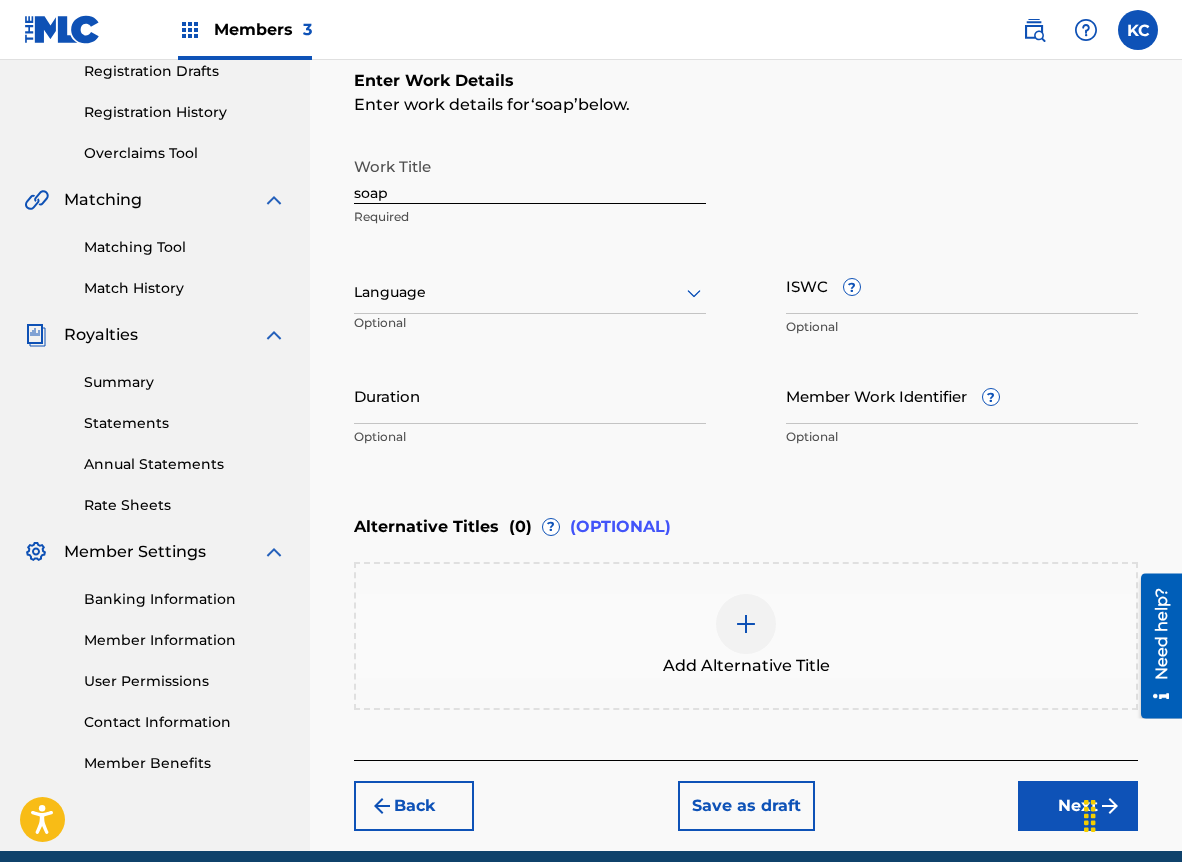 scroll, scrollTop: 280, scrollLeft: 0, axis: vertical 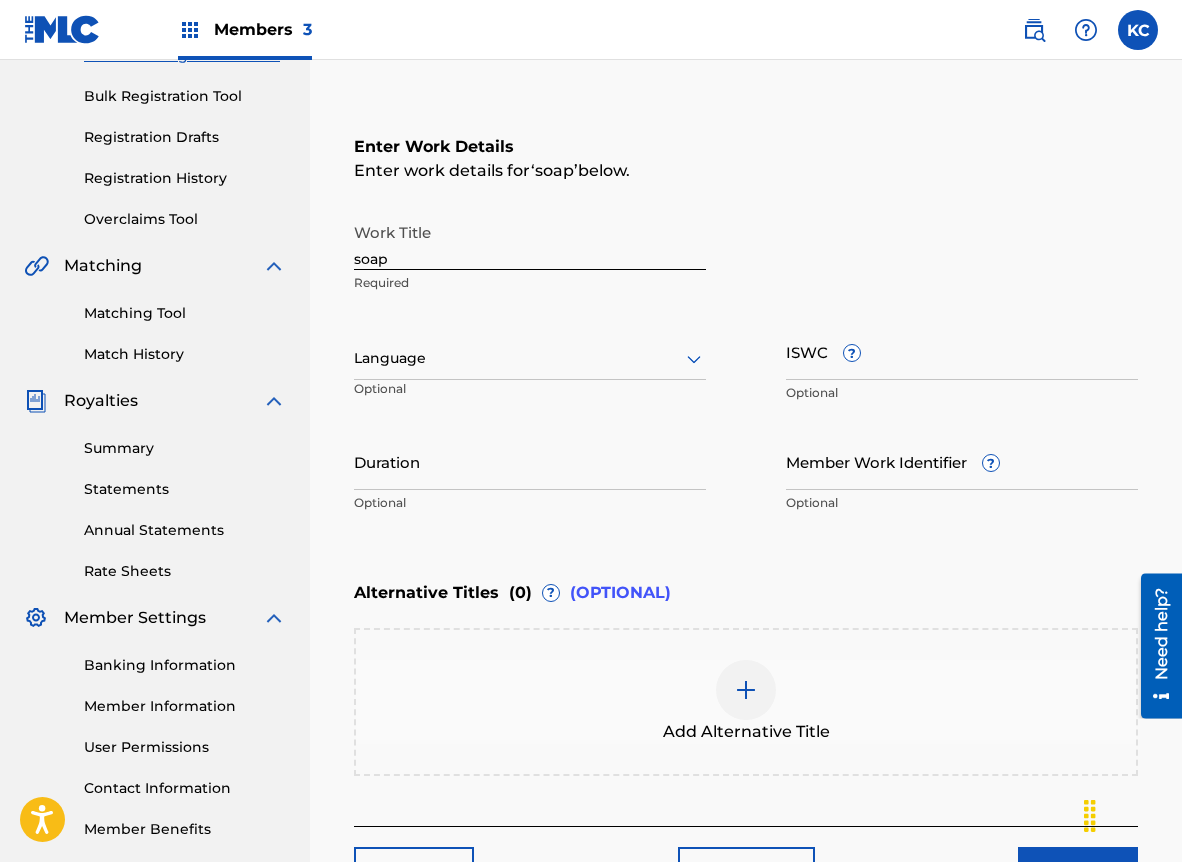 click on "soap" at bounding box center (530, 241) 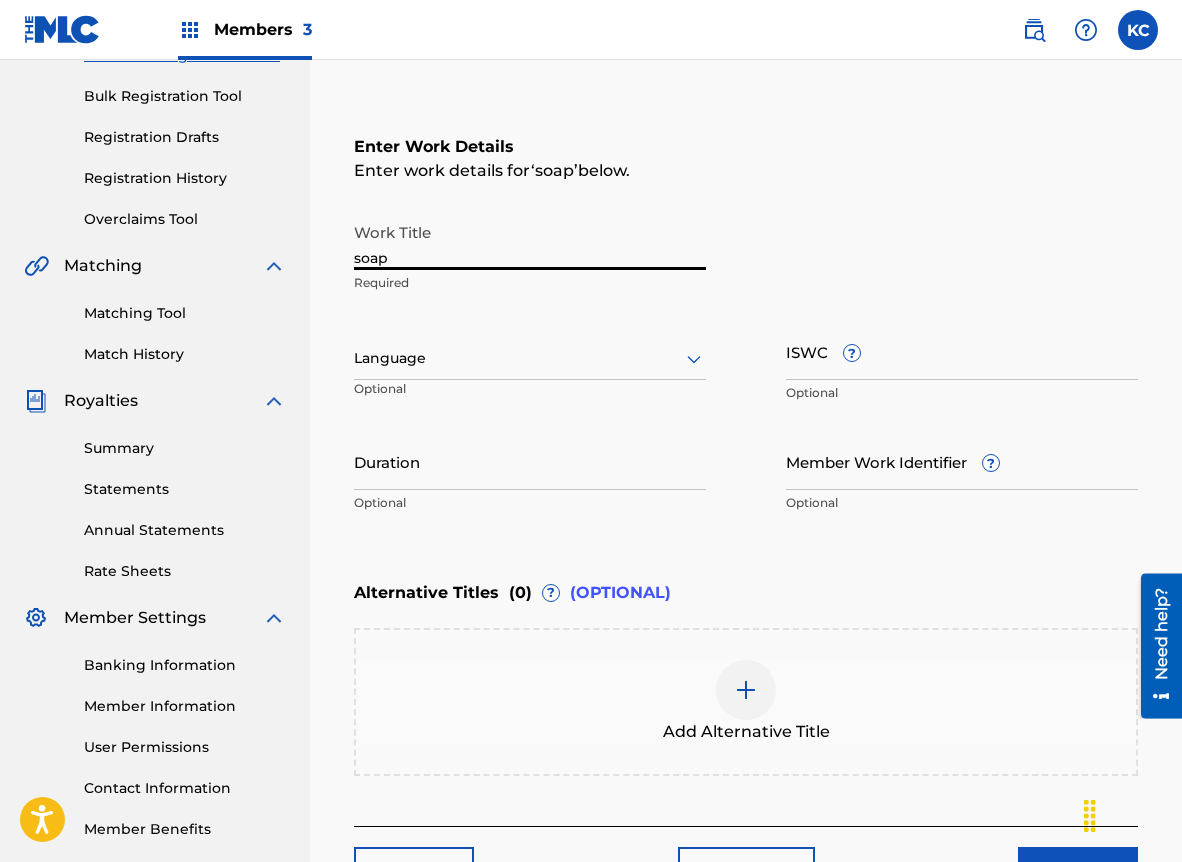 scroll, scrollTop: 430, scrollLeft: 0, axis: vertical 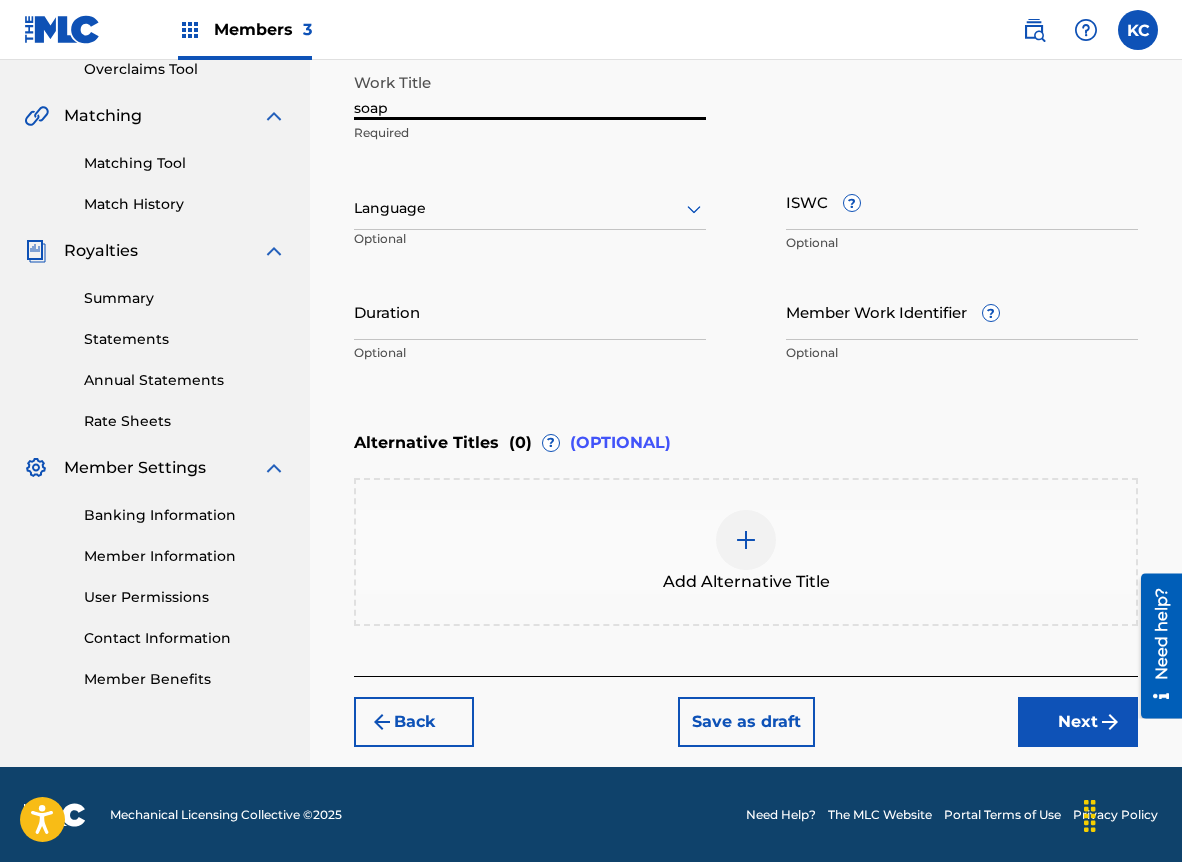 click at bounding box center [746, 540] 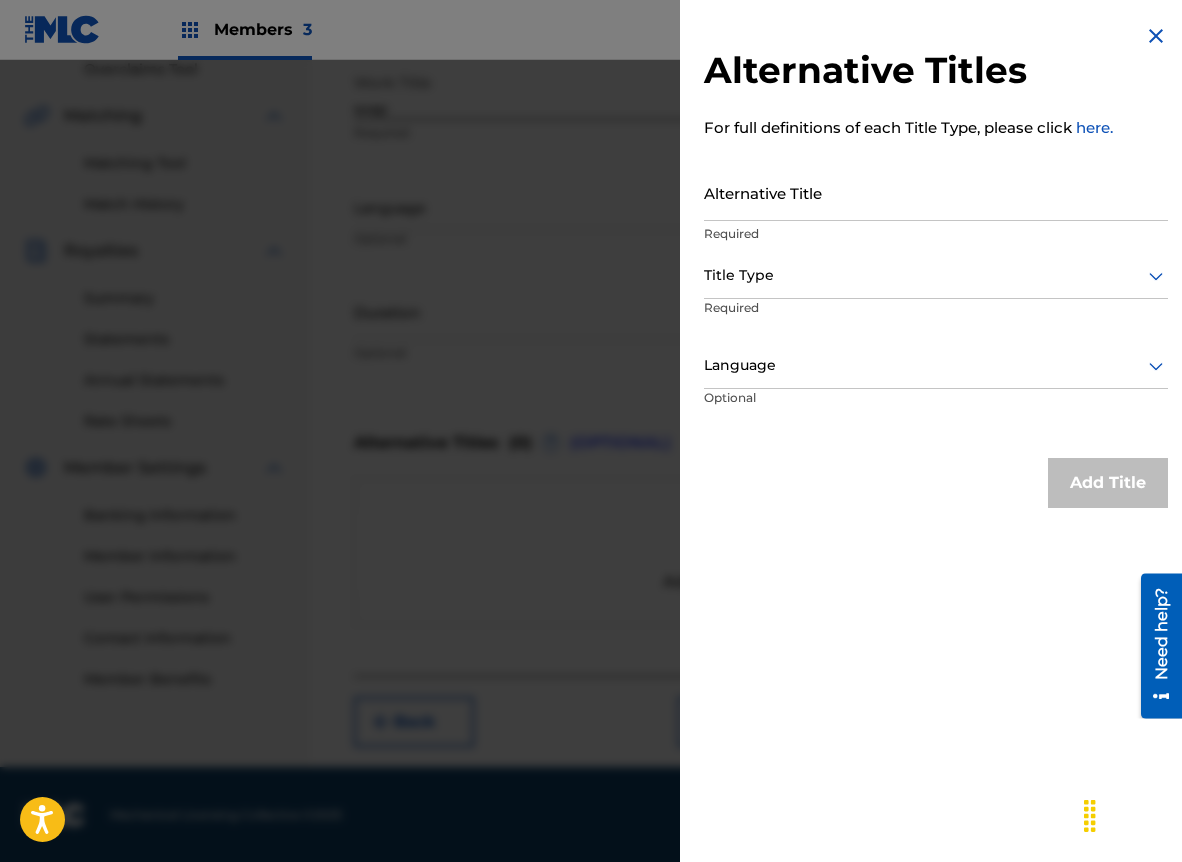 click on "Alternative Title" at bounding box center [936, 192] 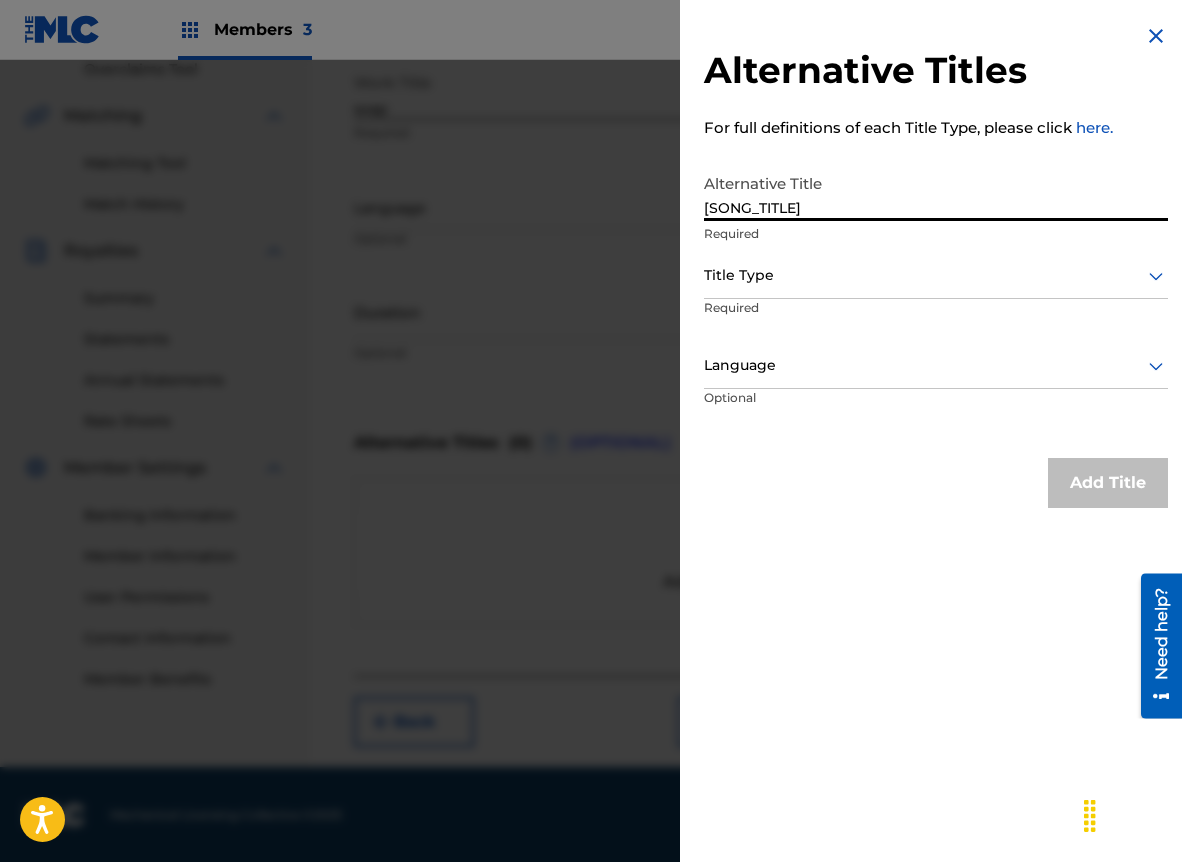 type on "[SONG_TITLE]" 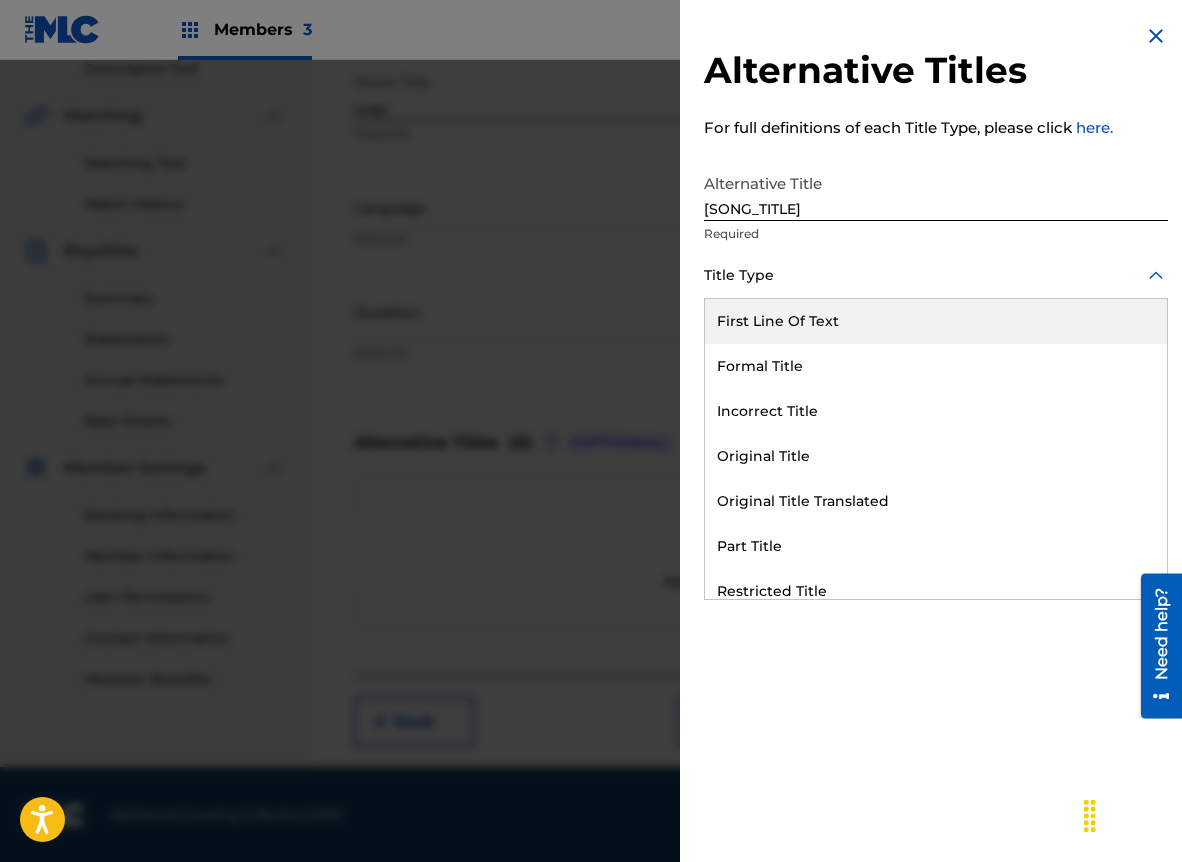 click at bounding box center [936, 275] 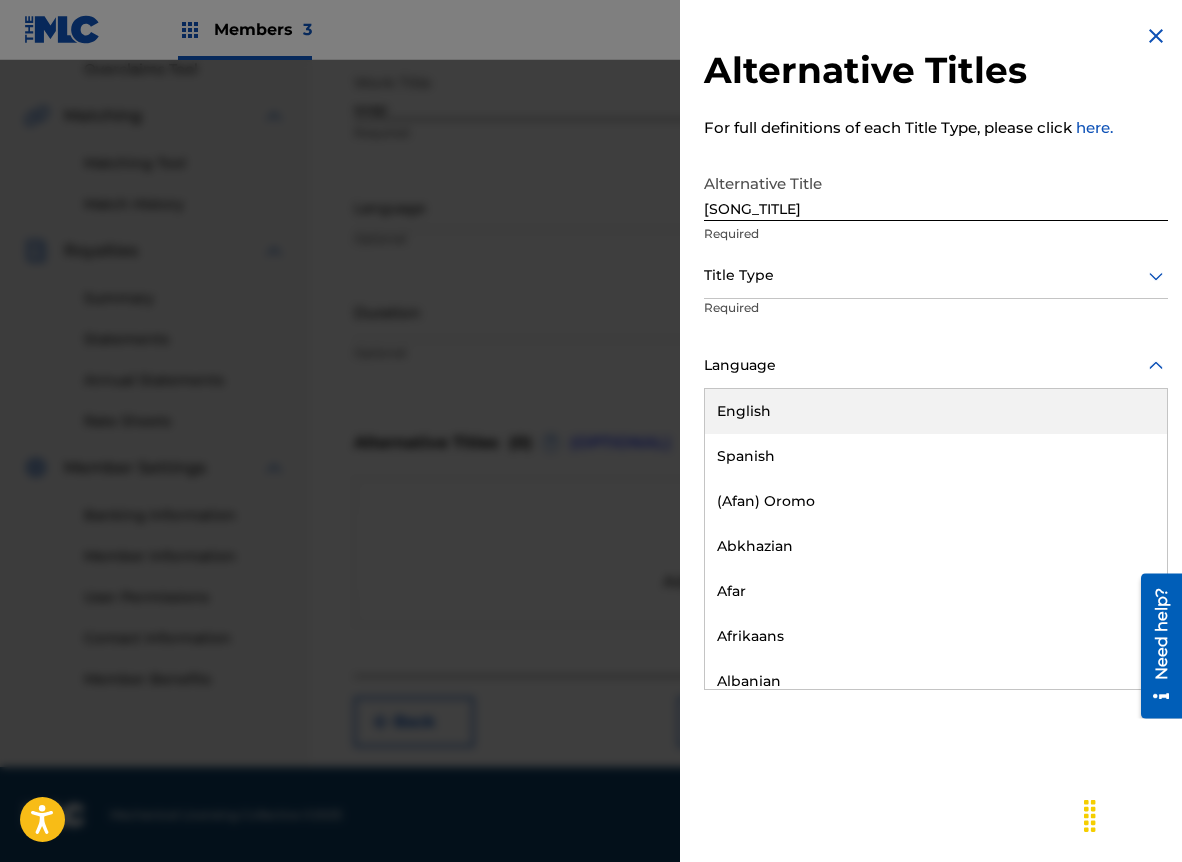 click at bounding box center (936, 365) 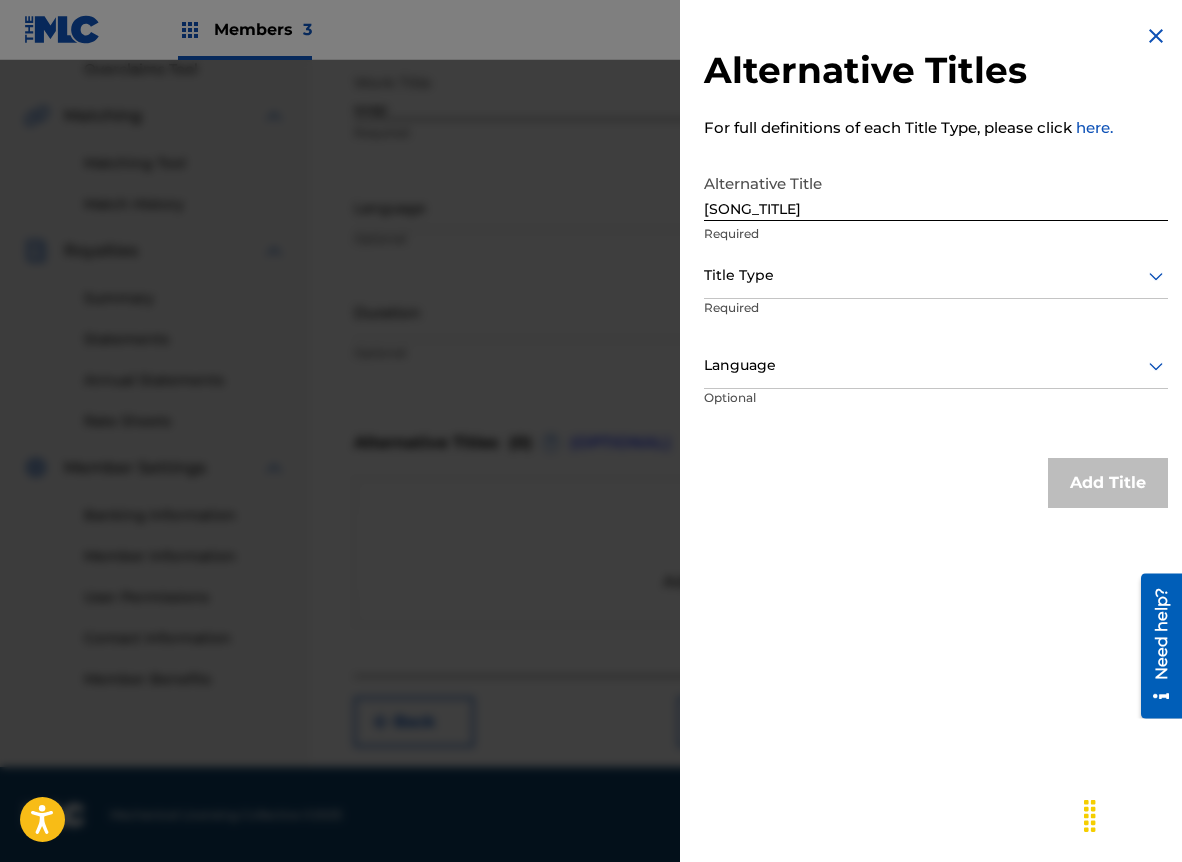click on "Add Title" at bounding box center [1108, 483] 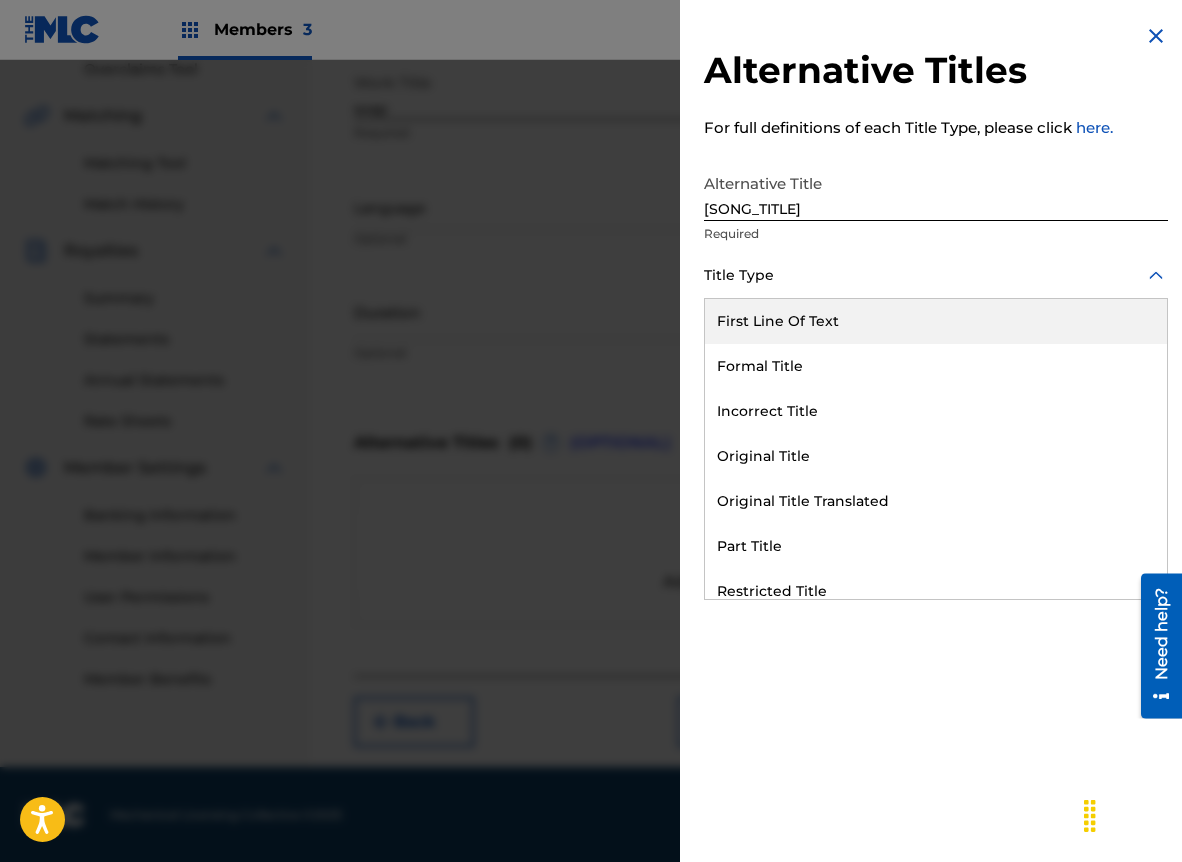 click at bounding box center (936, 275) 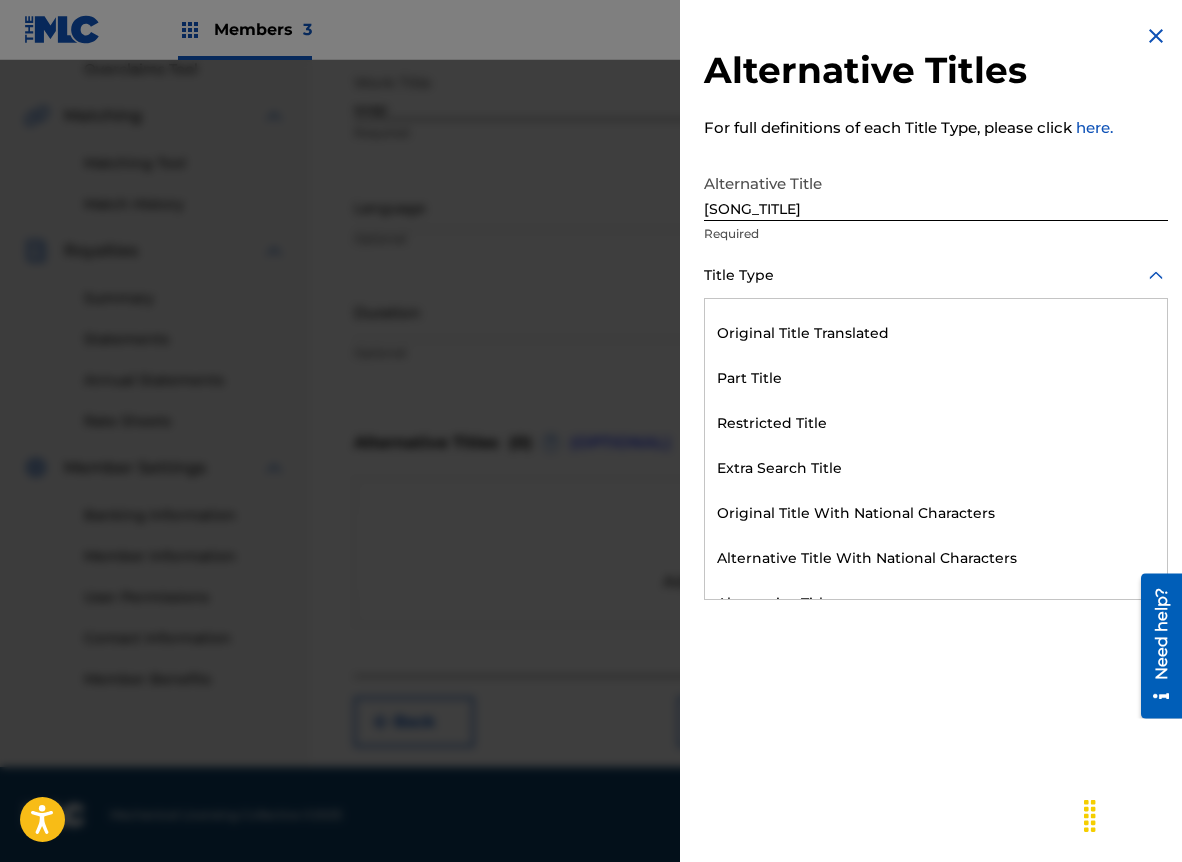 scroll, scrollTop: 195, scrollLeft: 0, axis: vertical 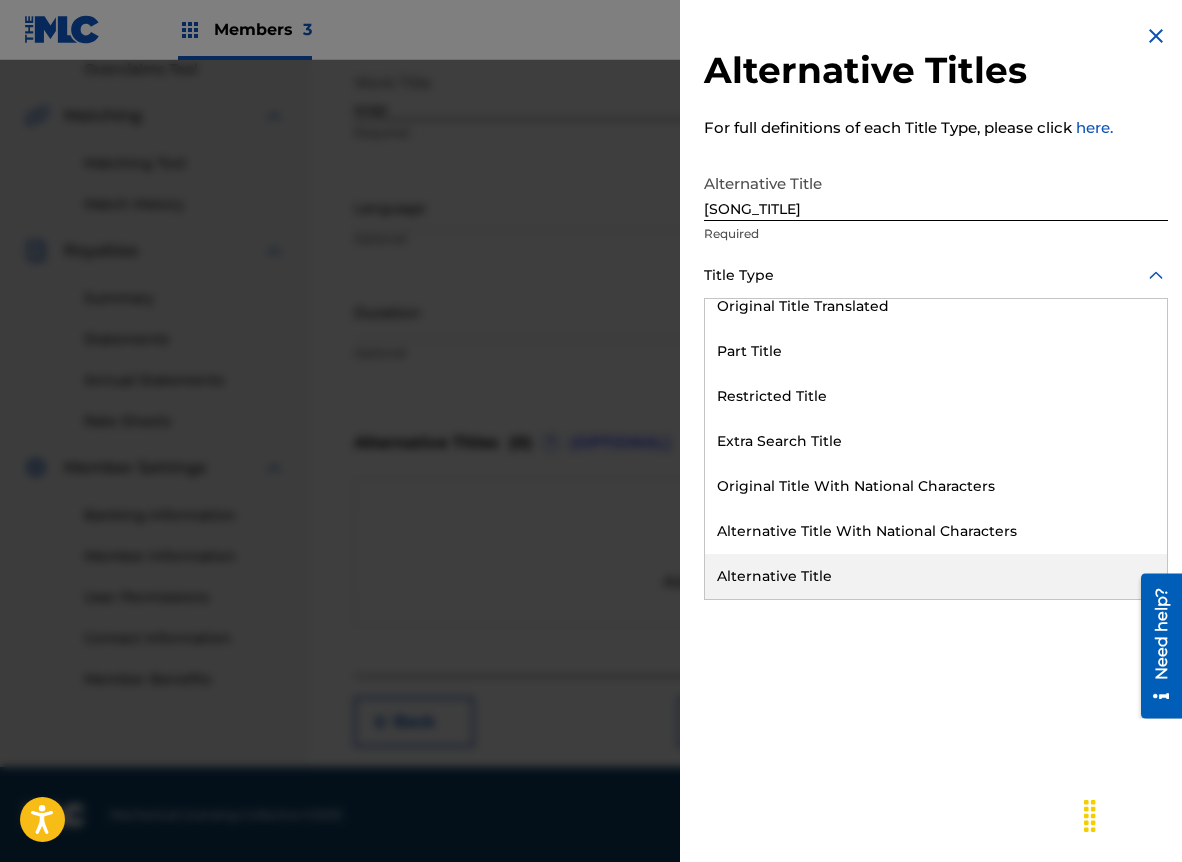 click on "Alternative Title" at bounding box center (936, 576) 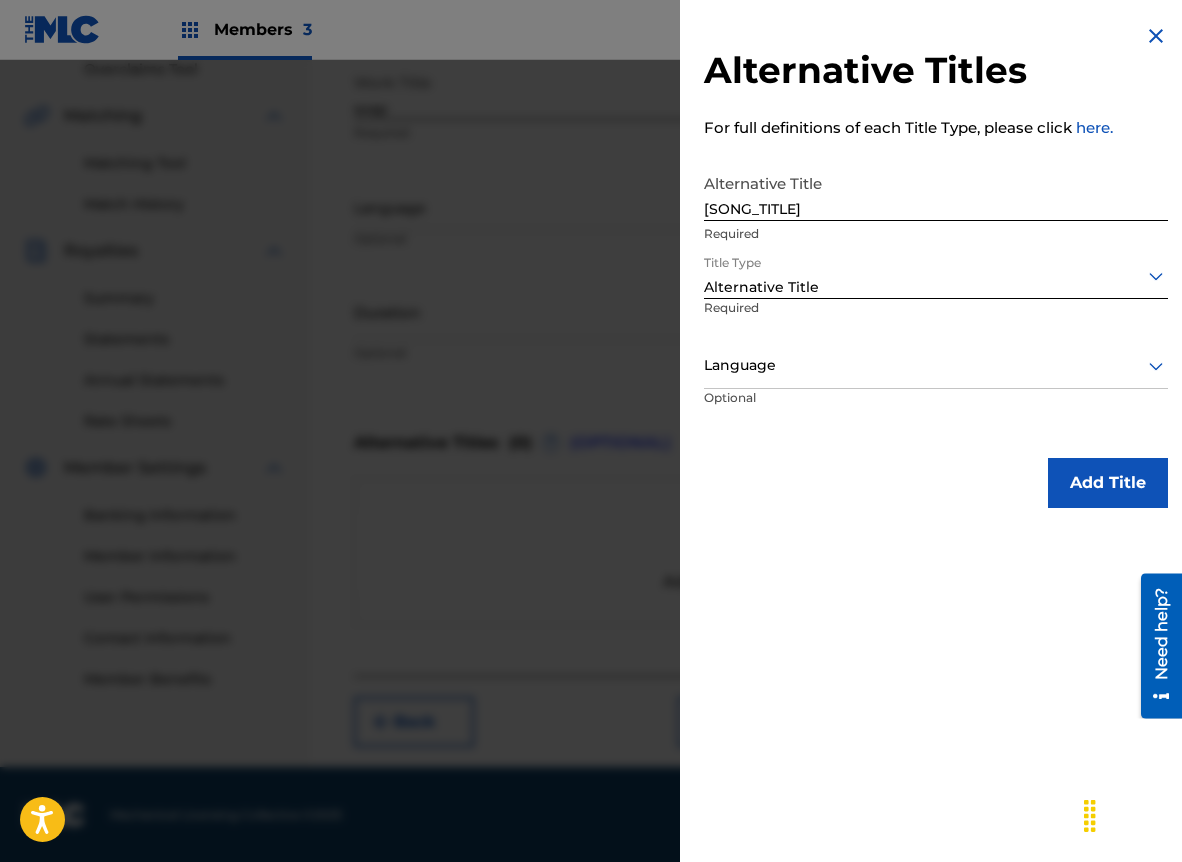 click on "Add Title" at bounding box center (1108, 483) 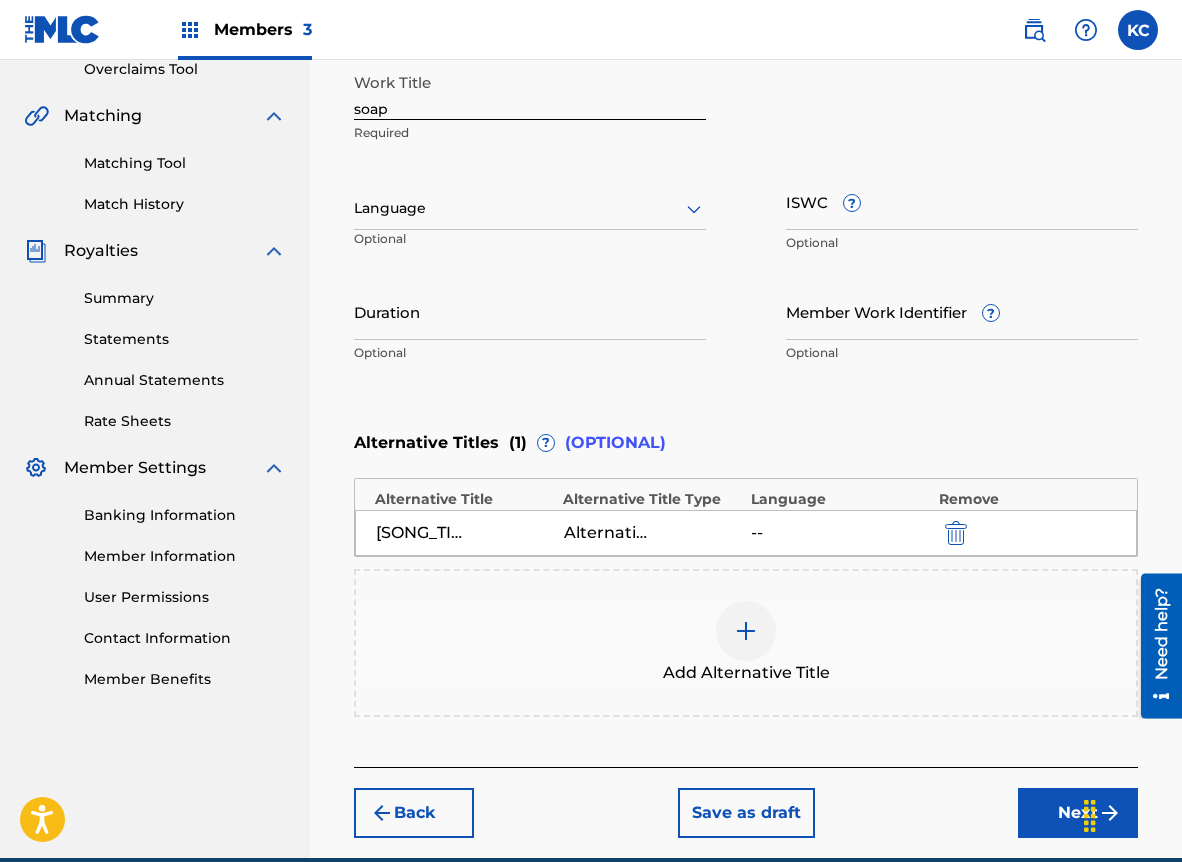 scroll, scrollTop: 522, scrollLeft: 0, axis: vertical 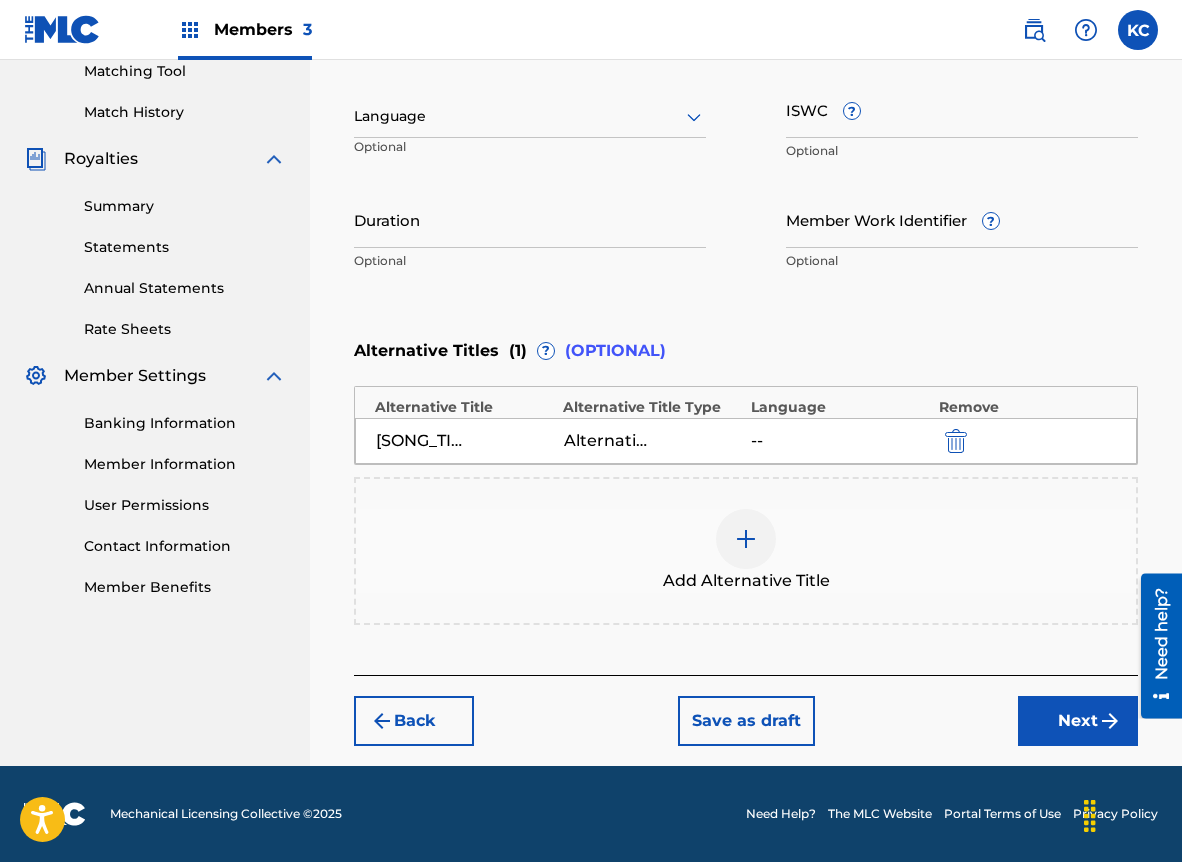 click on "Next" at bounding box center (1078, 721) 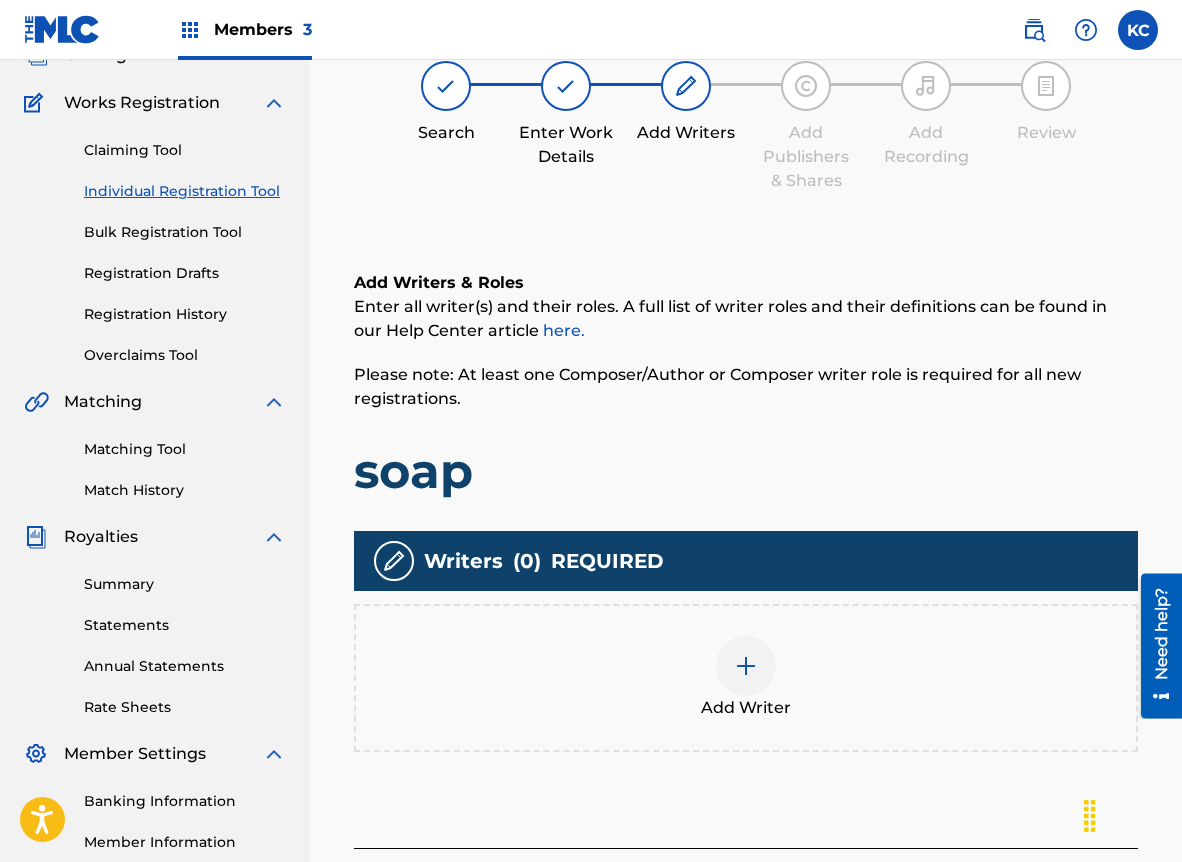 scroll, scrollTop: 321, scrollLeft: 0, axis: vertical 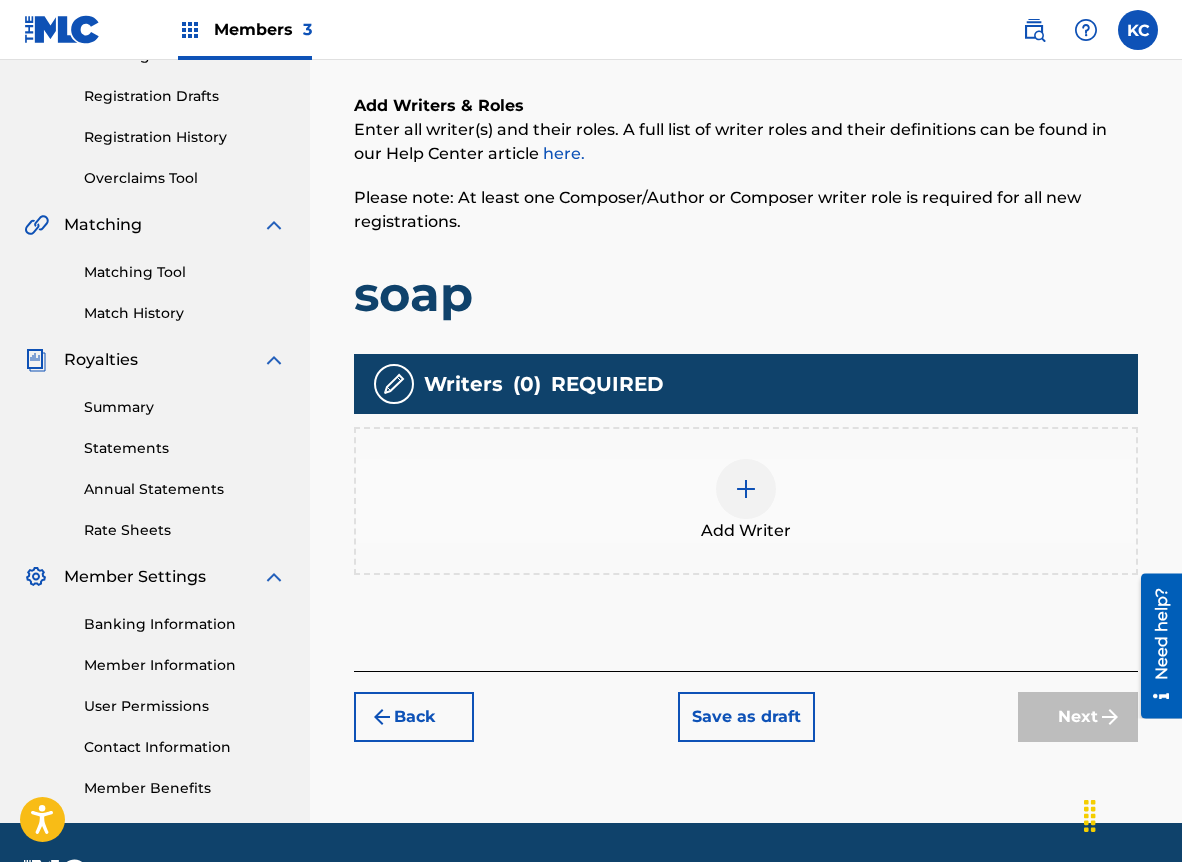 click on "Add Writer" at bounding box center [746, 501] 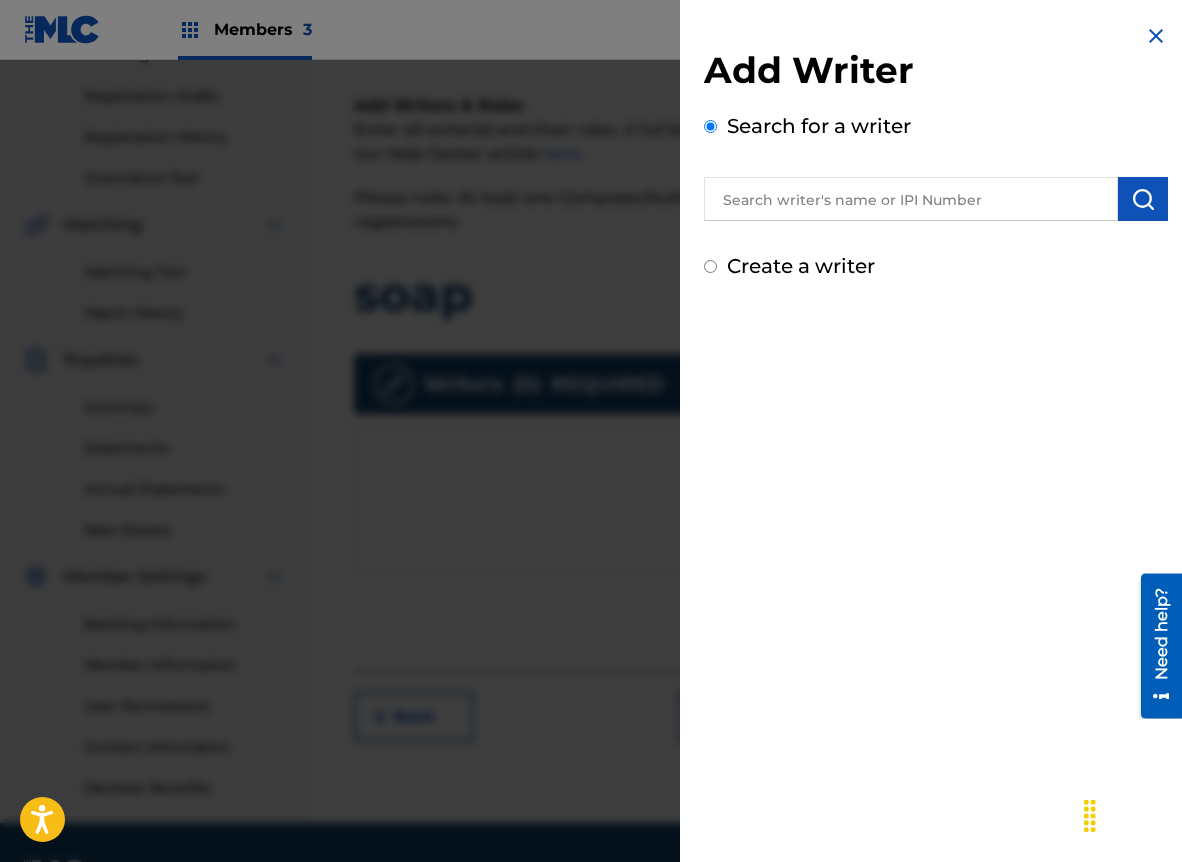 click at bounding box center (911, 199) 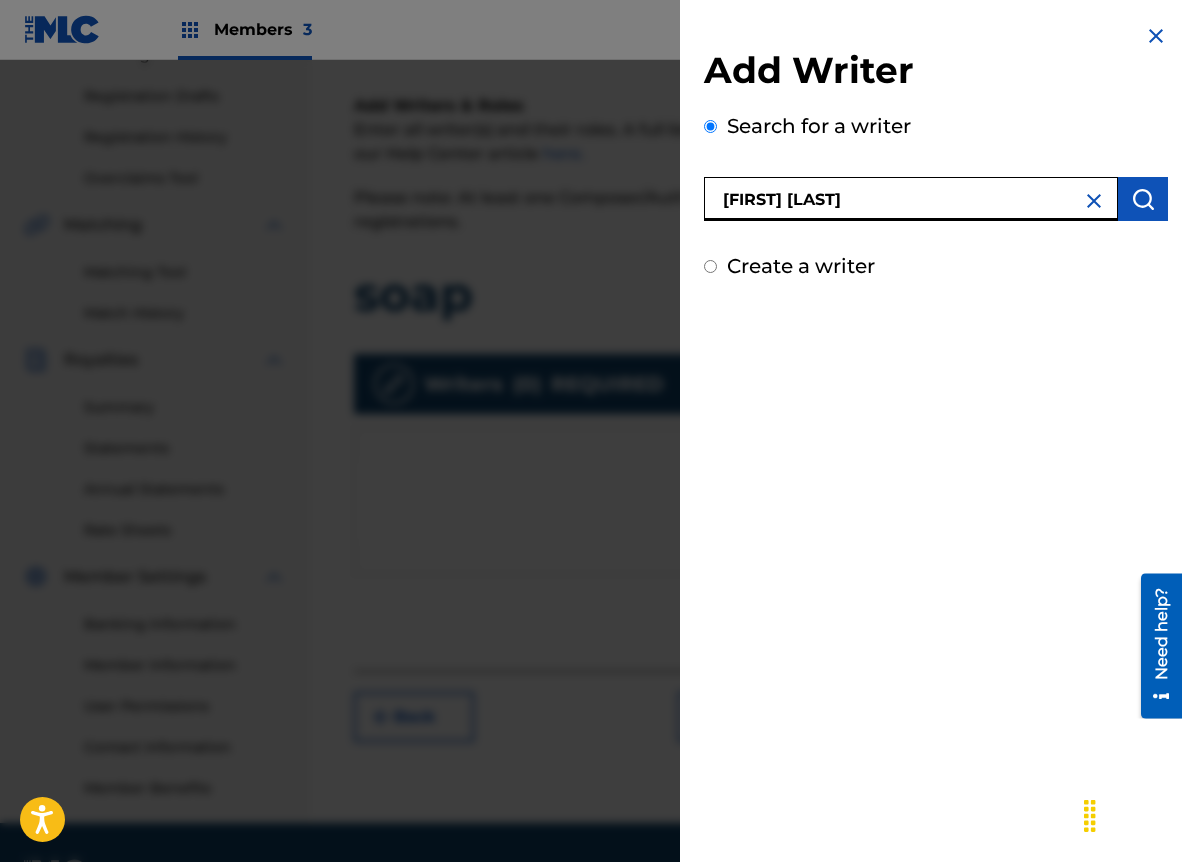 type on "[FIRST] [LAST]" 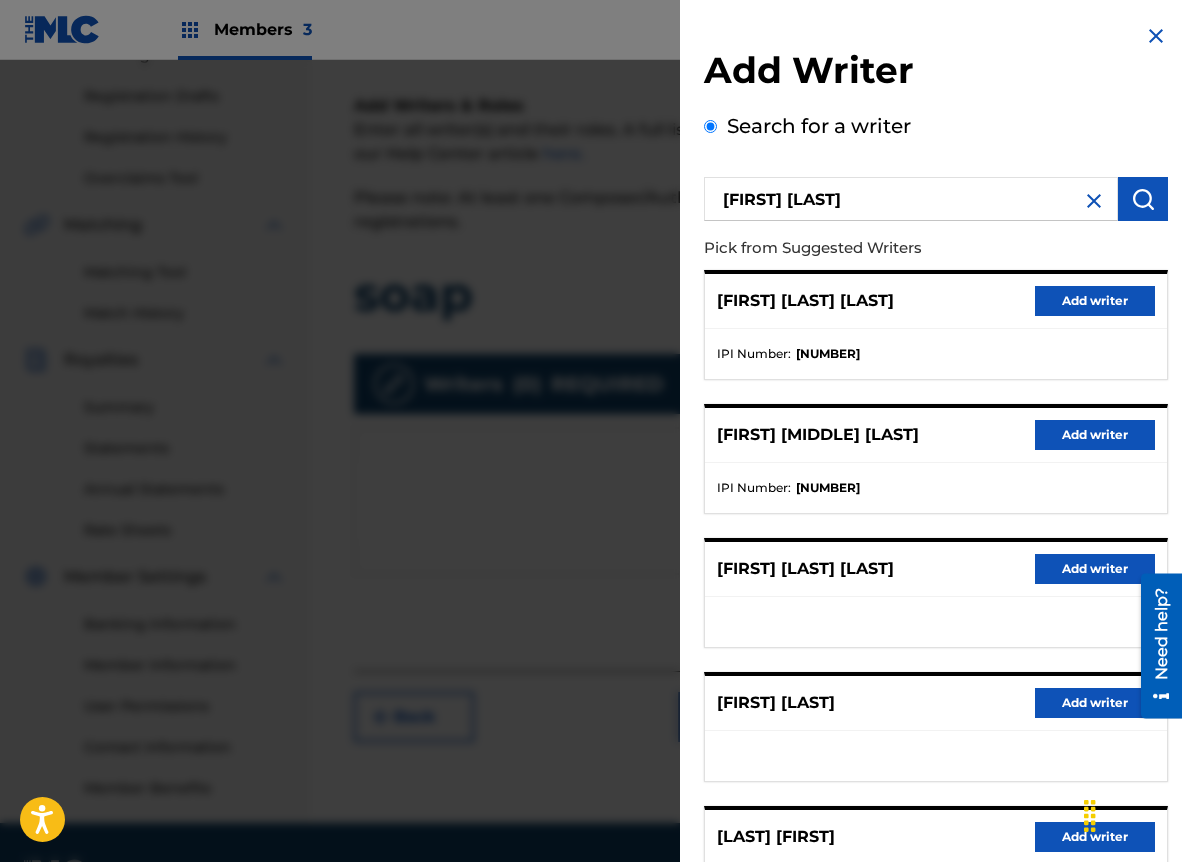 click on "Add writer" at bounding box center [1095, 301] 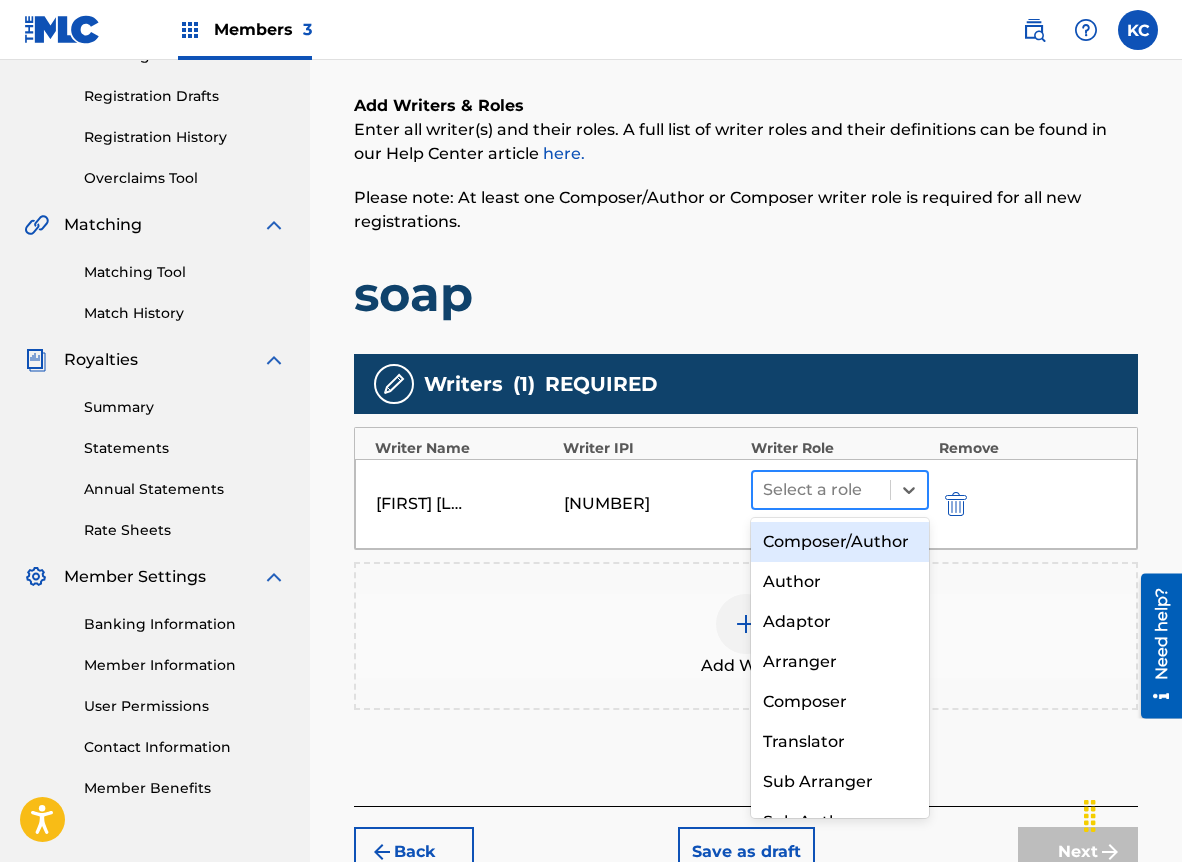 click at bounding box center (821, 490) 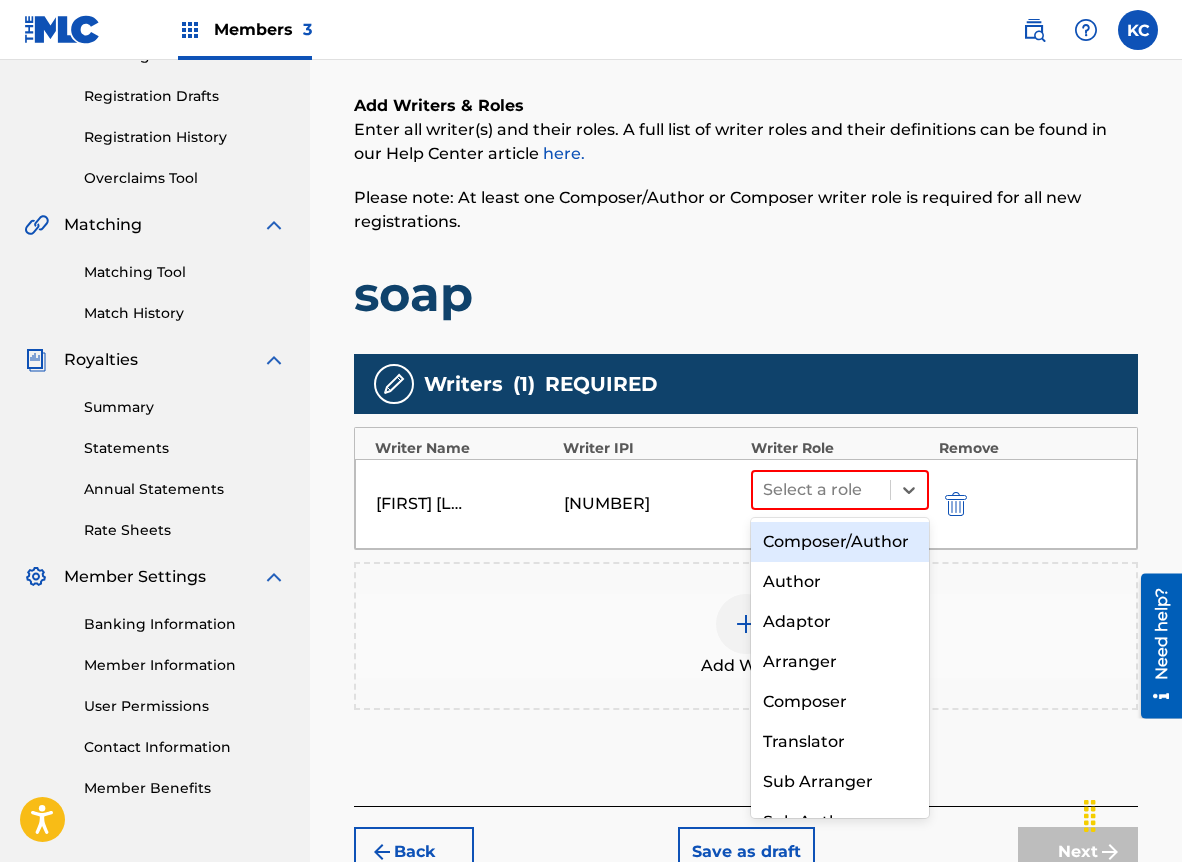 click on "Composer/Author" at bounding box center (840, 542) 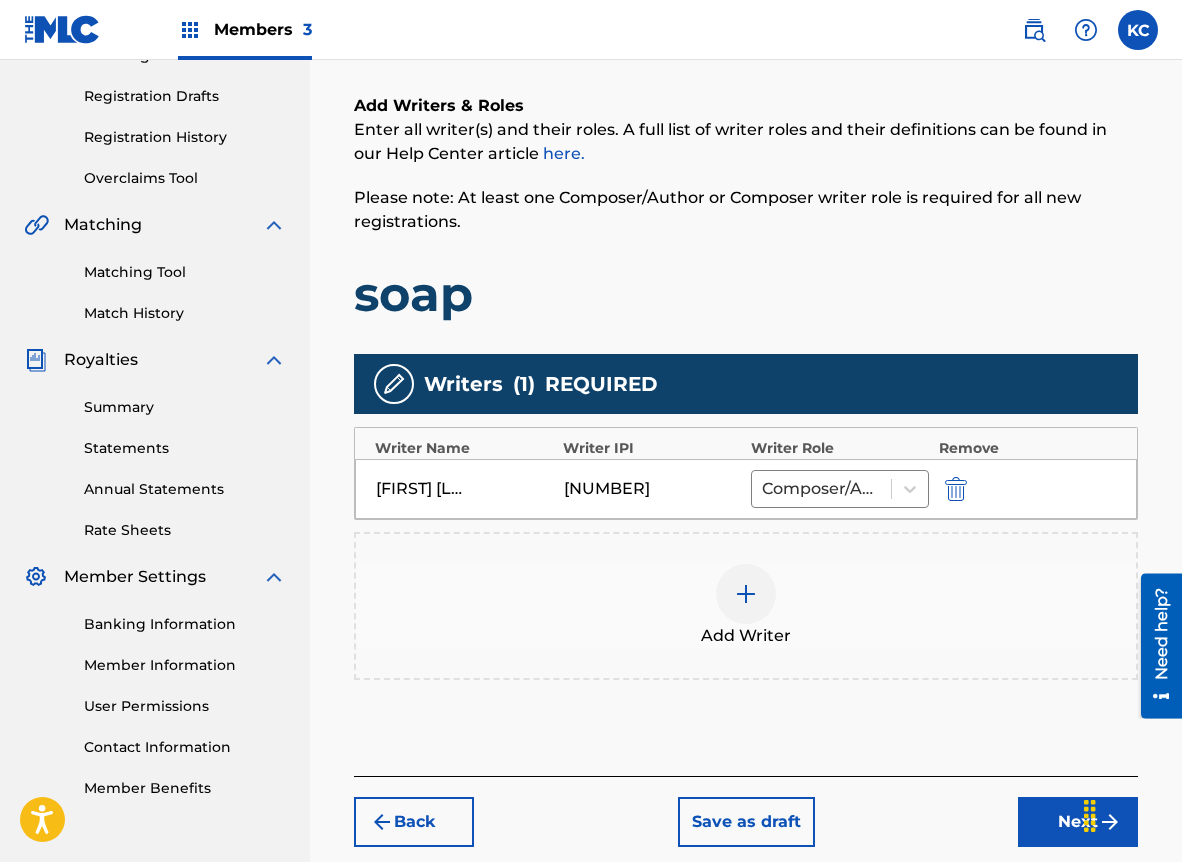 click at bounding box center [746, 594] 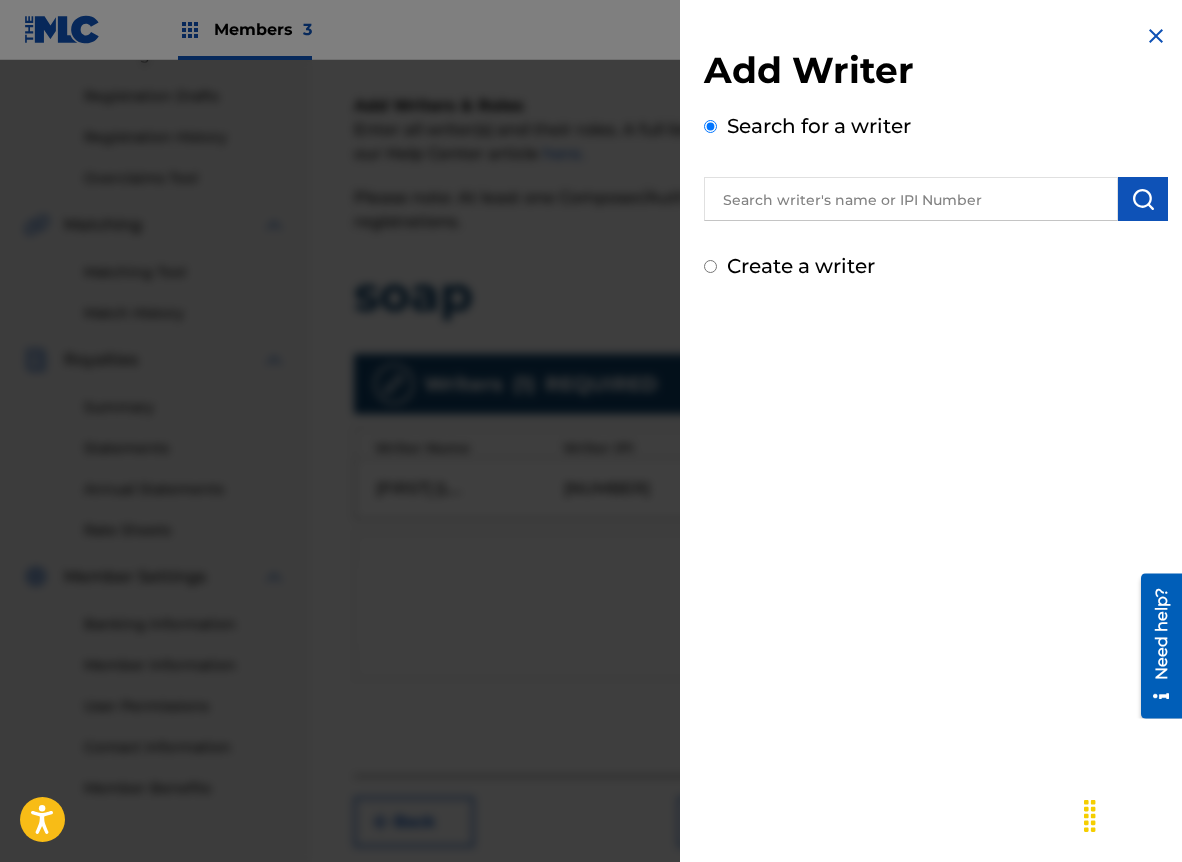 click on "Add Writer Search for a writer Create a writer" at bounding box center [936, 152] 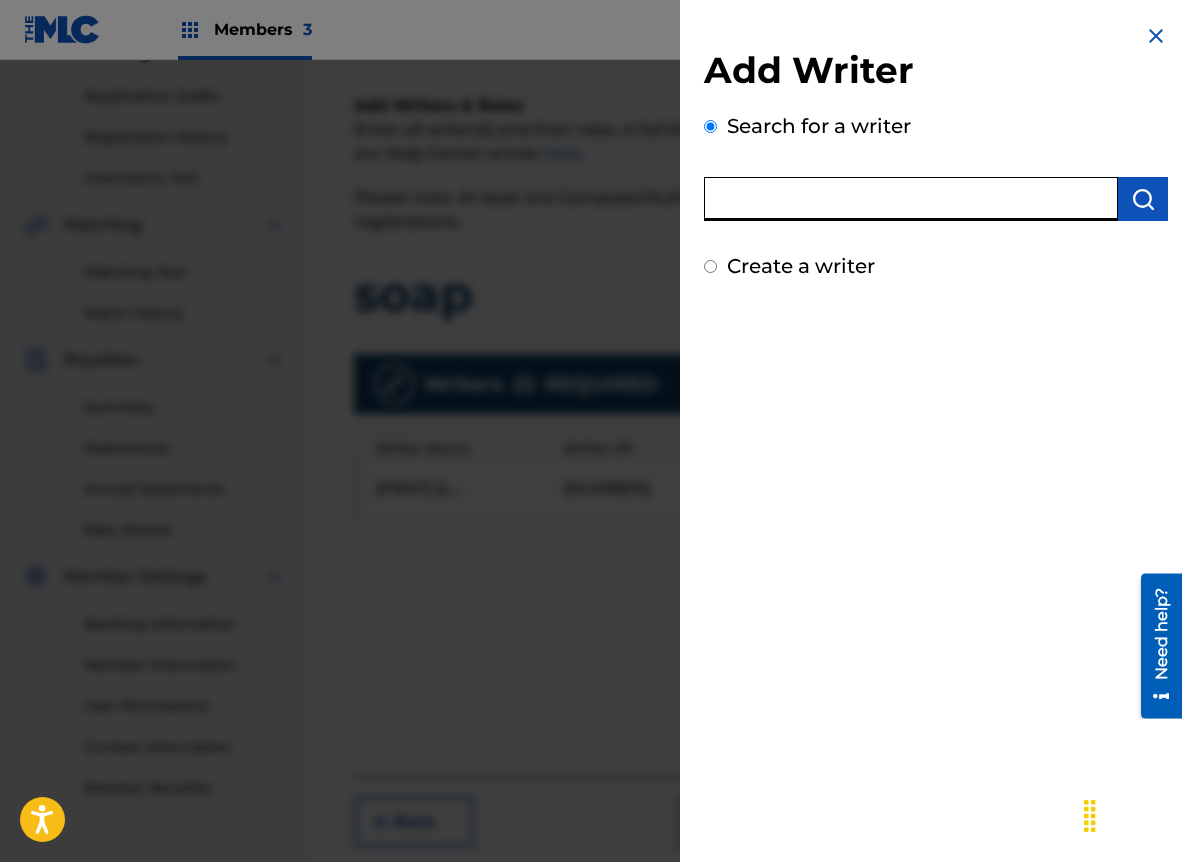 paste on "[FIRST] [LAST] [LAST]" 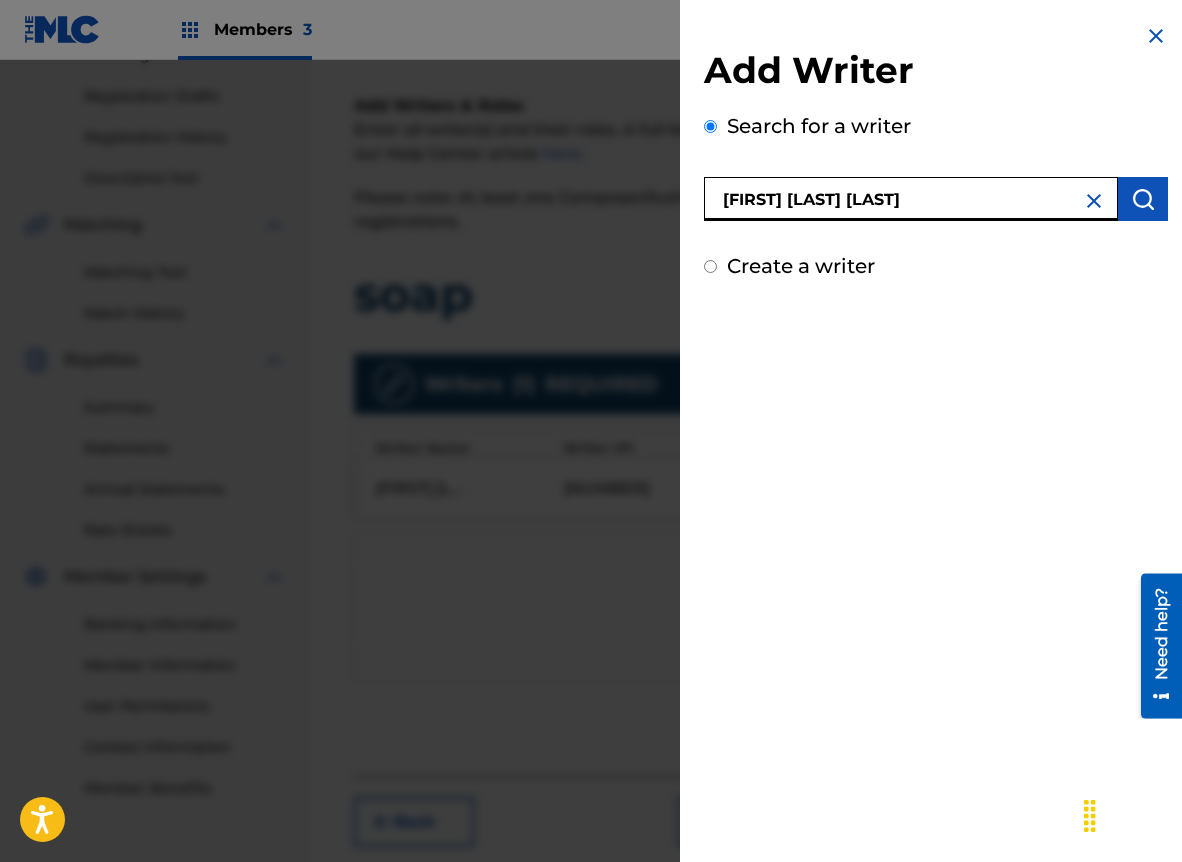 type on "[FIRST] [LAST] [LAST]" 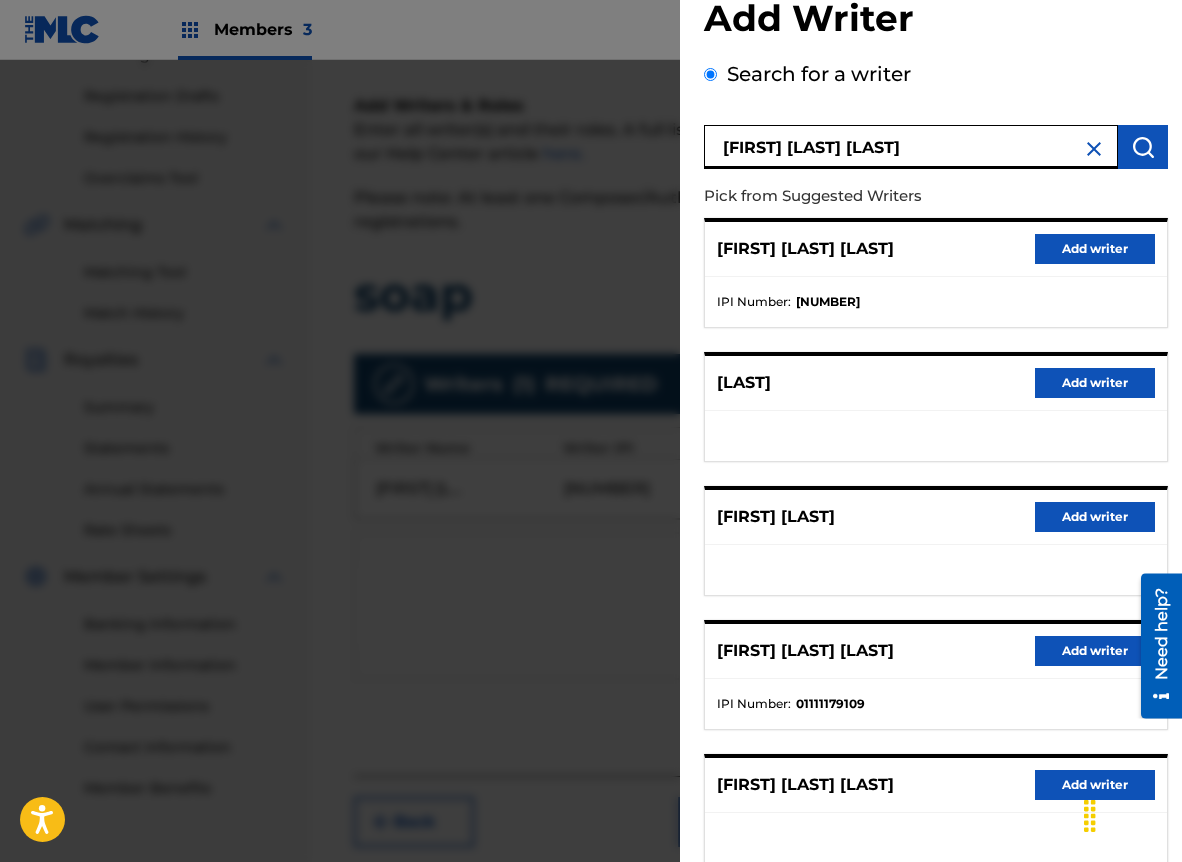 scroll, scrollTop: 69, scrollLeft: 0, axis: vertical 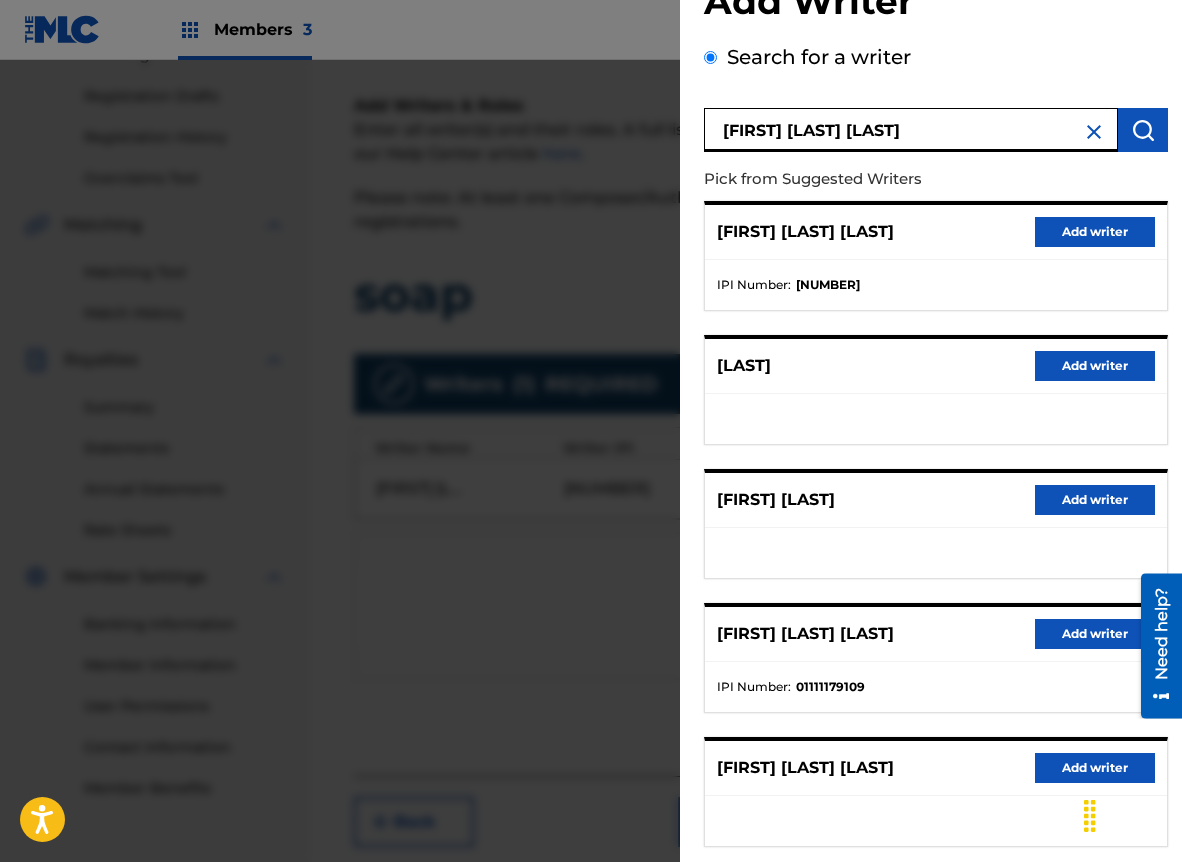 click on "Add writer" at bounding box center (1095, 634) 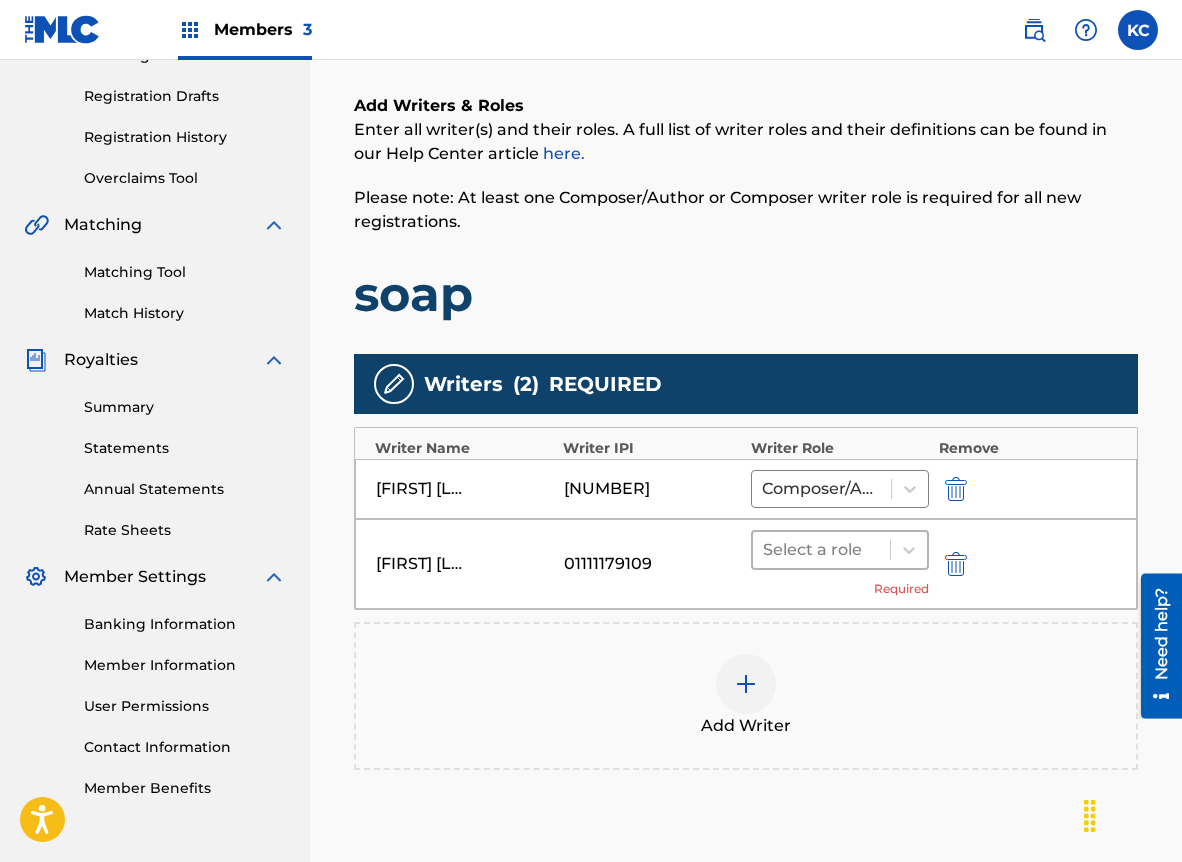 click at bounding box center [821, 550] 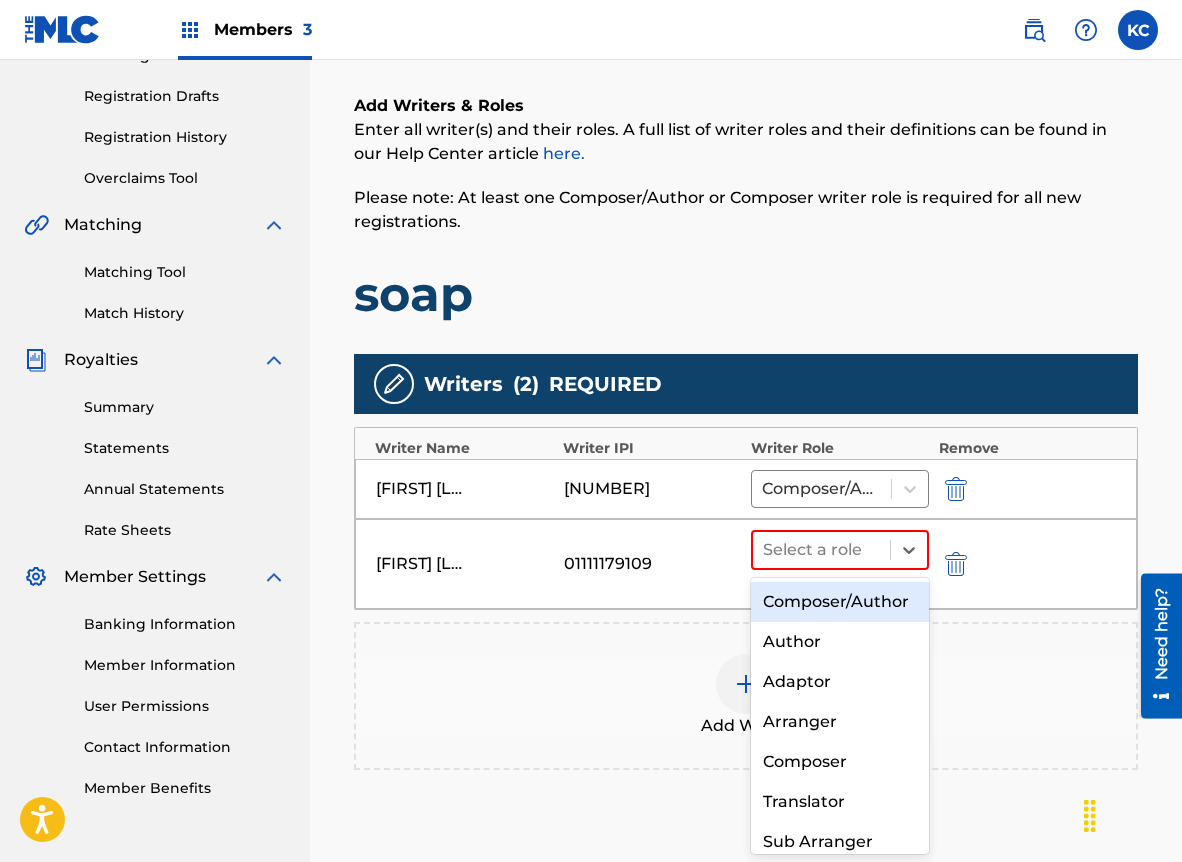 click on "Composer/Author" at bounding box center (840, 602) 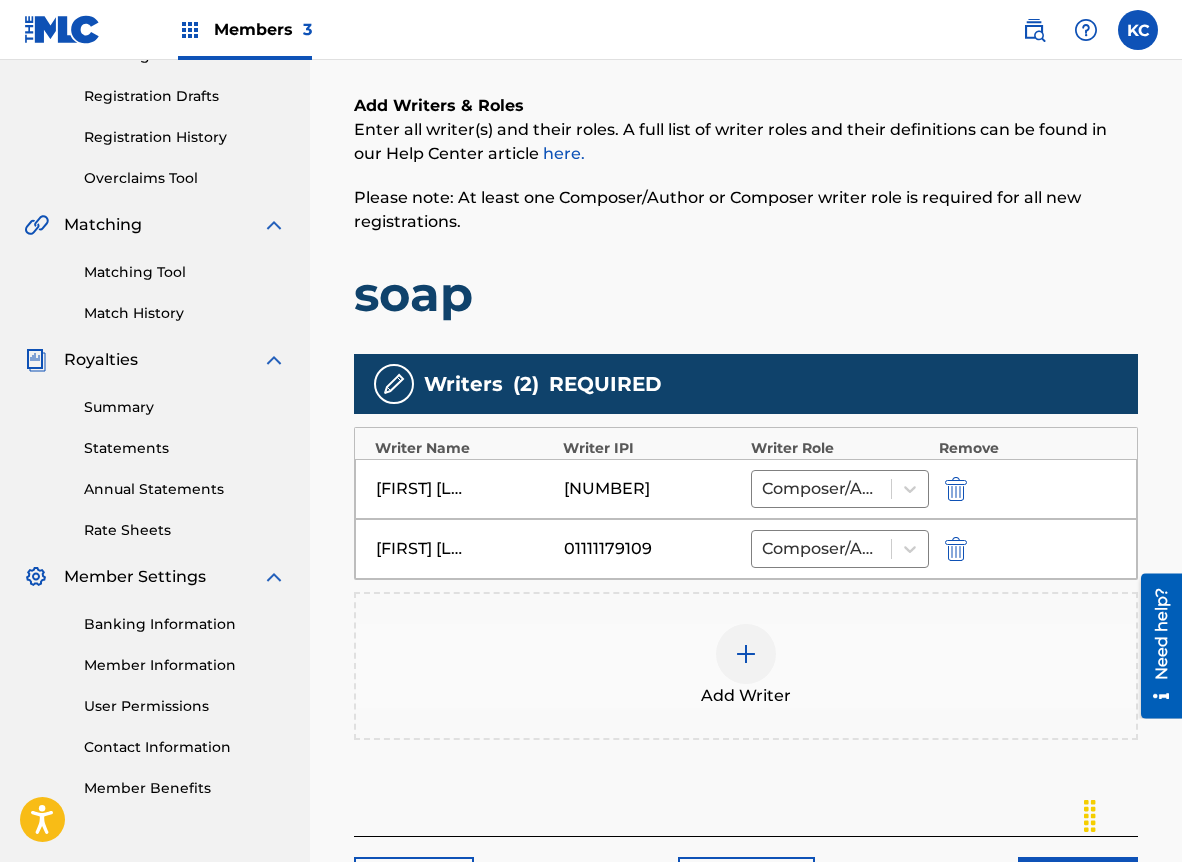 click at bounding box center [746, 654] 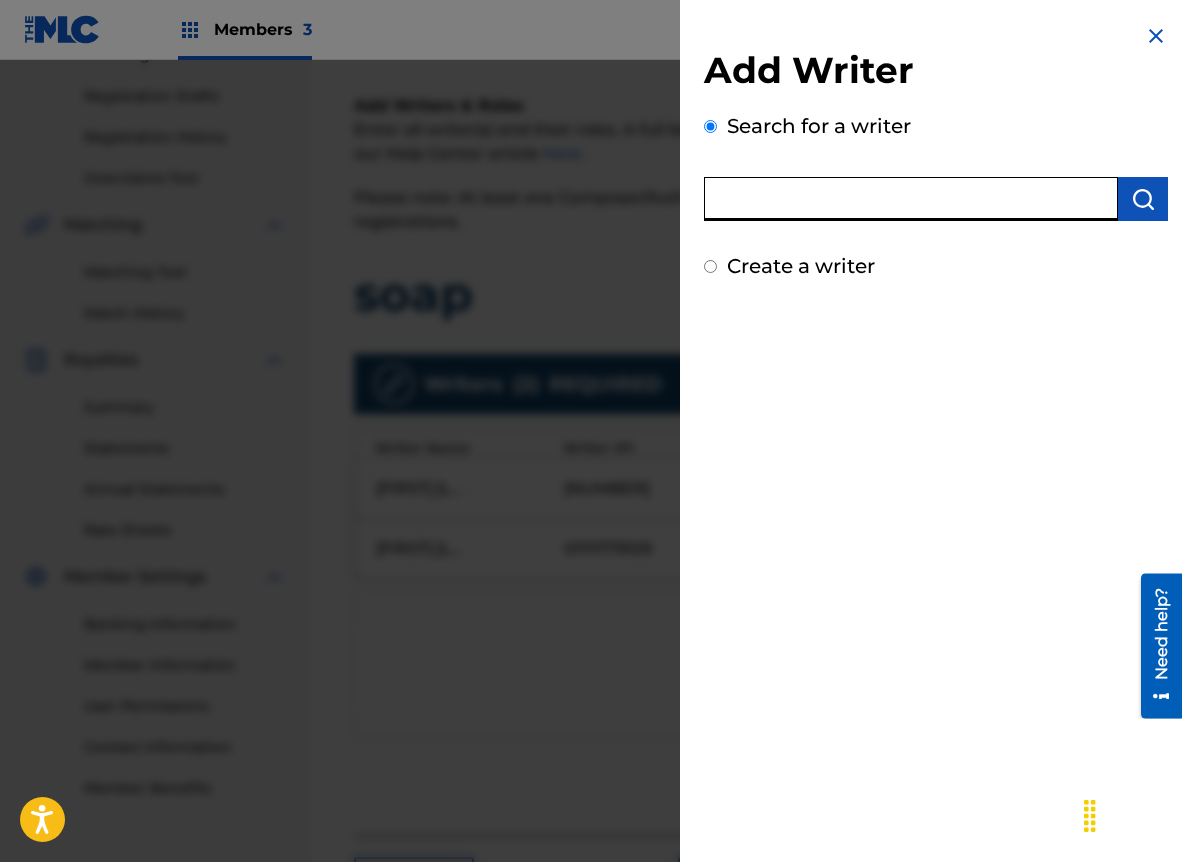 click at bounding box center (911, 199) 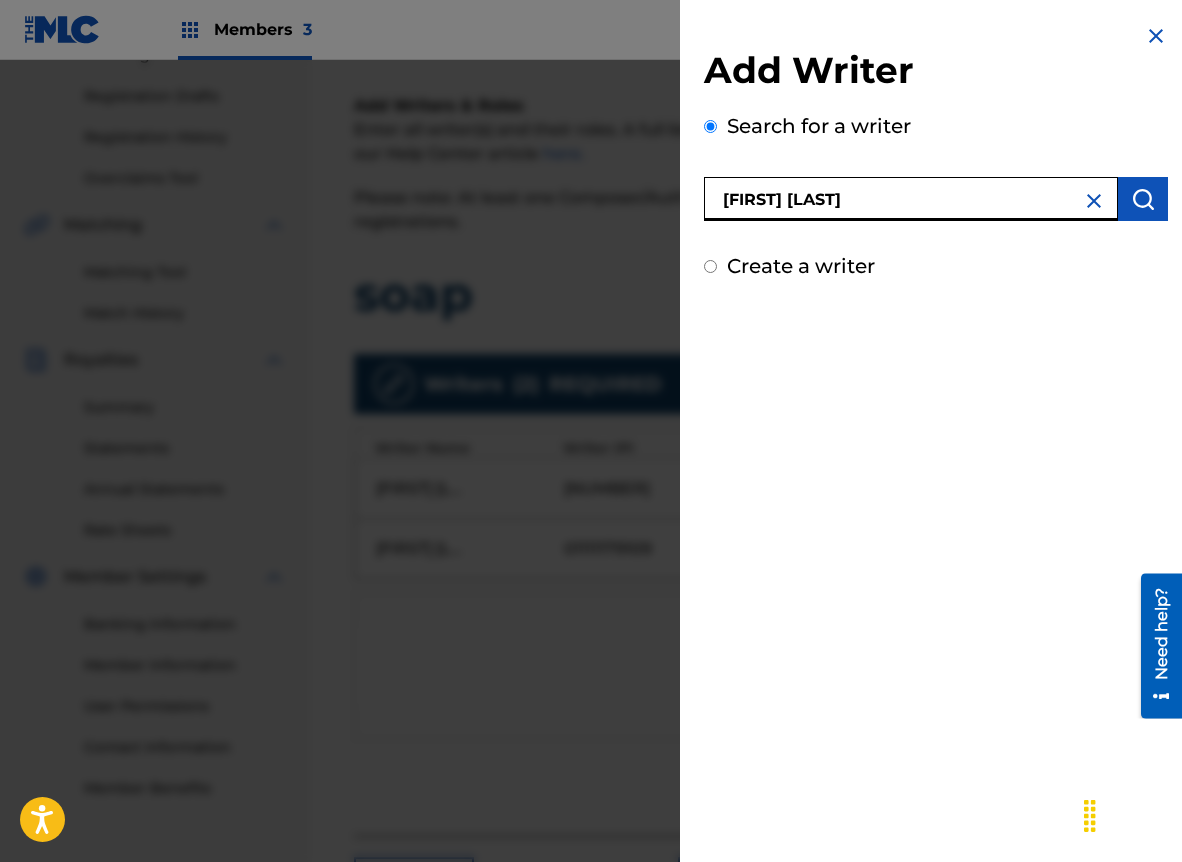 type on "[FIRST] [LAST]" 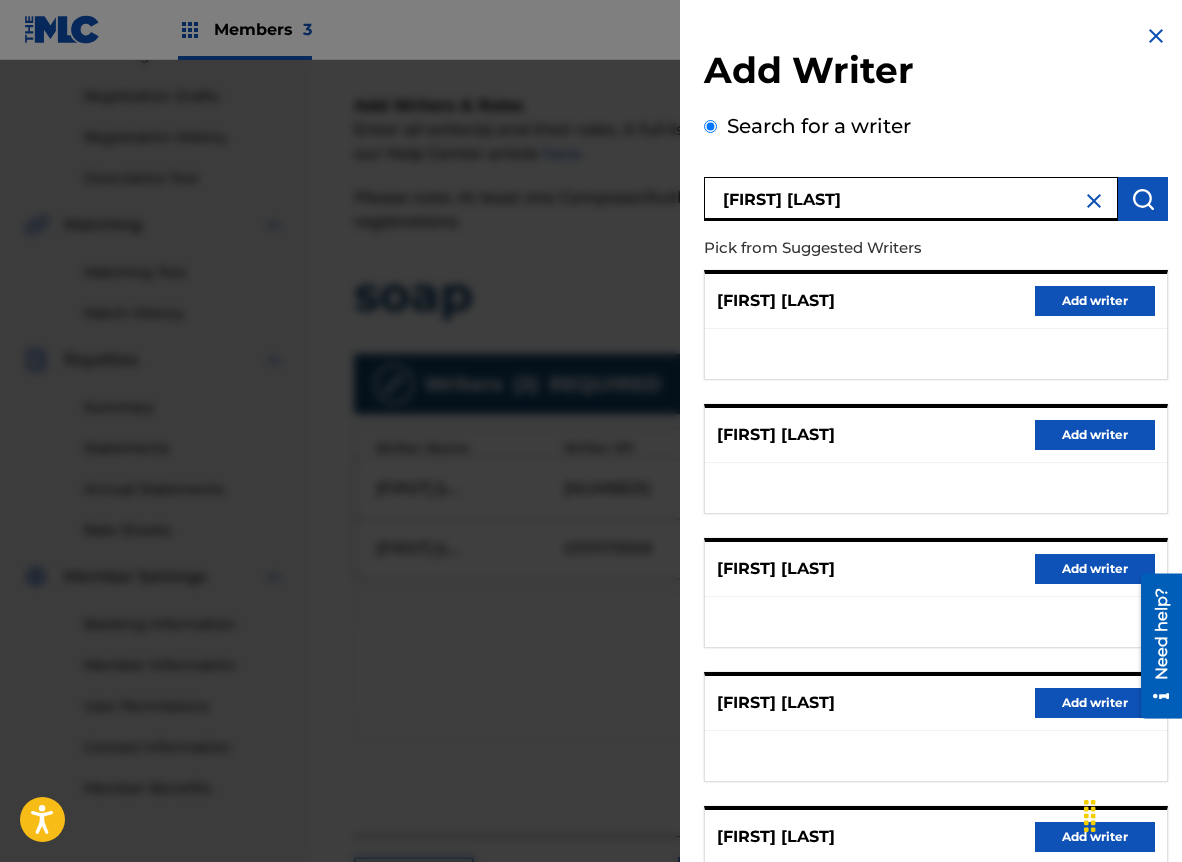 click on "Add writer" at bounding box center [1095, 569] 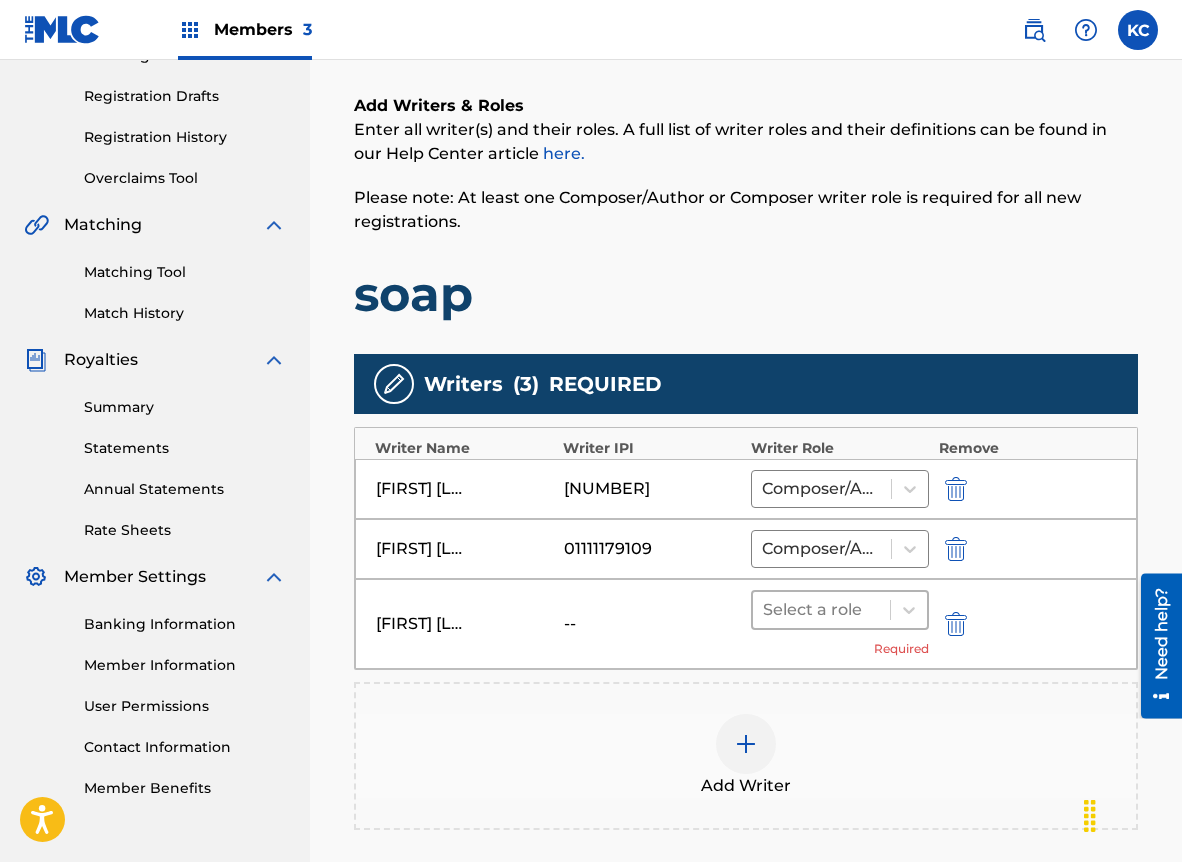 click at bounding box center [821, 610] 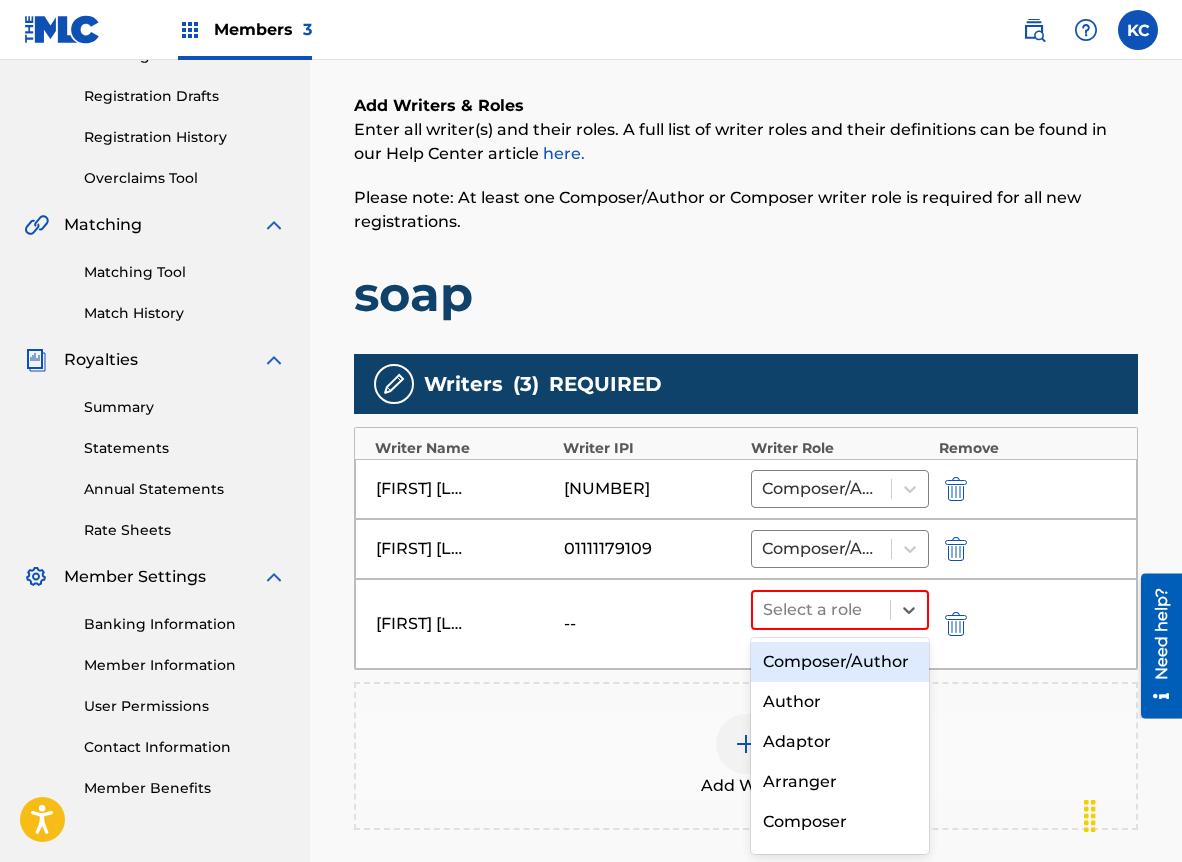 click on "Composer/Author" at bounding box center [840, 662] 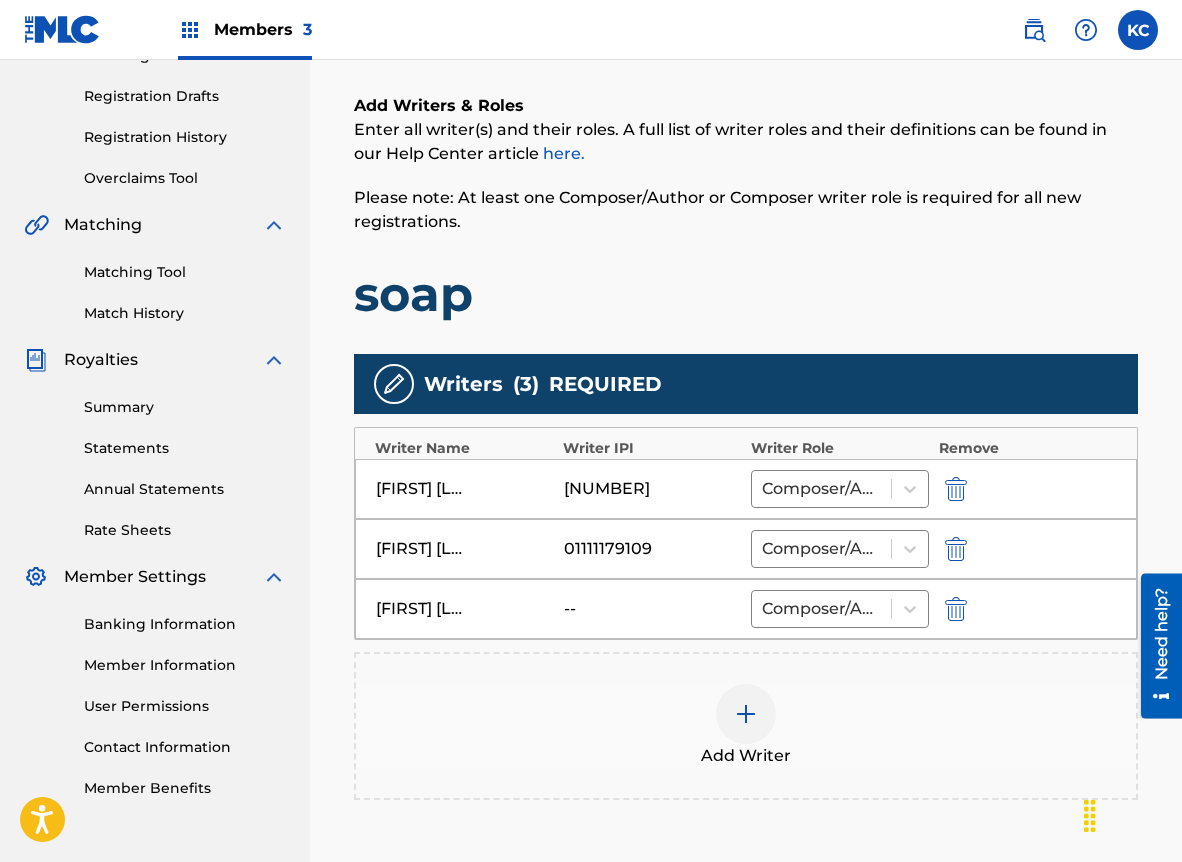 click at bounding box center [746, 714] 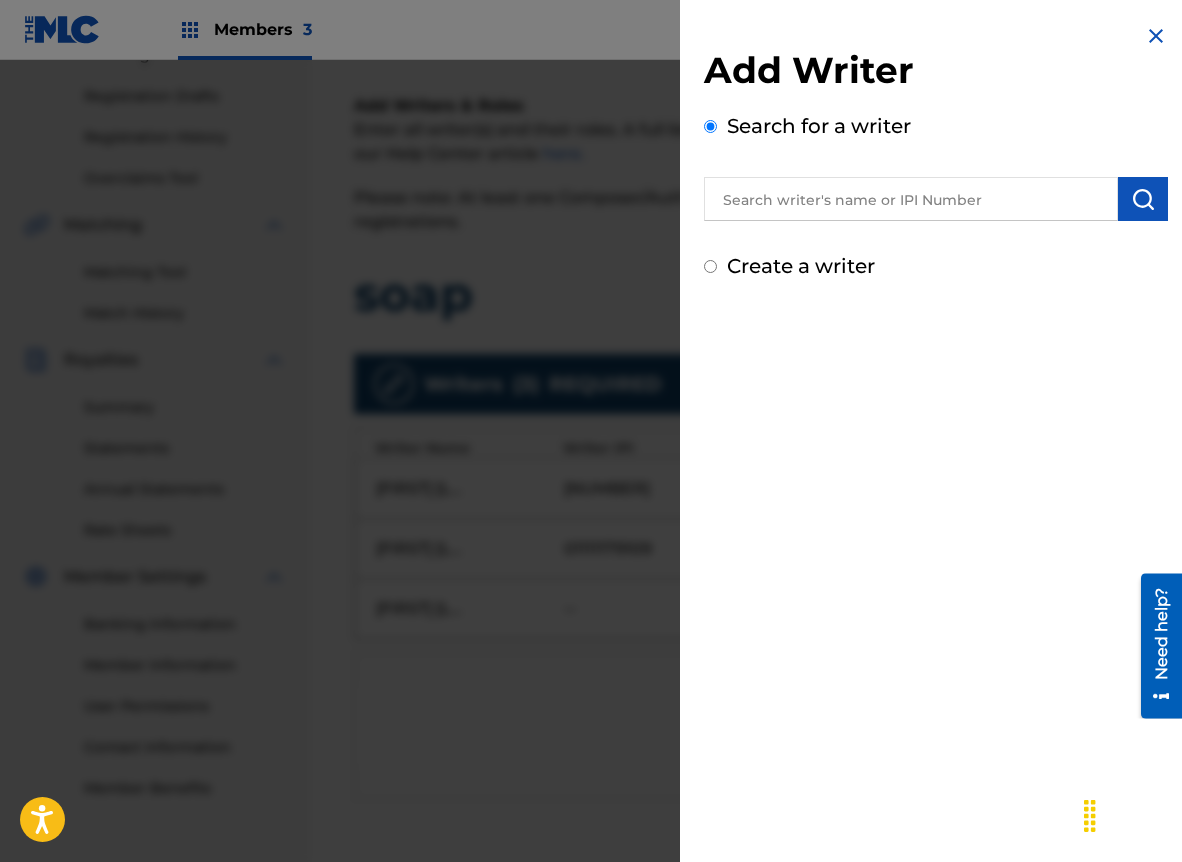 click at bounding box center [911, 199] 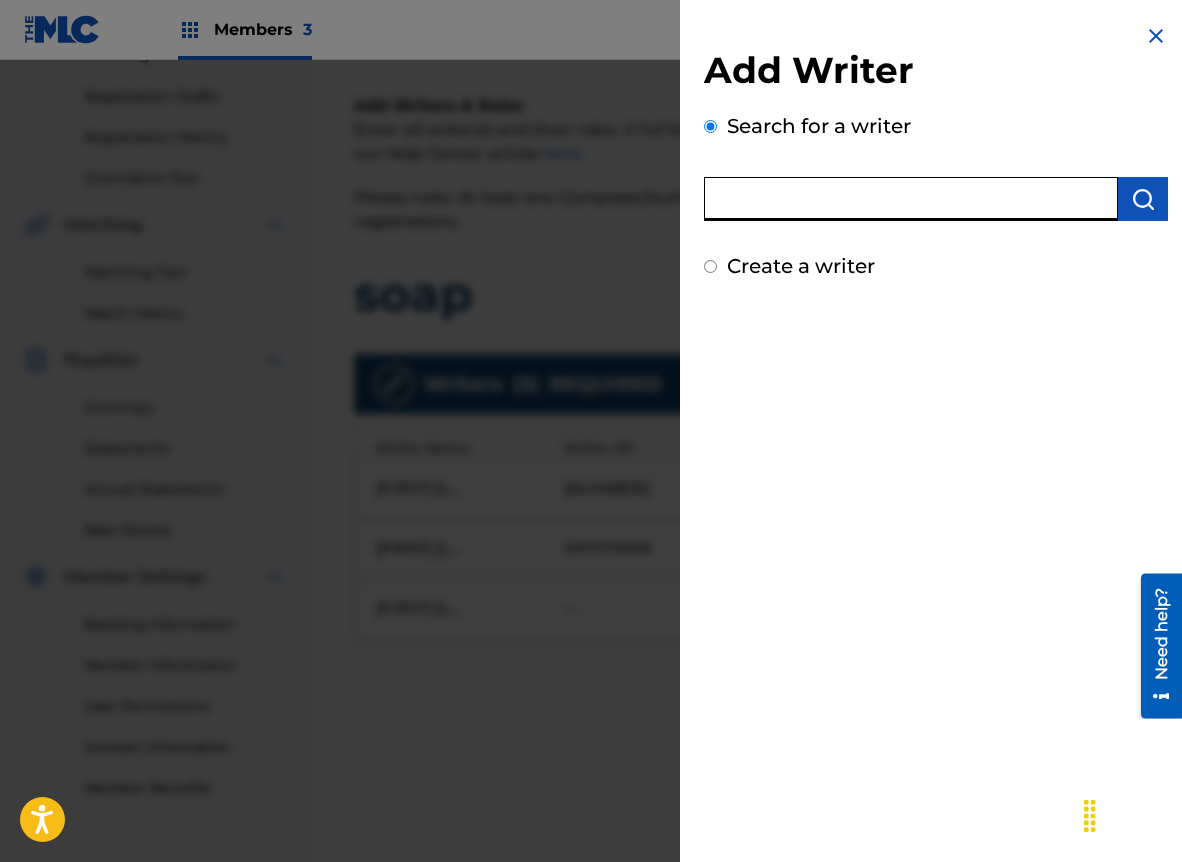 paste on "[FIRST] [LAST]" 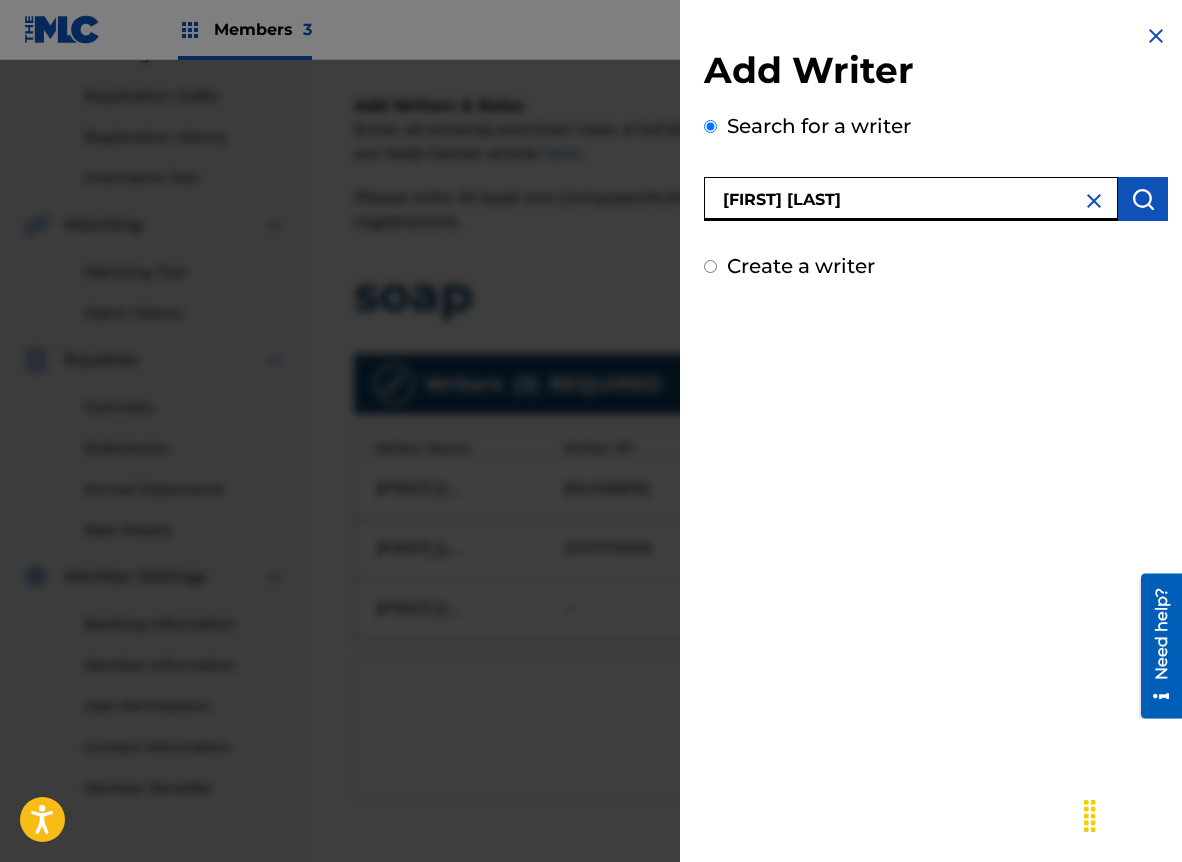 type on "[FIRST] [LAST]" 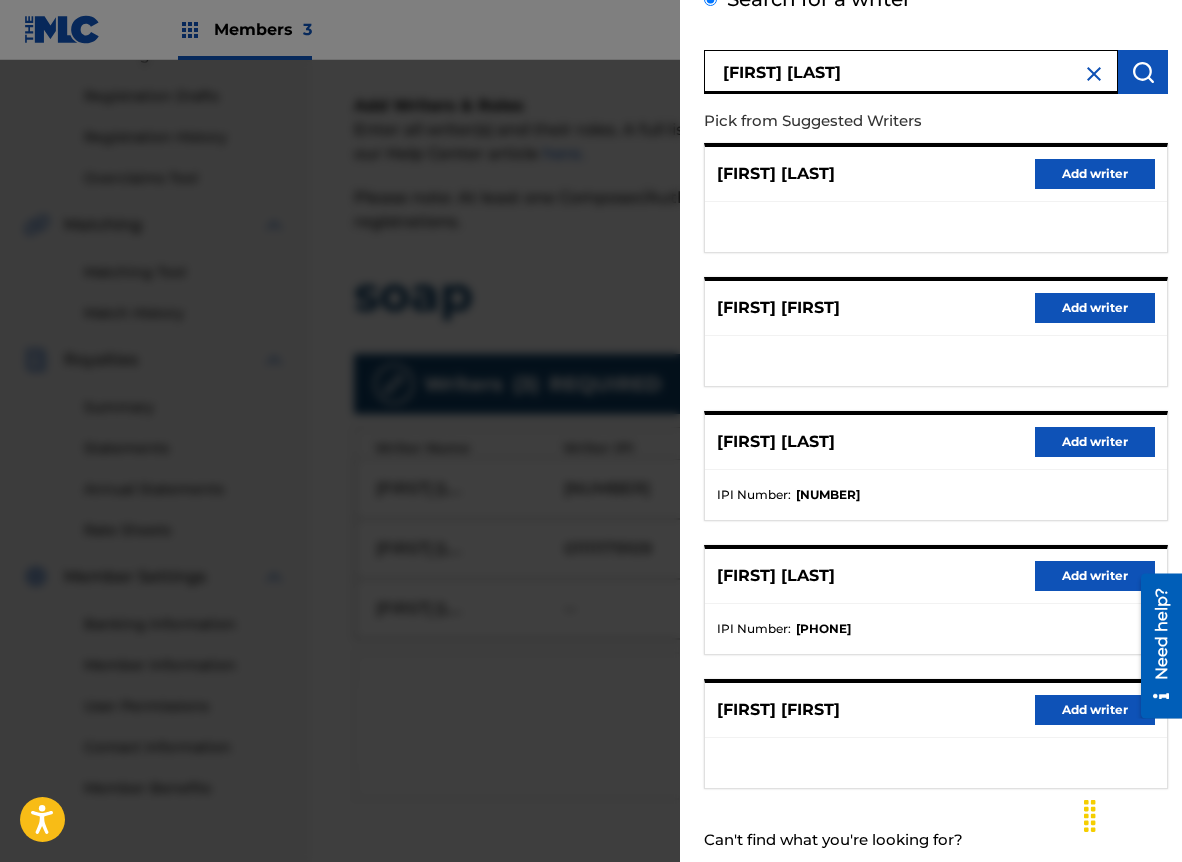 scroll, scrollTop: 180, scrollLeft: 0, axis: vertical 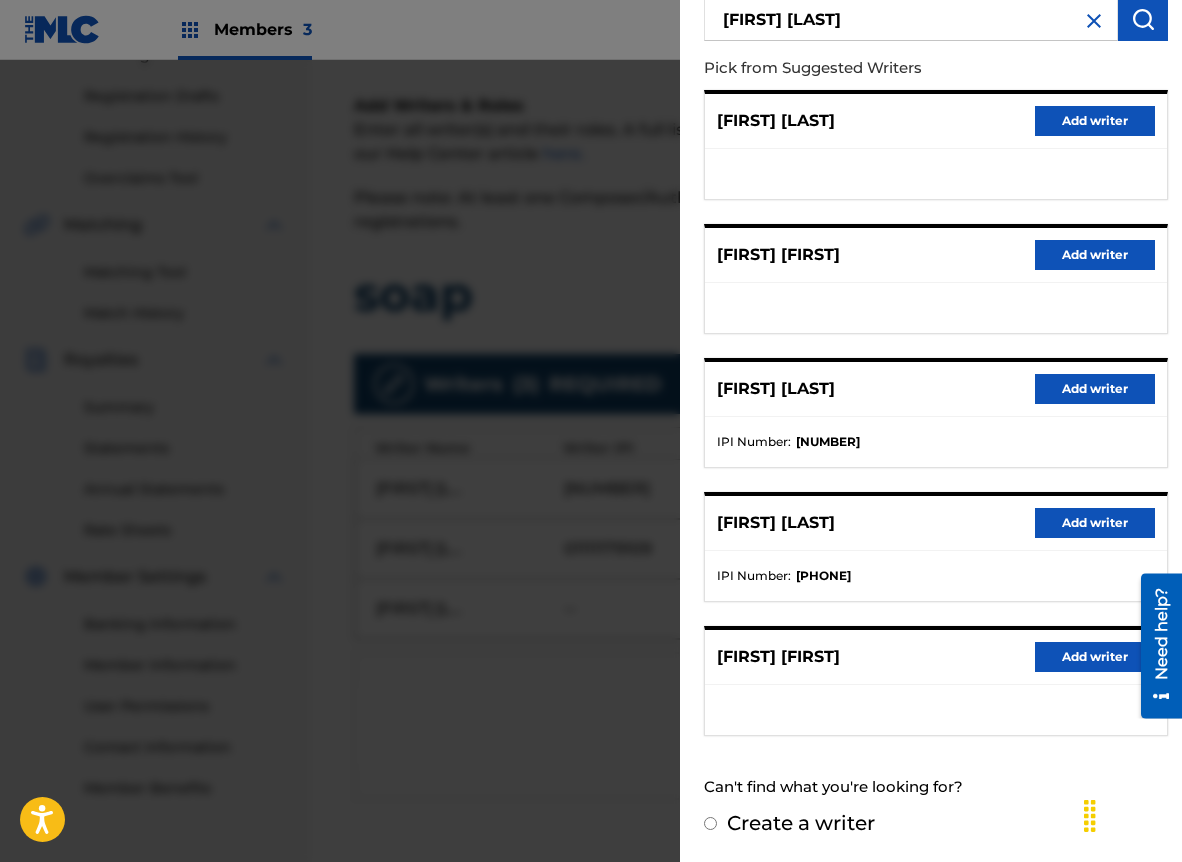 click on "Add writer" at bounding box center [1095, 389] 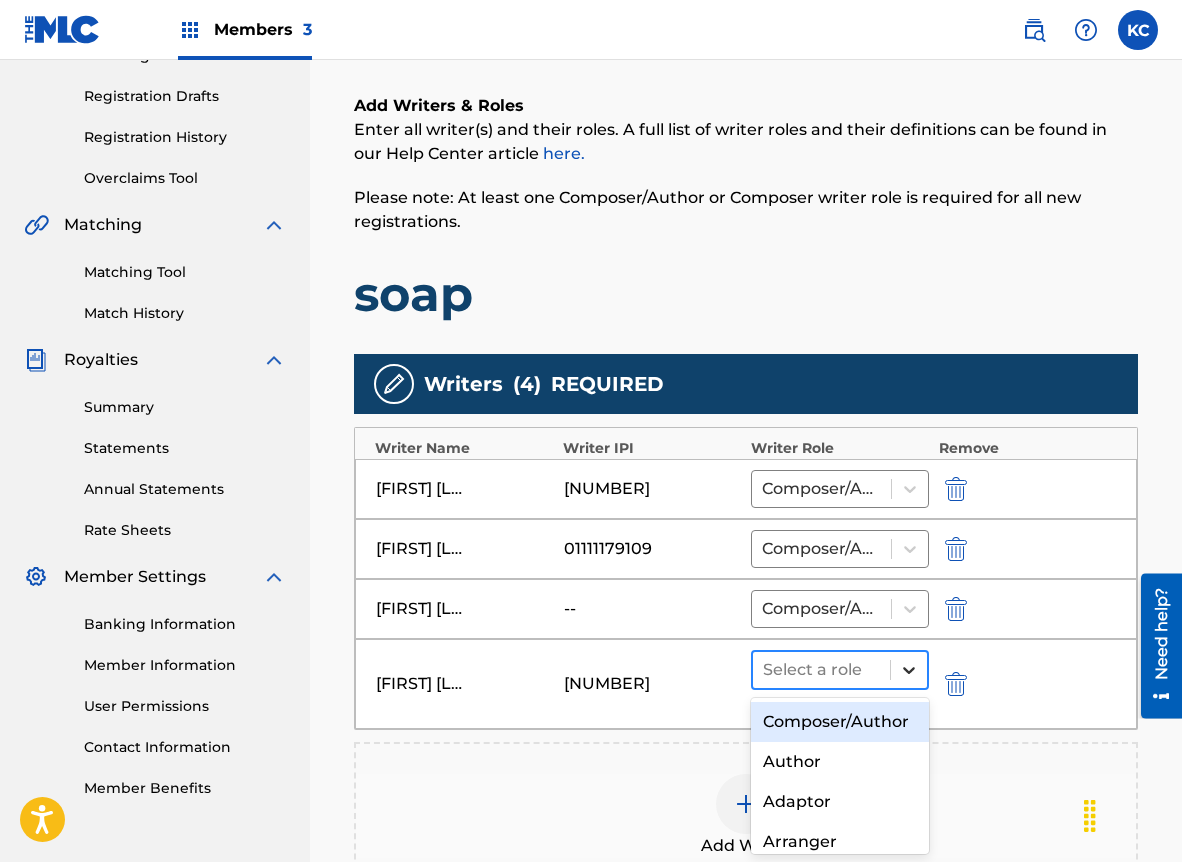 click at bounding box center (909, 670) 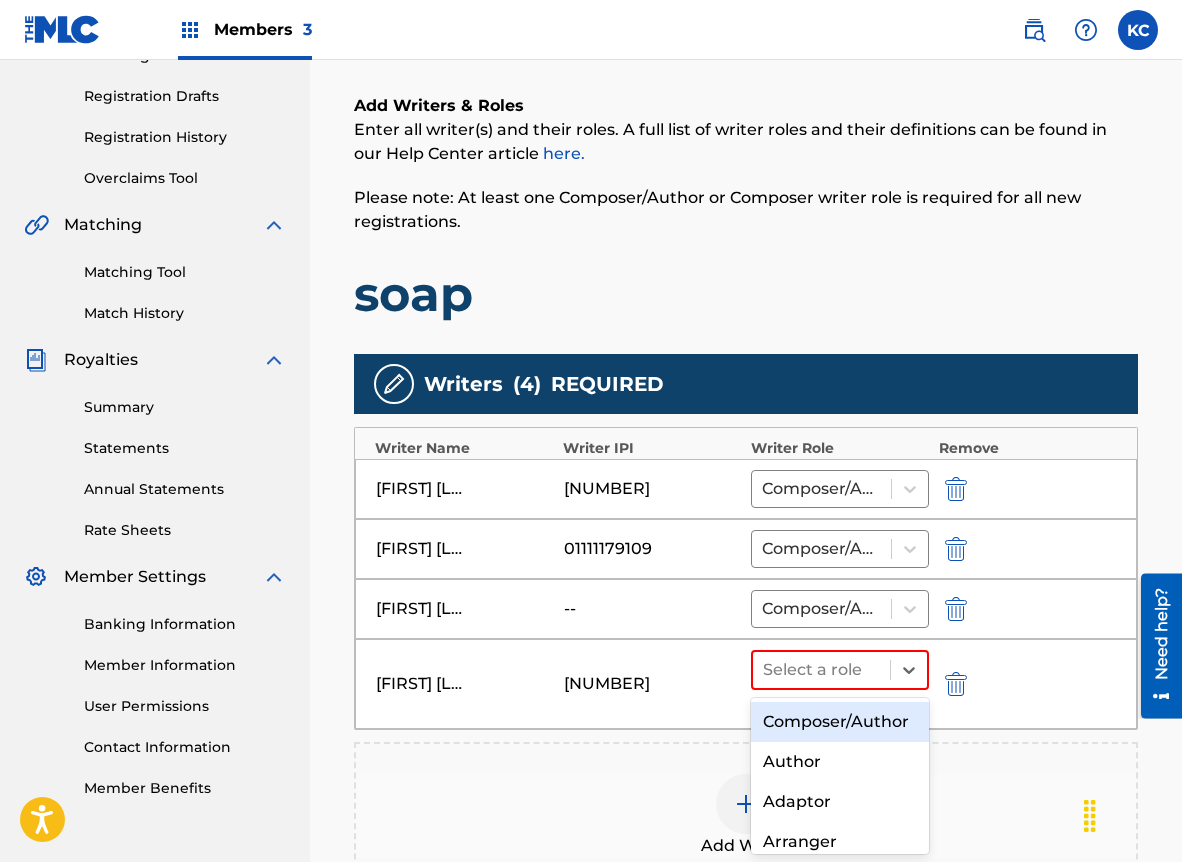 click on "Composer/Author" at bounding box center (840, 722) 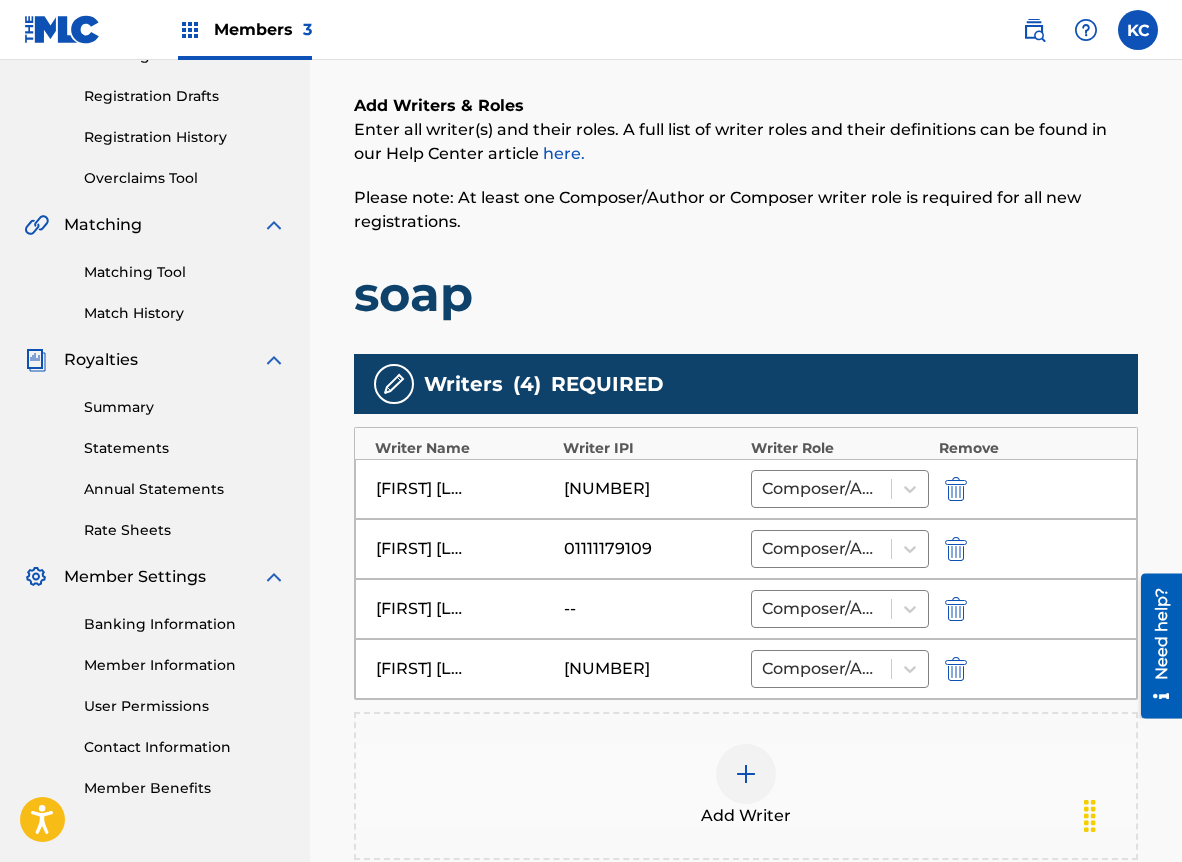 click on "Add Writer" at bounding box center [746, 786] 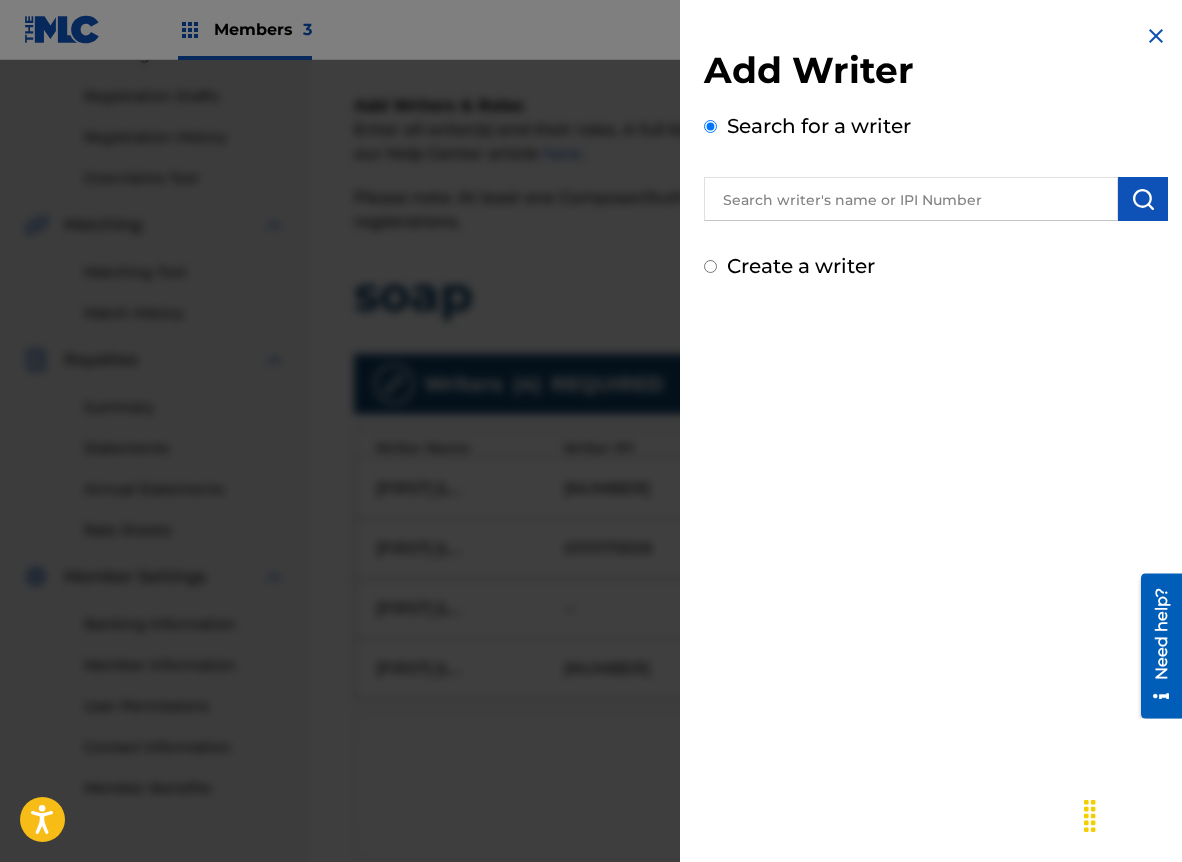 click at bounding box center [911, 199] 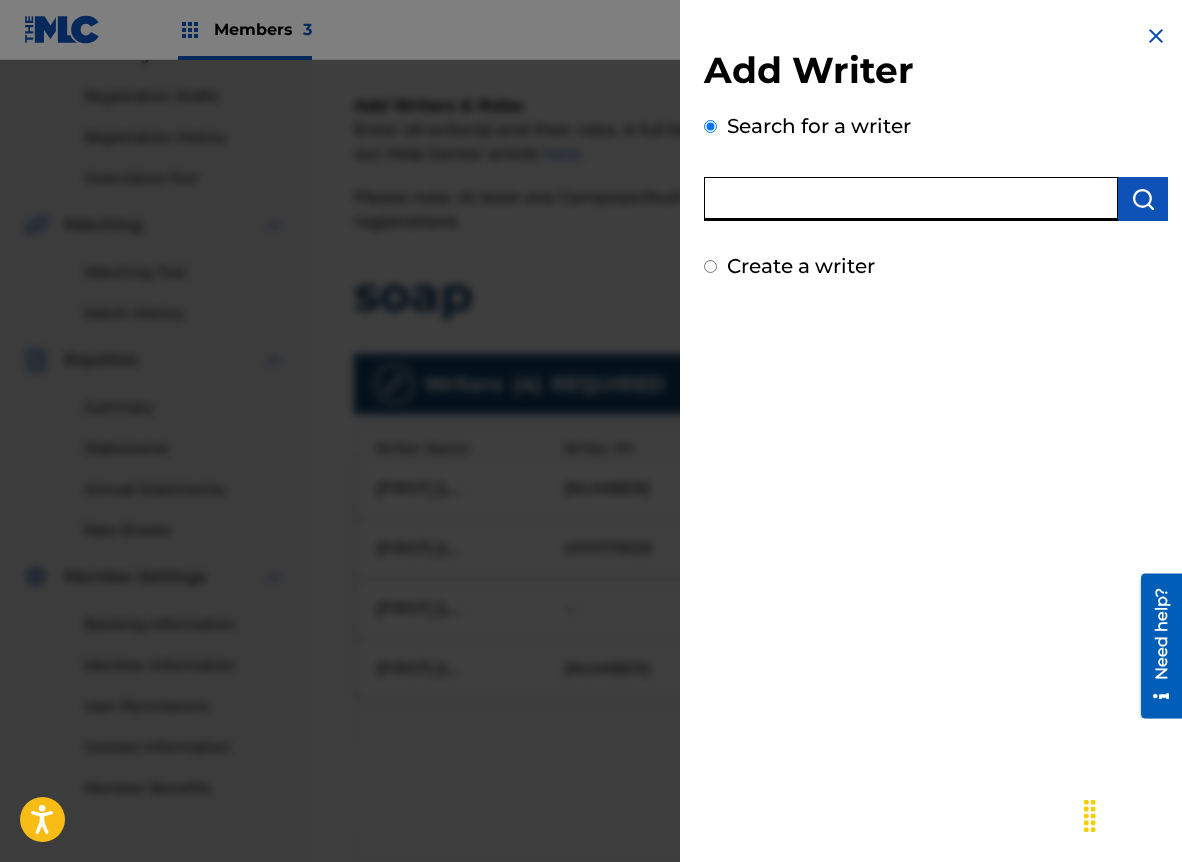 click at bounding box center (911, 199) 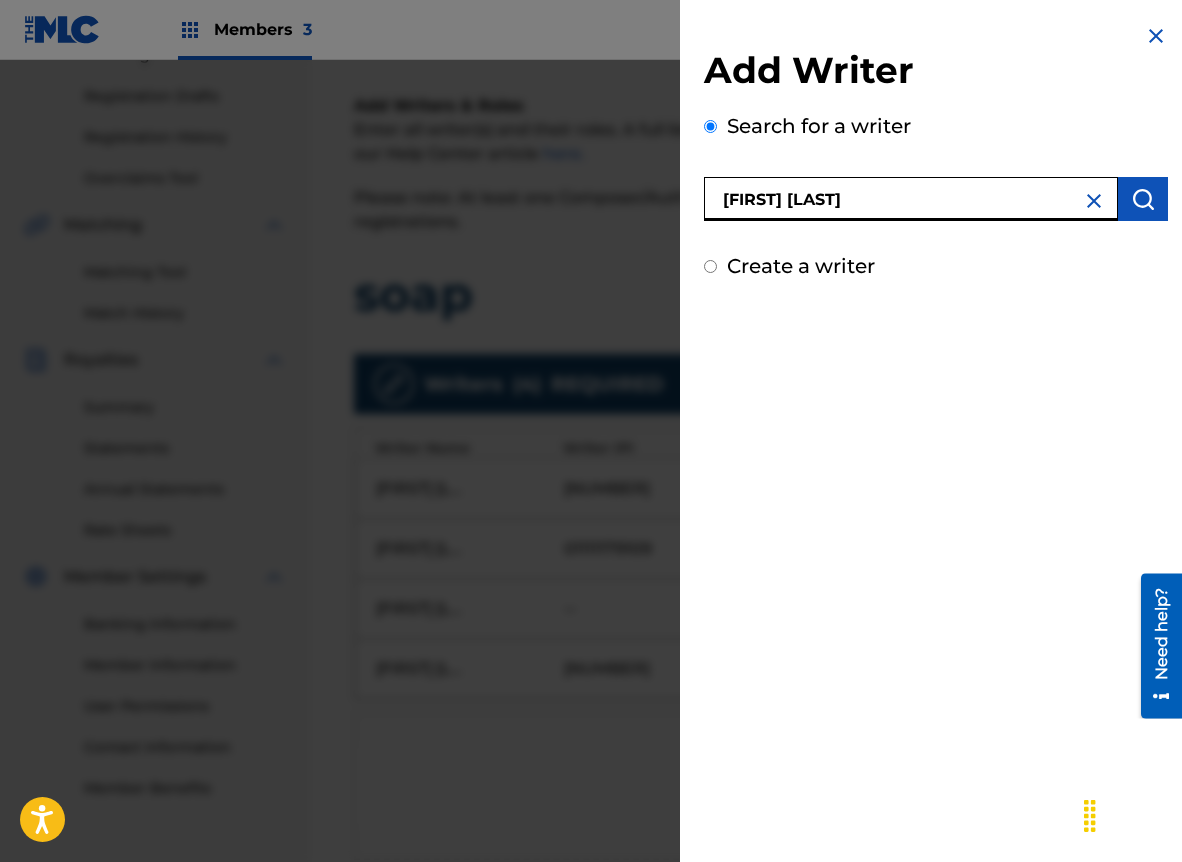 type on "[FIRST] [LAST]" 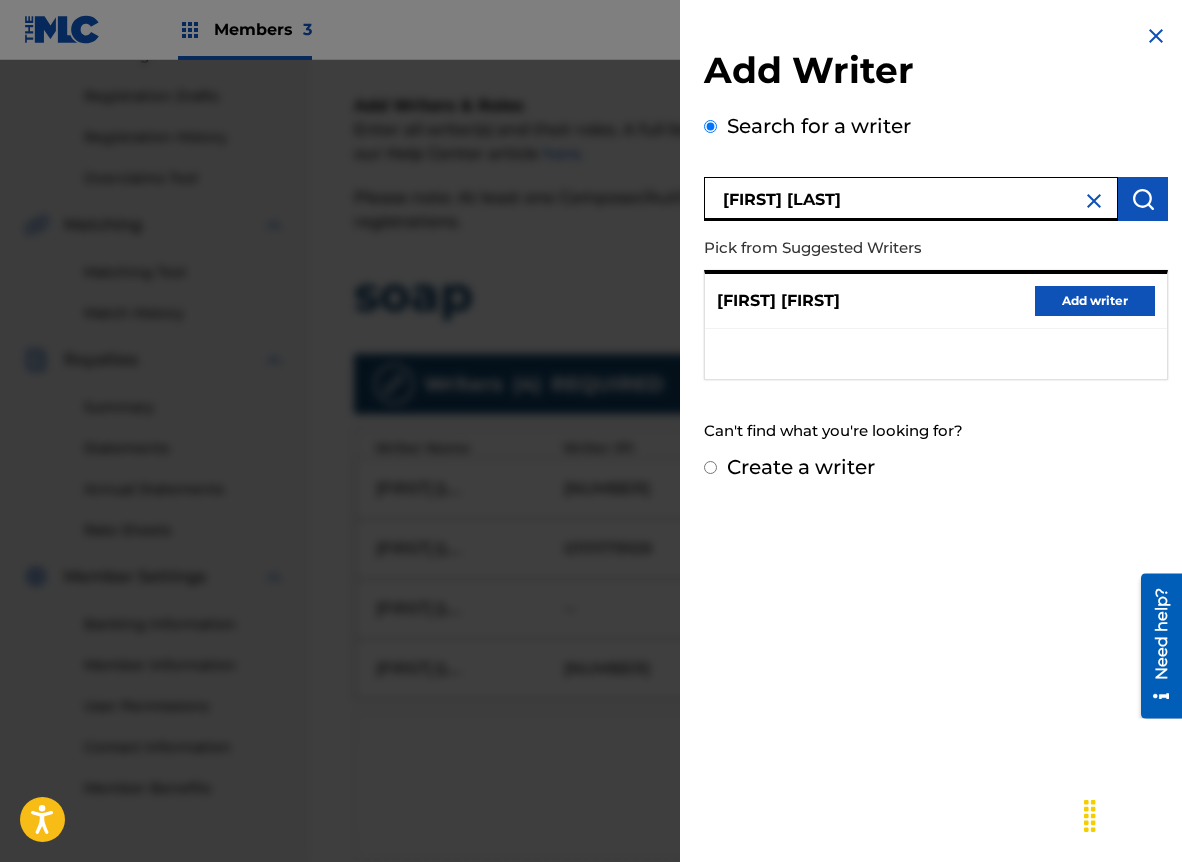 click on "[FIRST] [LAST]" at bounding box center (911, 199) 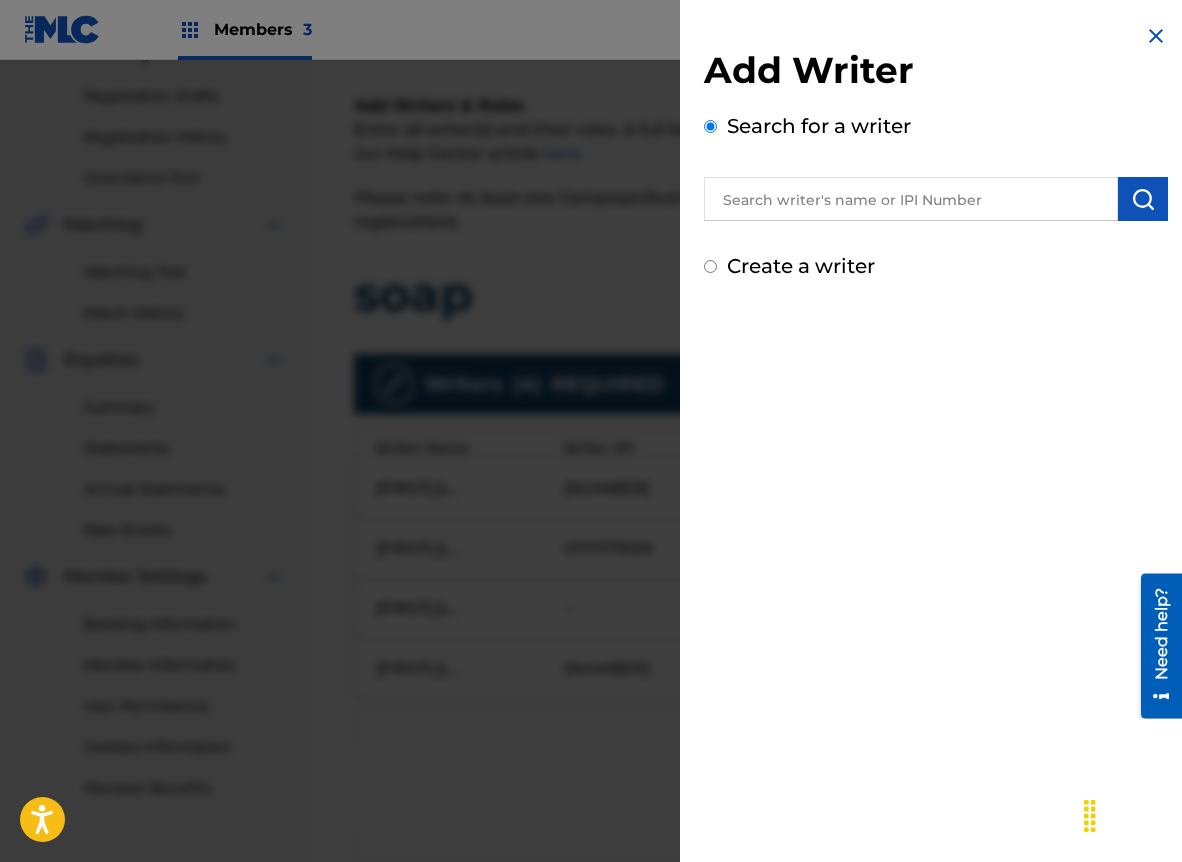 click at bounding box center (911, 199) 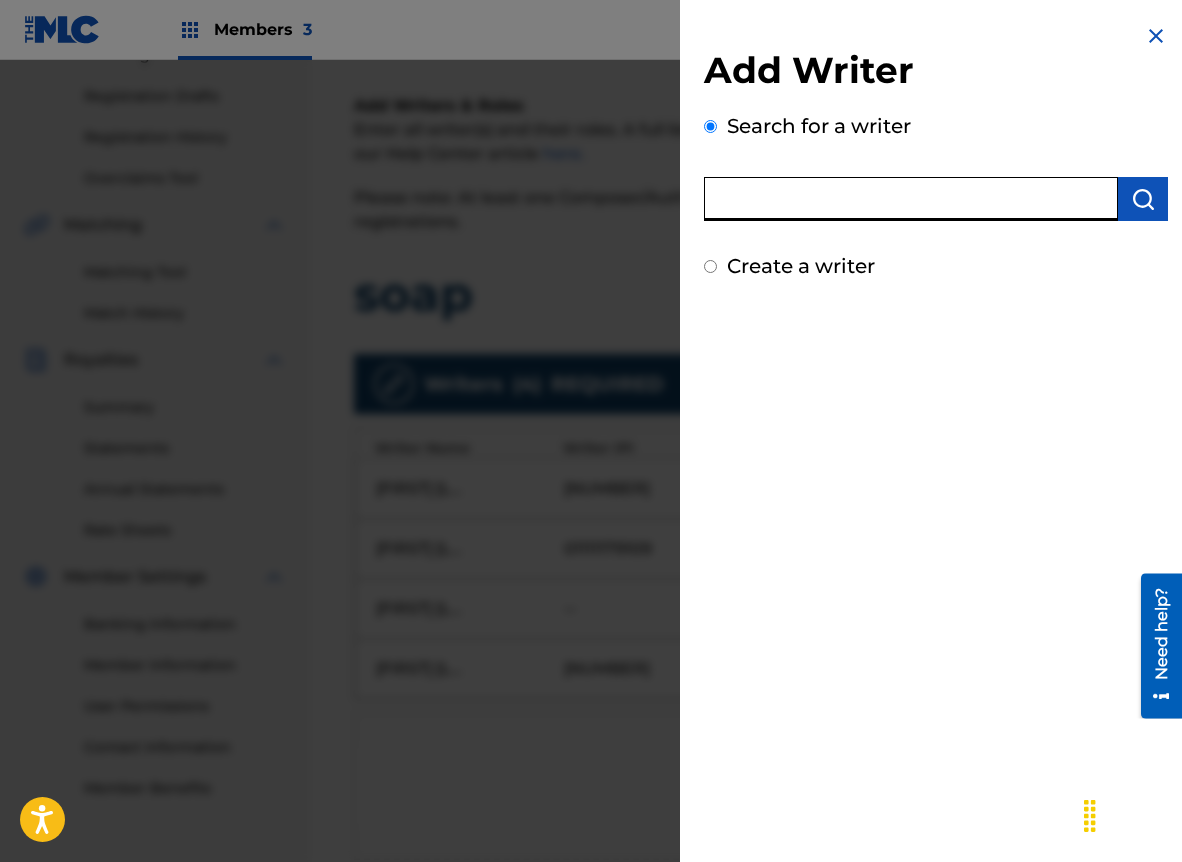 paste on "[FIRST] [LAST]" 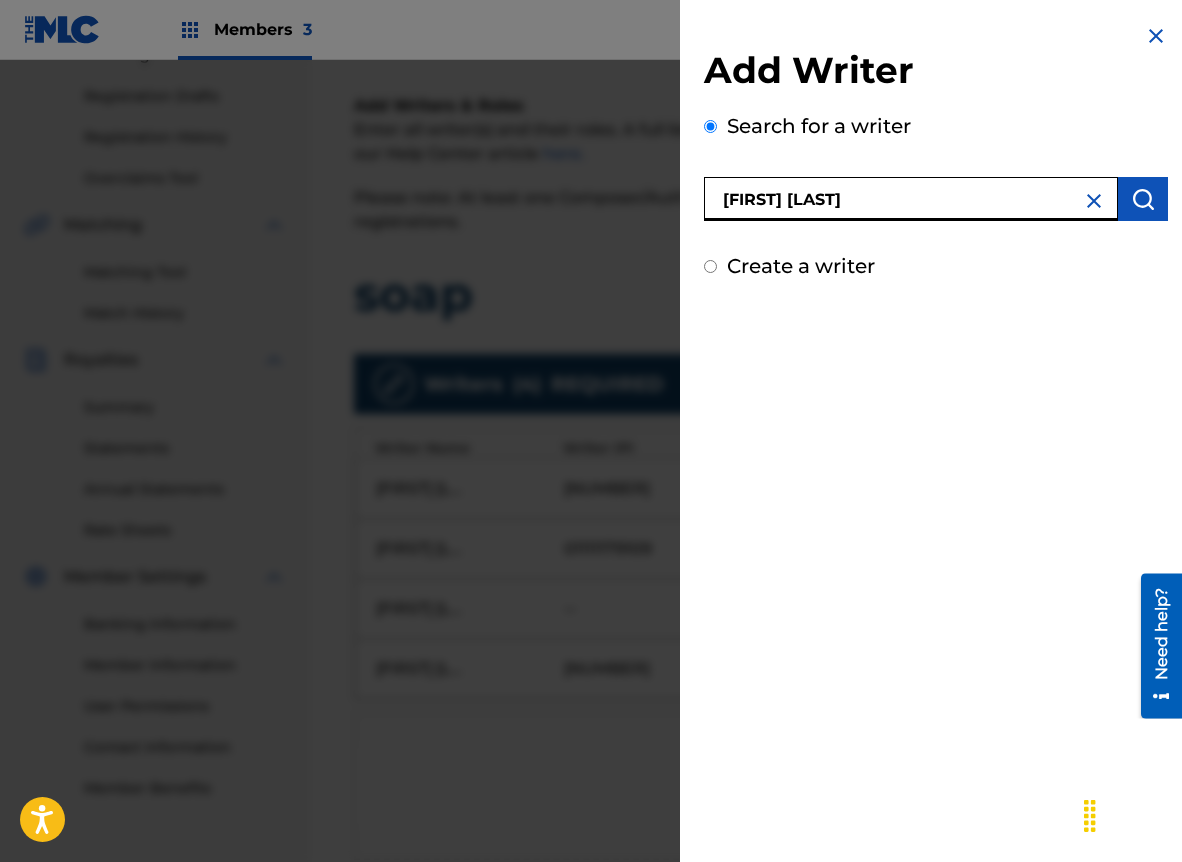 type on "[FIRST] [LAST]" 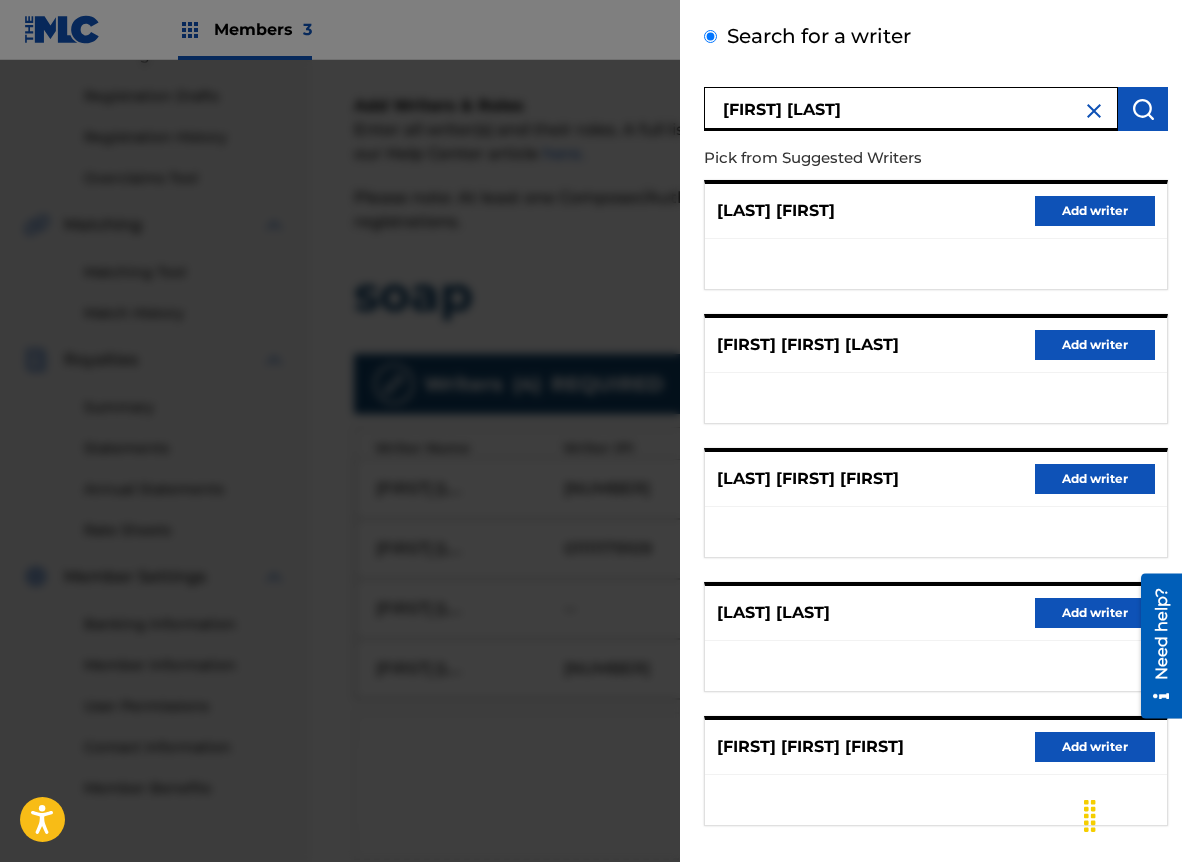 scroll, scrollTop: 77, scrollLeft: 0, axis: vertical 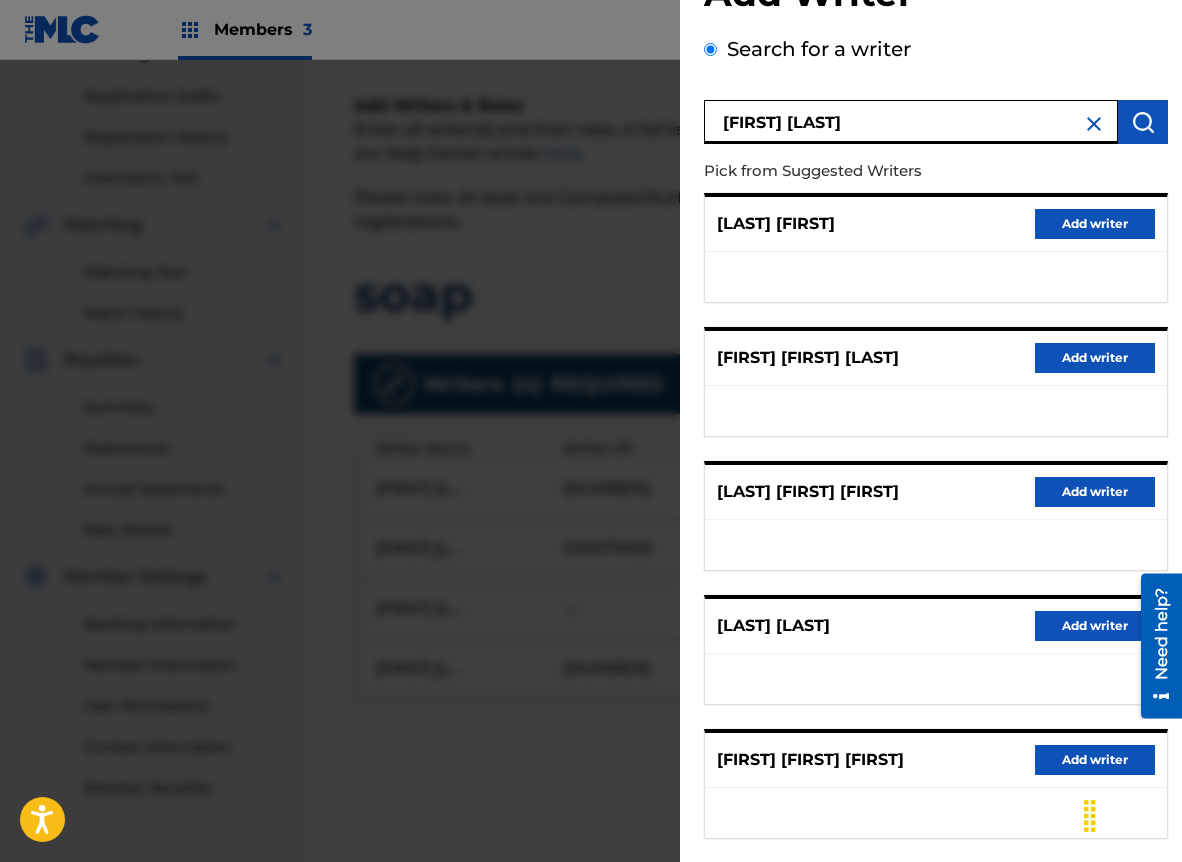 click at bounding box center (1094, 124) 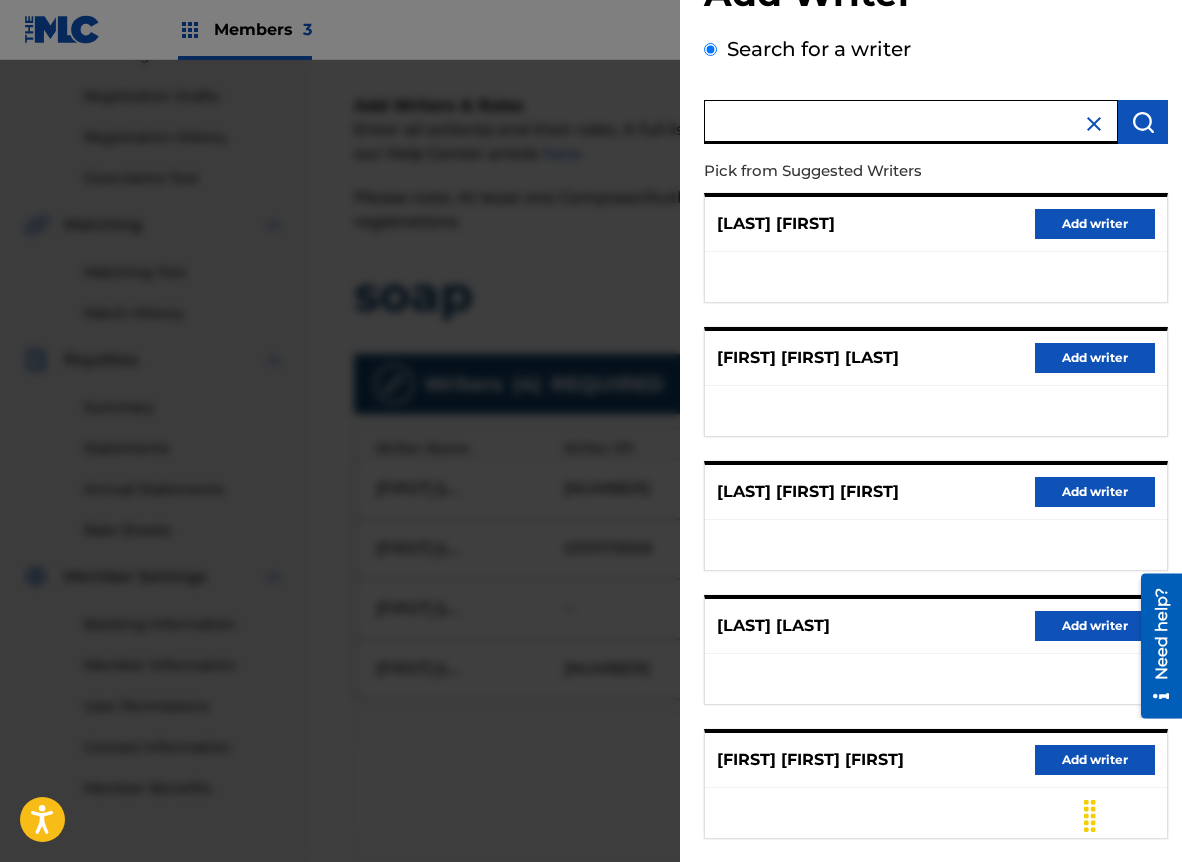 scroll, scrollTop: 0, scrollLeft: 0, axis: both 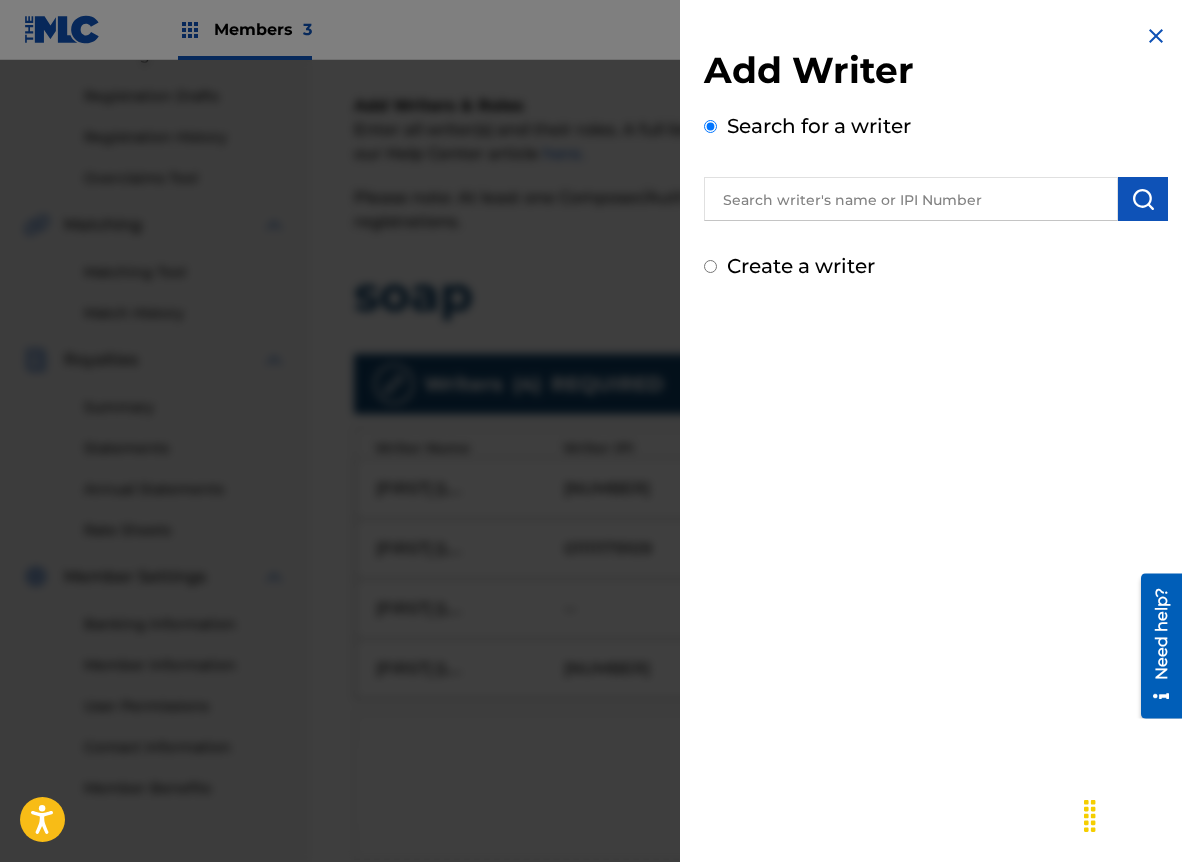 click at bounding box center (911, 199) 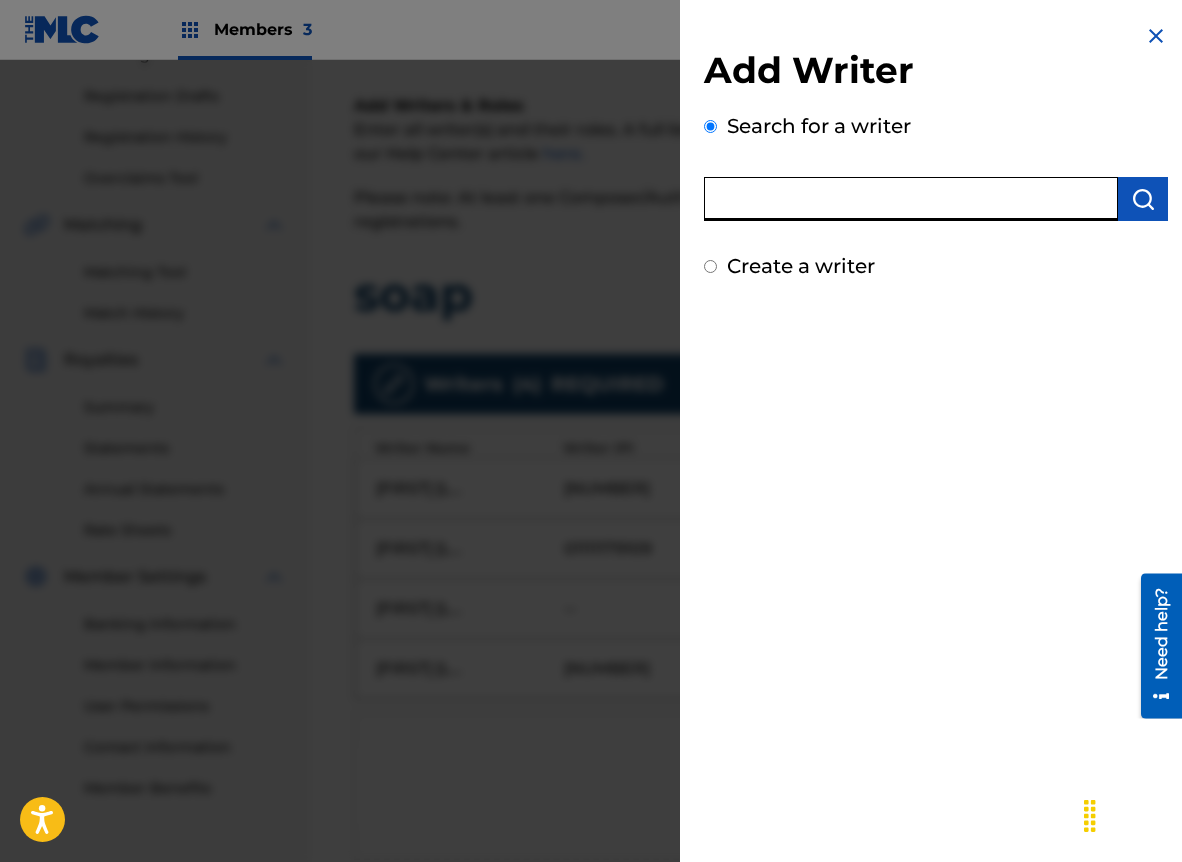 paste on "[FIRST] [LAST]" 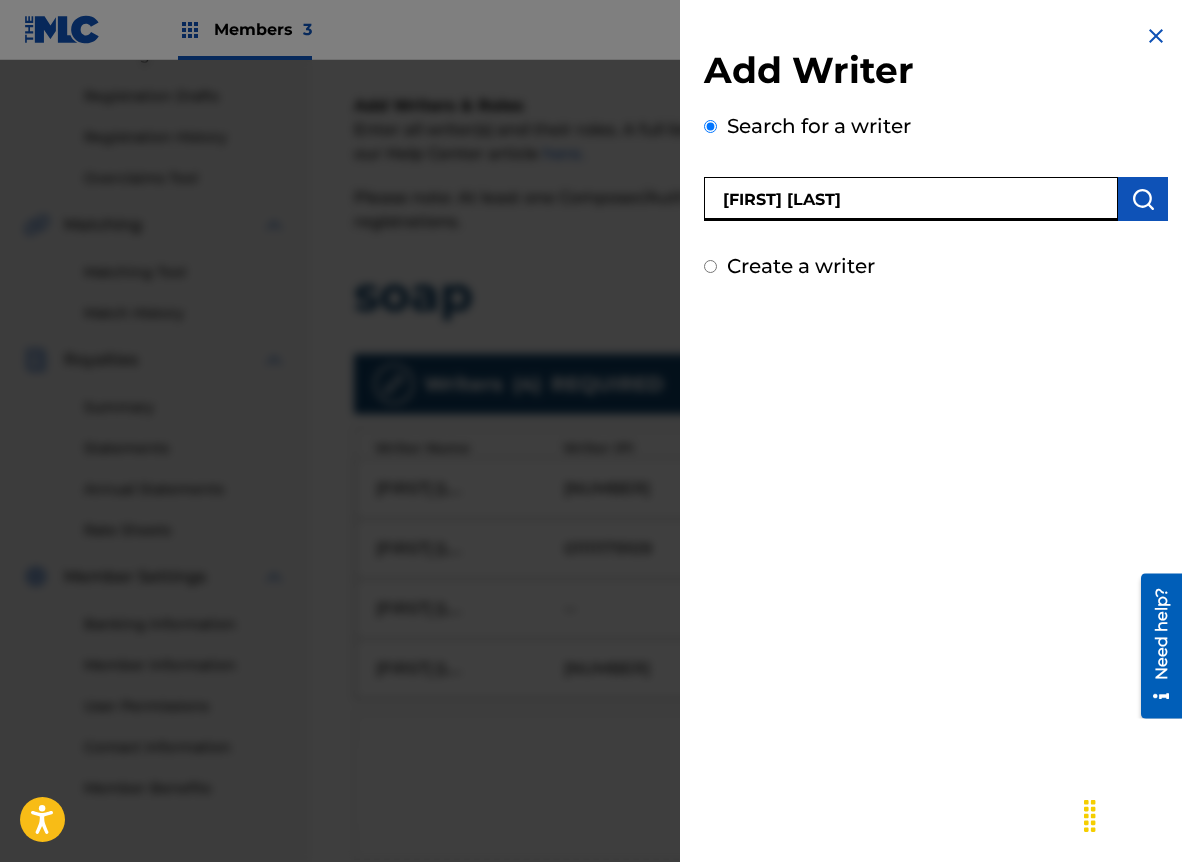 type on "[FIRST] [LAST]" 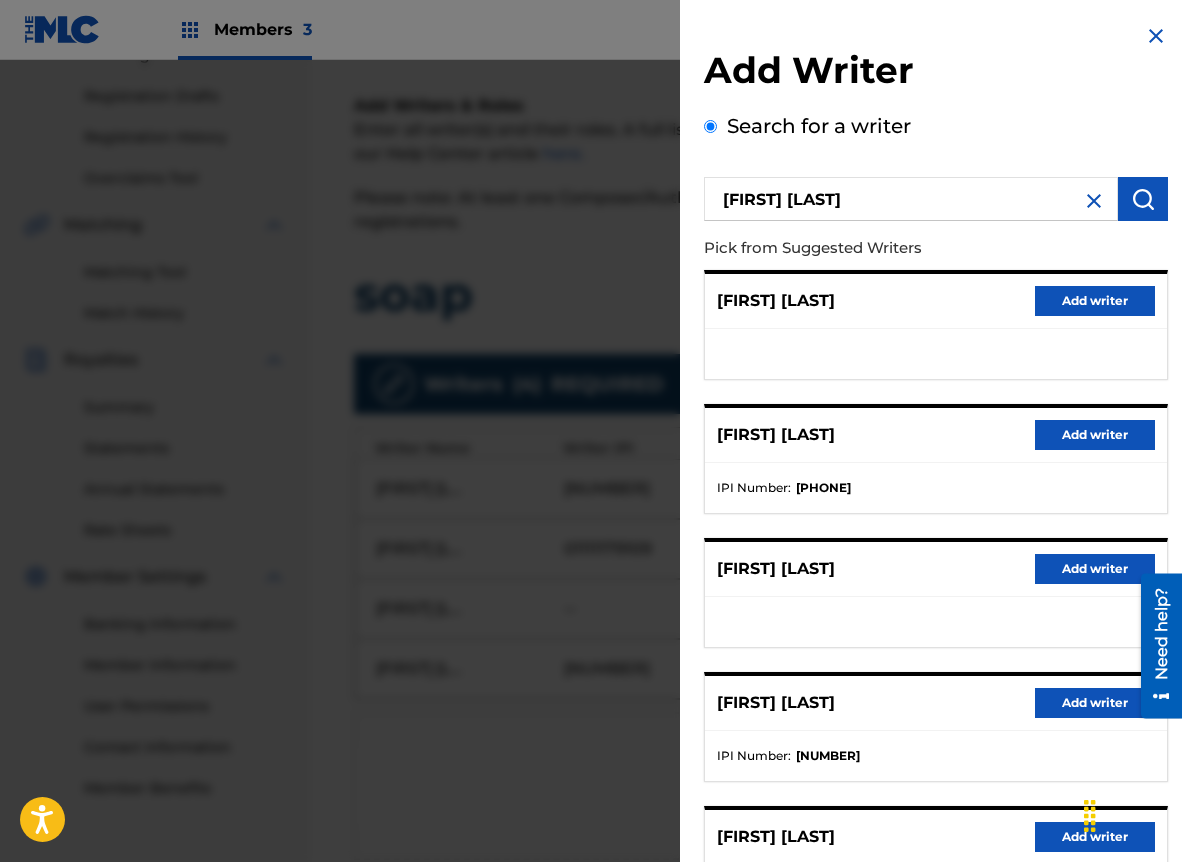 click on "Add writer" at bounding box center [1095, 435] 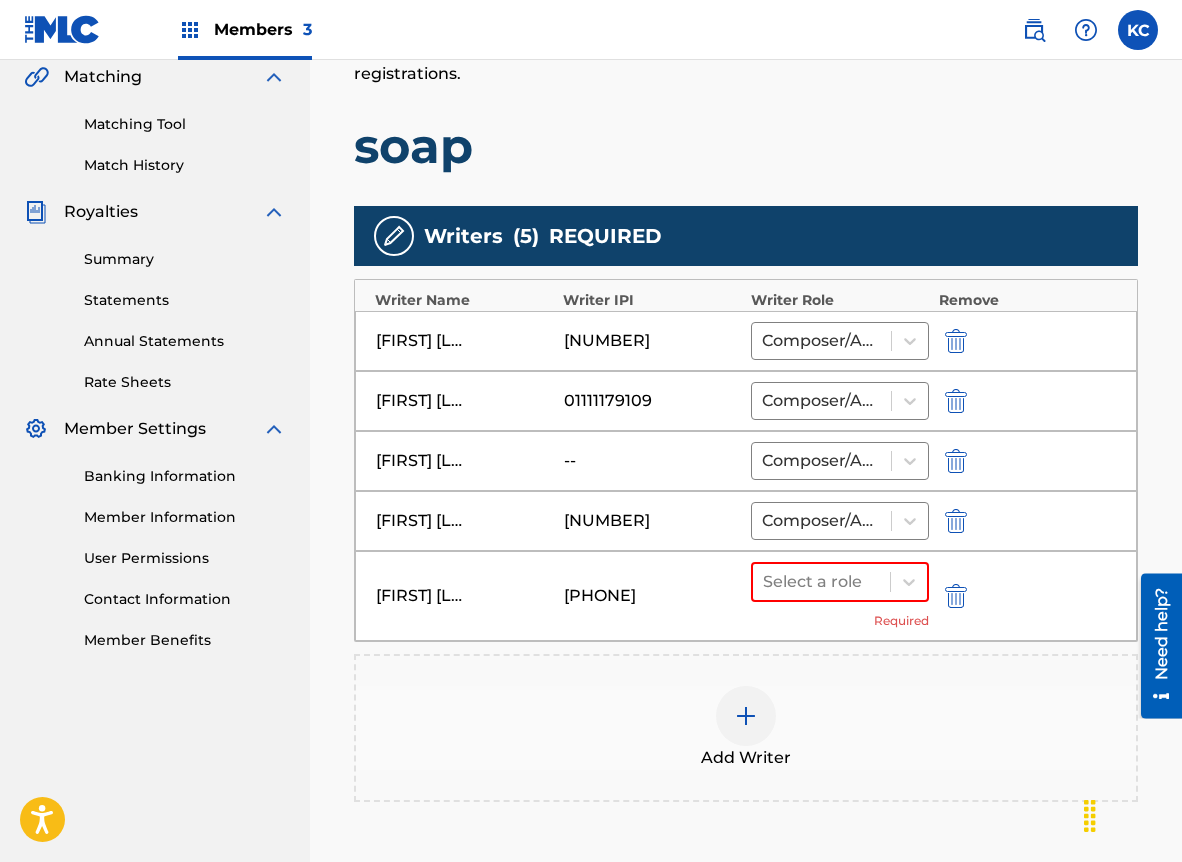 scroll, scrollTop: 636, scrollLeft: 0, axis: vertical 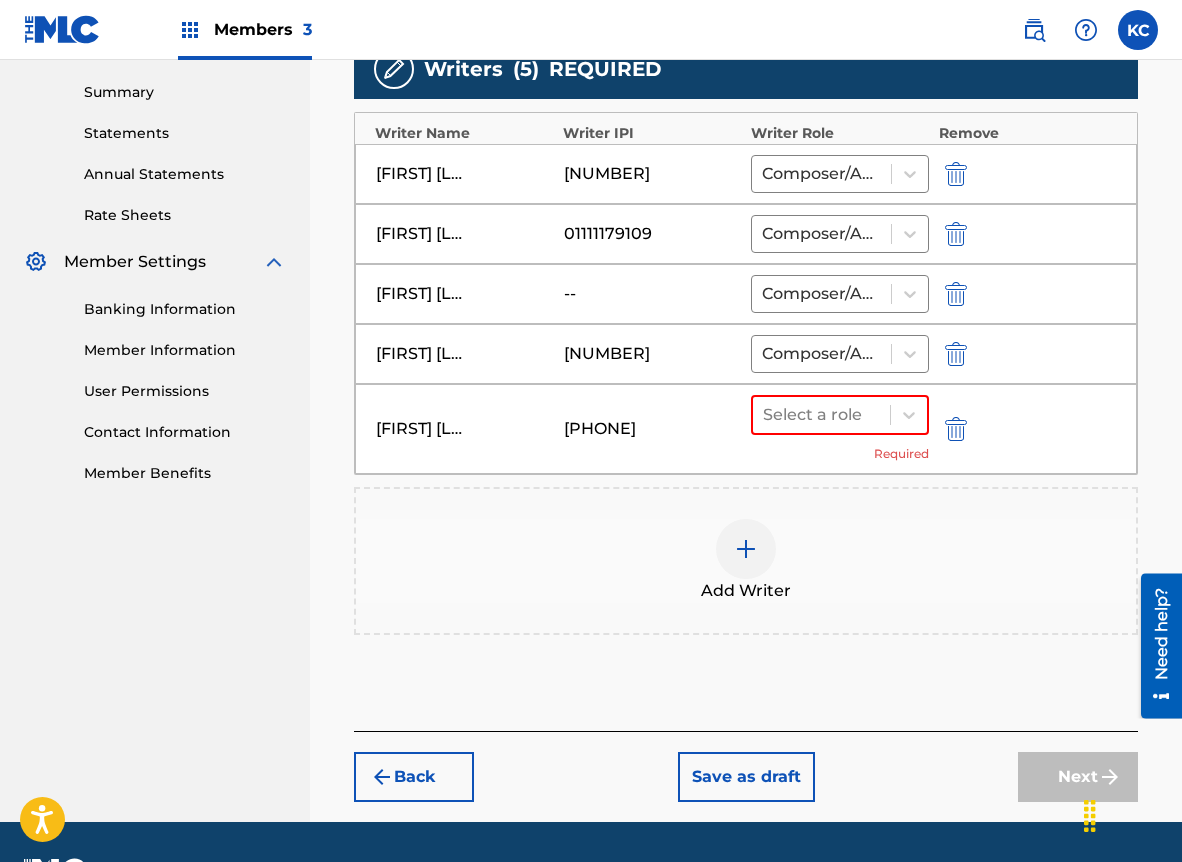 click on "Add Writer" at bounding box center (746, 561) 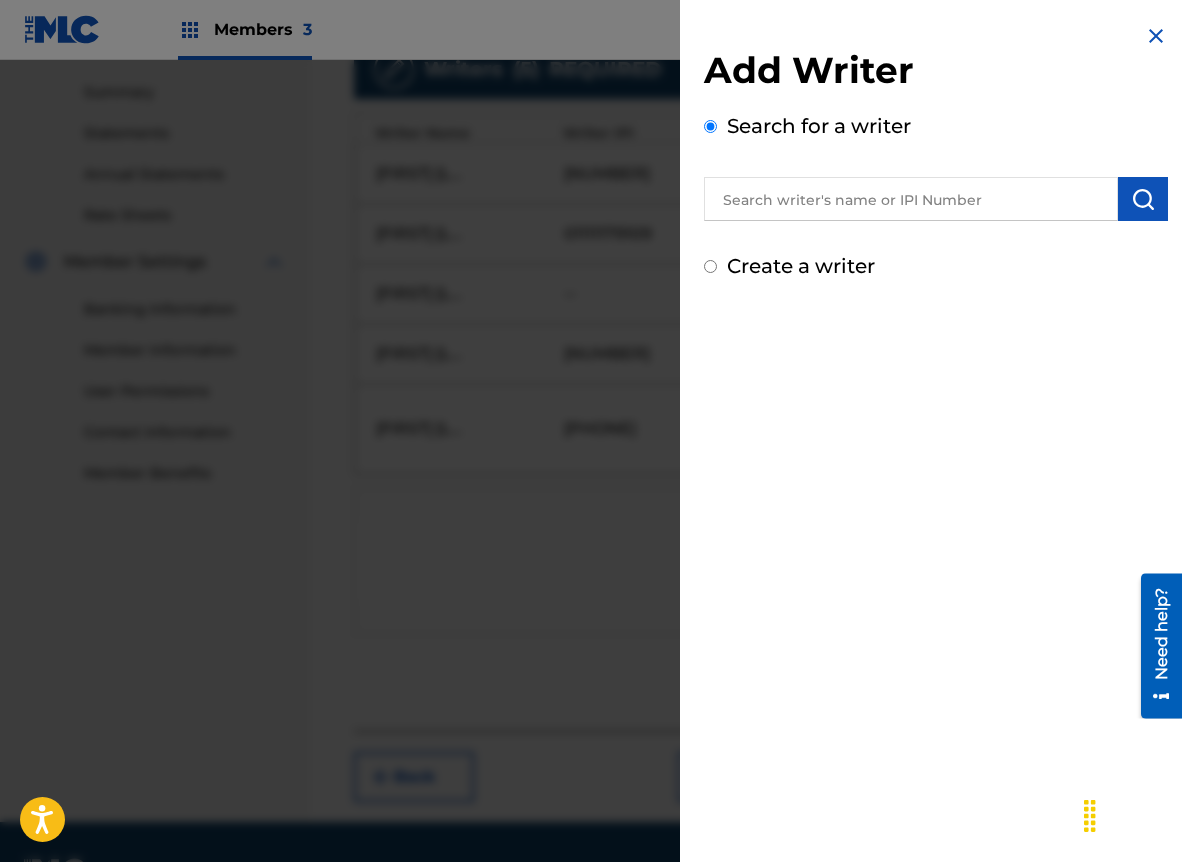 click on "Add Writer Search for a writer Create a writer" at bounding box center (936, 164) 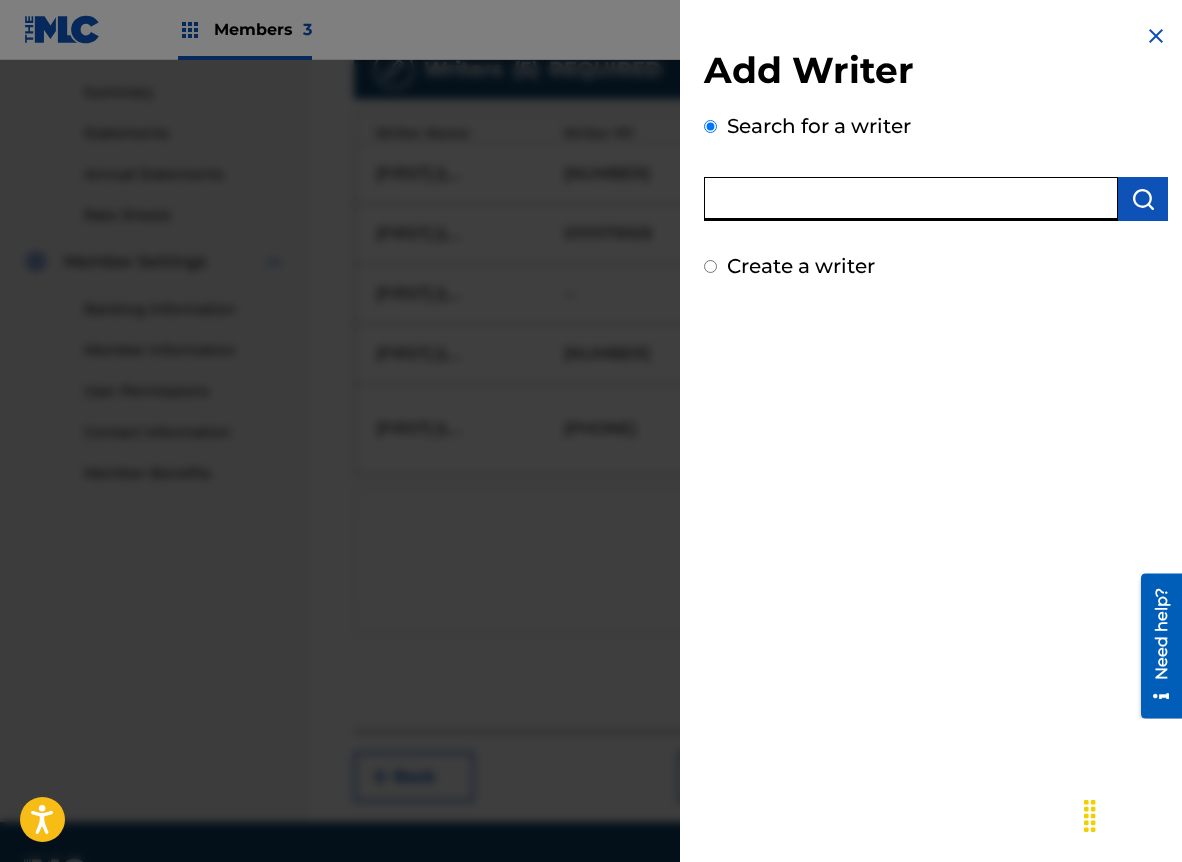 click at bounding box center [911, 199] 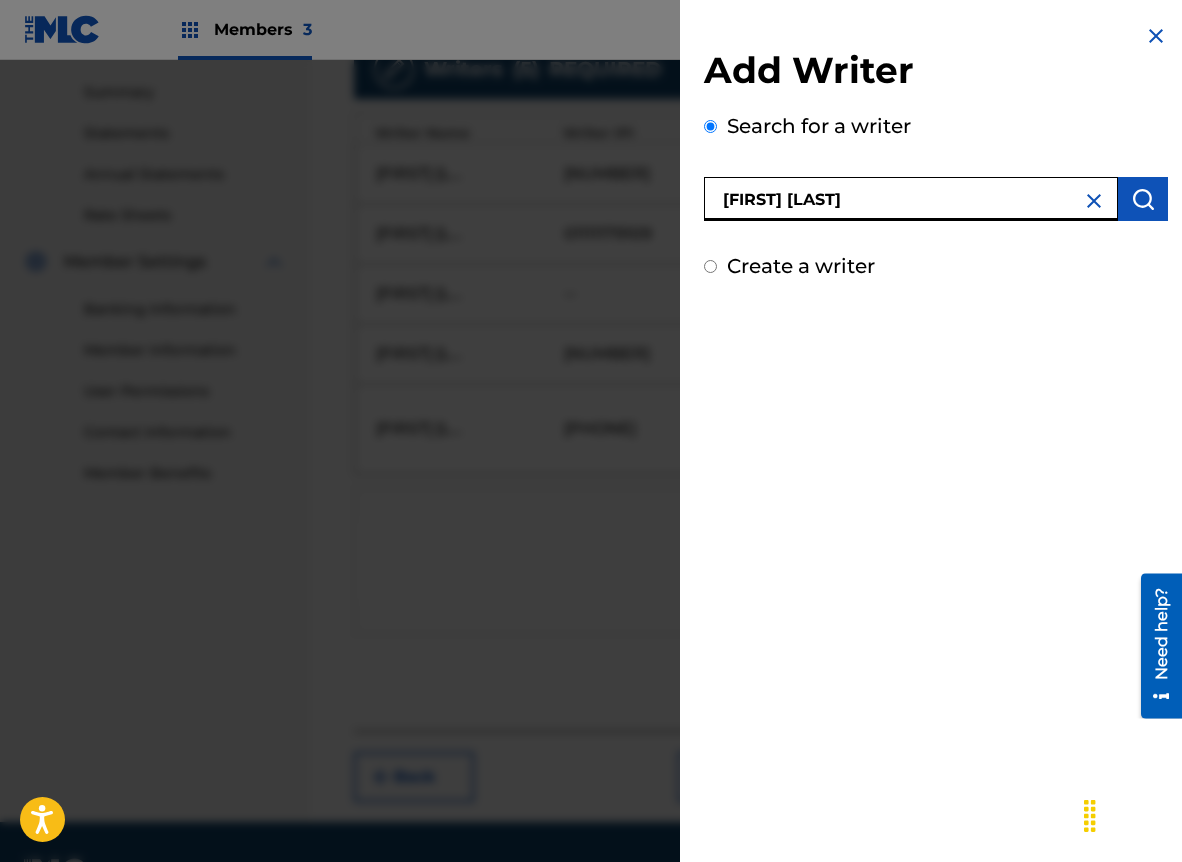type on "[FIRST] [LAST]" 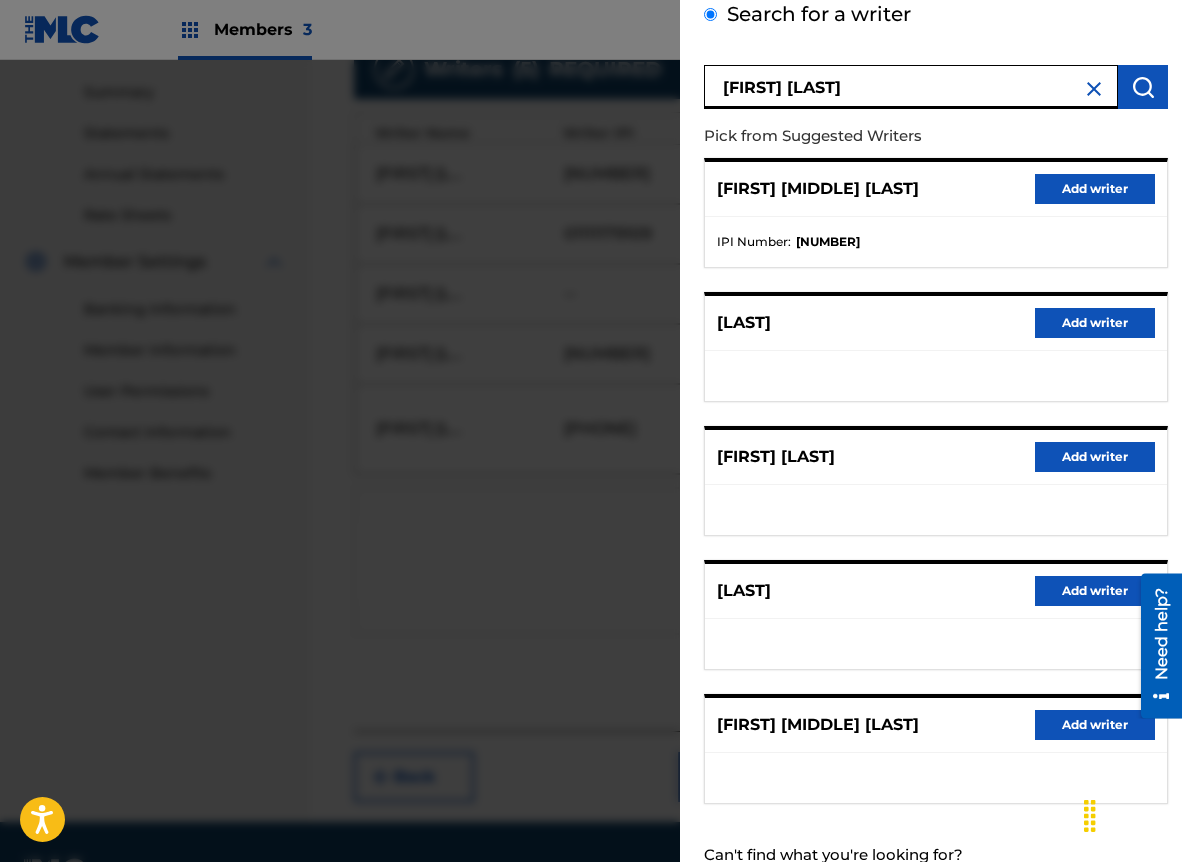 scroll, scrollTop: 114, scrollLeft: 0, axis: vertical 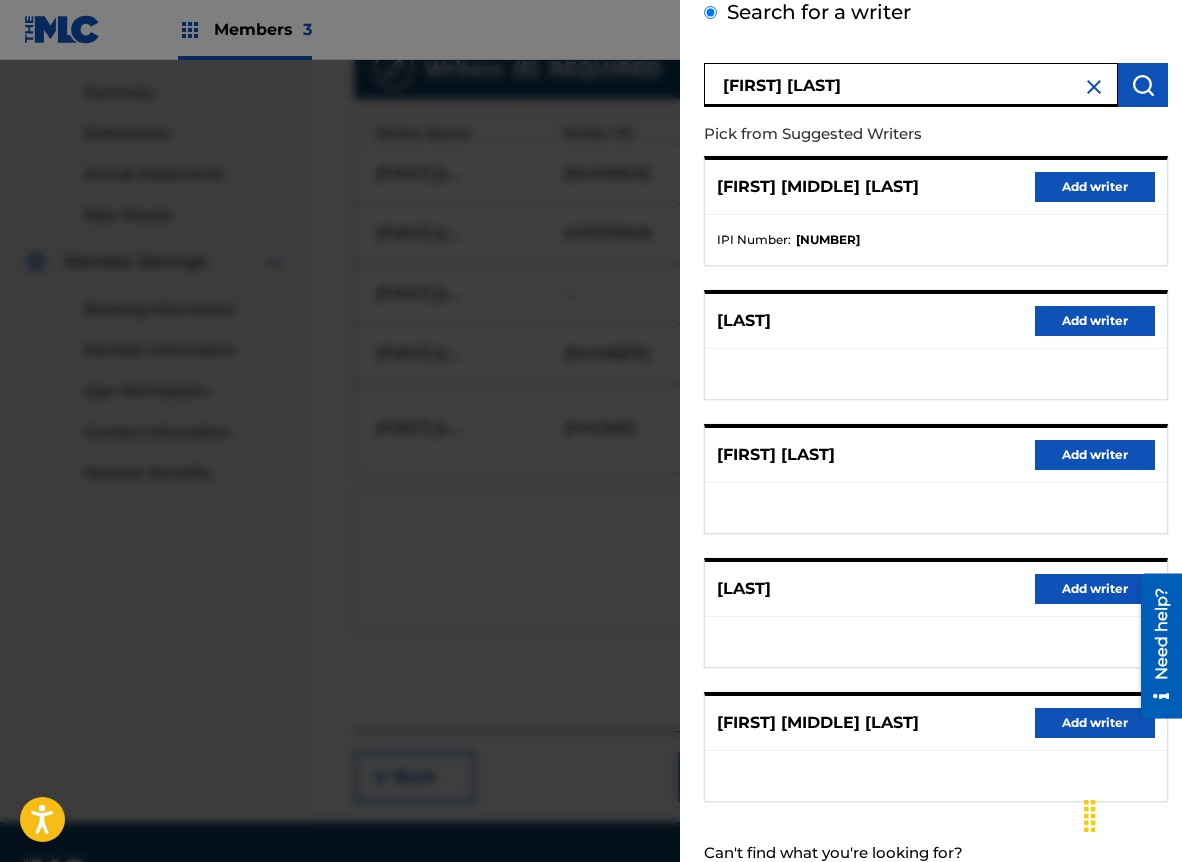 click on "Add writer" at bounding box center [1095, 187] 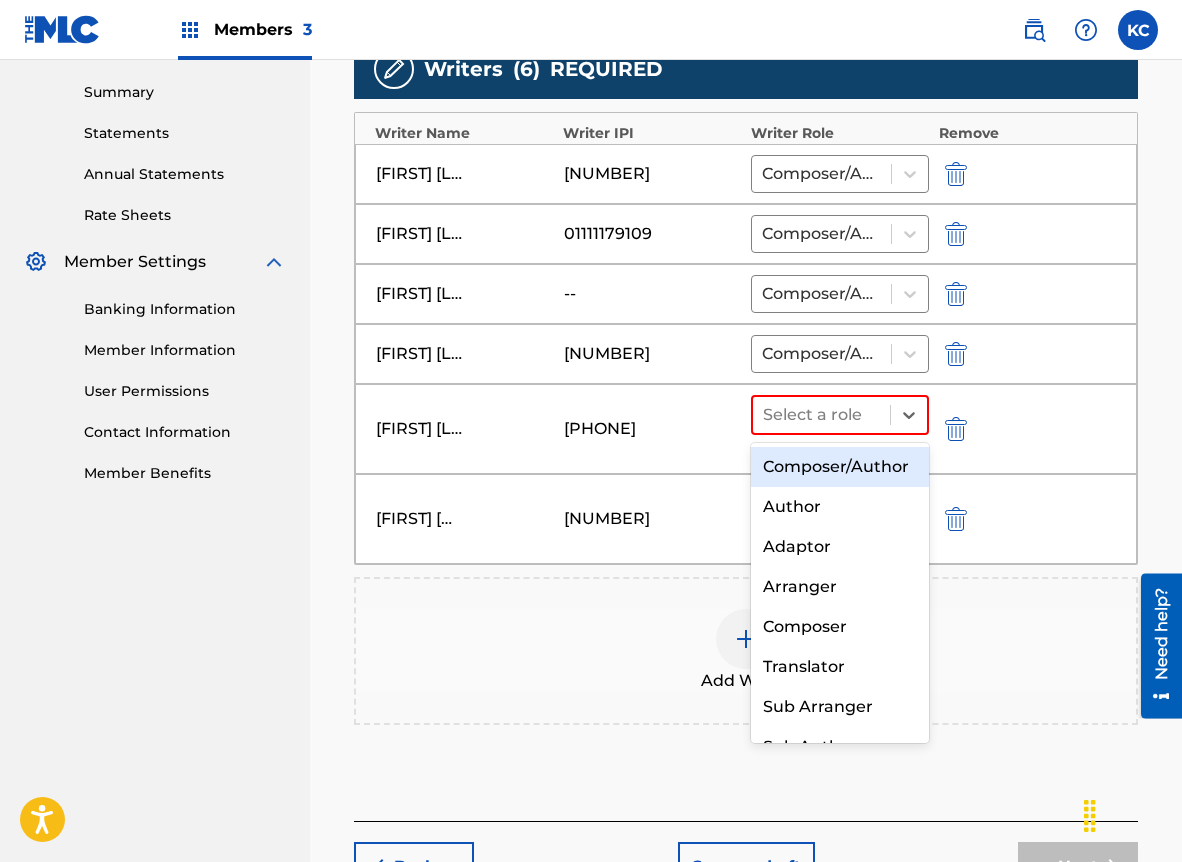 drag, startPoint x: 850, startPoint y: 414, endPoint x: 842, endPoint y: 461, distance: 47.67599 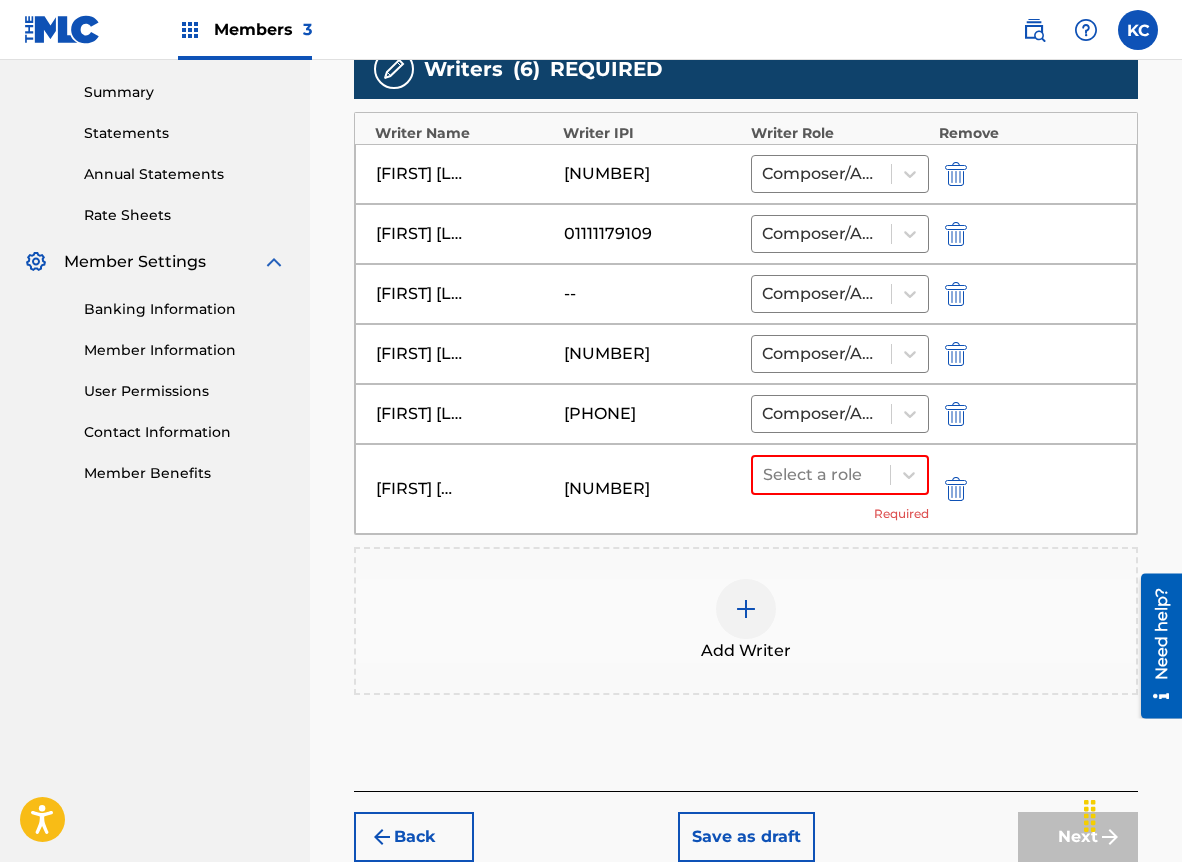 click on "Select a role Required" at bounding box center [840, 489] 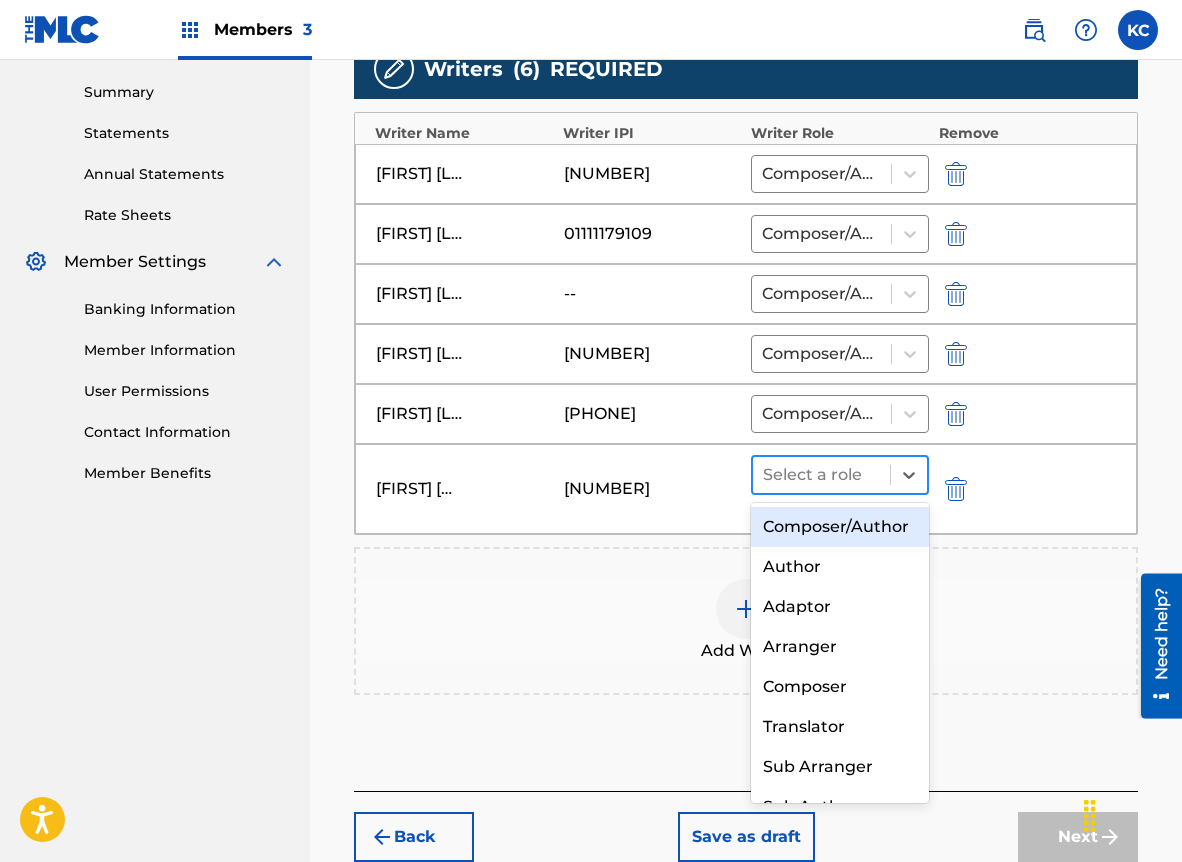 click at bounding box center (821, 475) 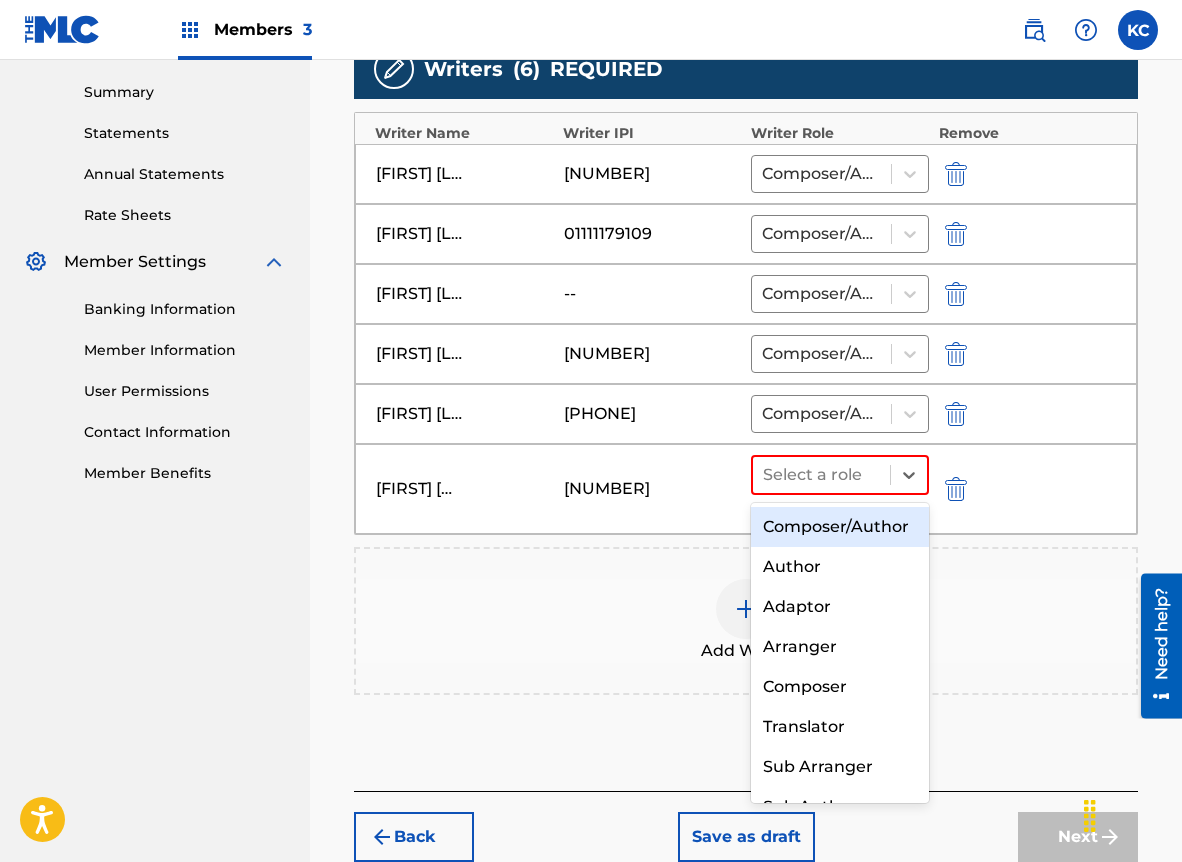 click on "Composer/Author" at bounding box center (840, 527) 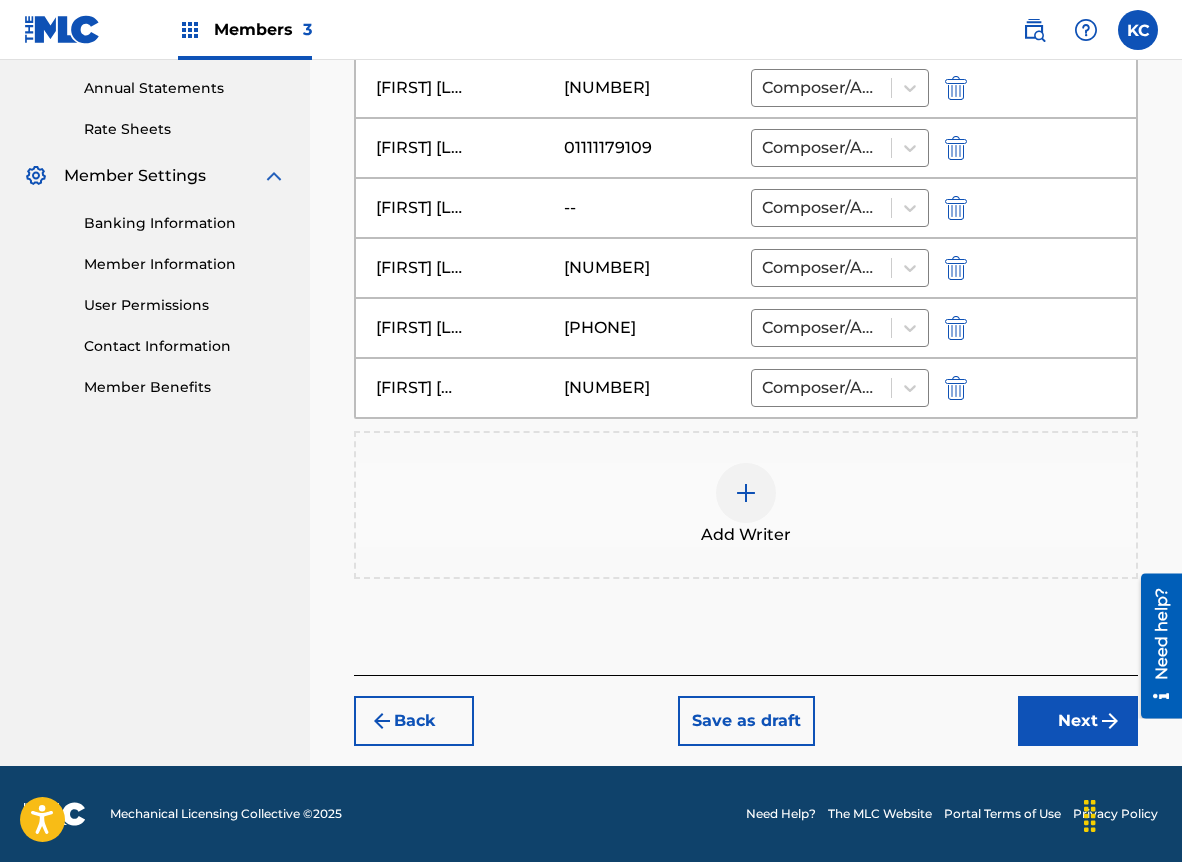 click on "Next" at bounding box center (1078, 721) 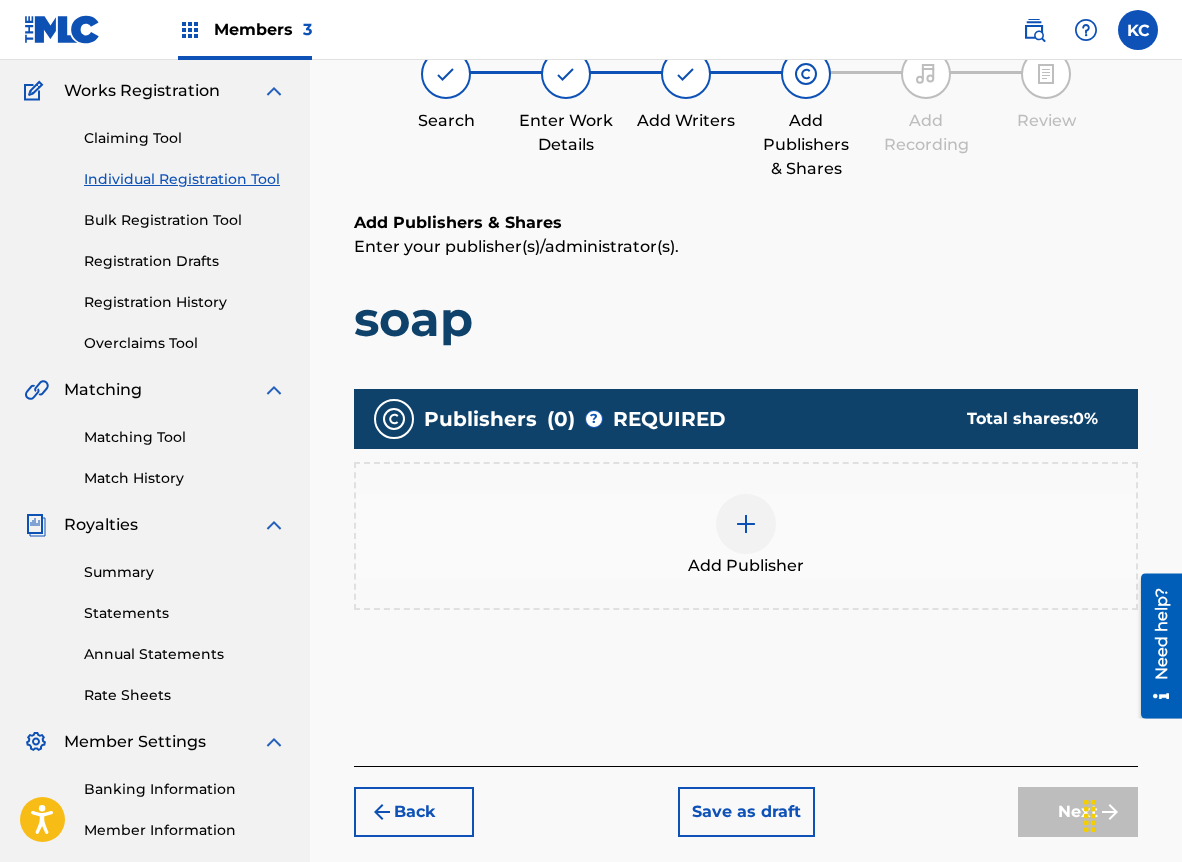 scroll, scrollTop: 90, scrollLeft: 0, axis: vertical 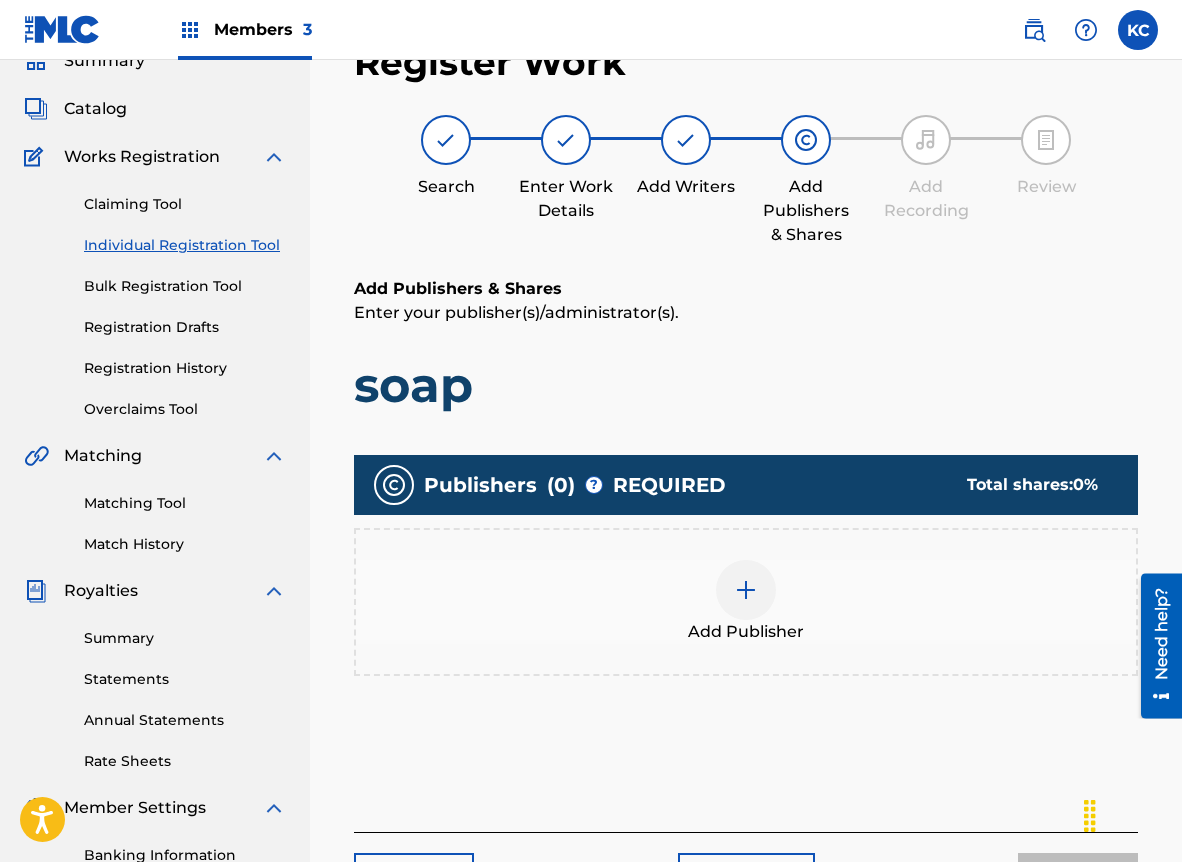 click at bounding box center (746, 590) 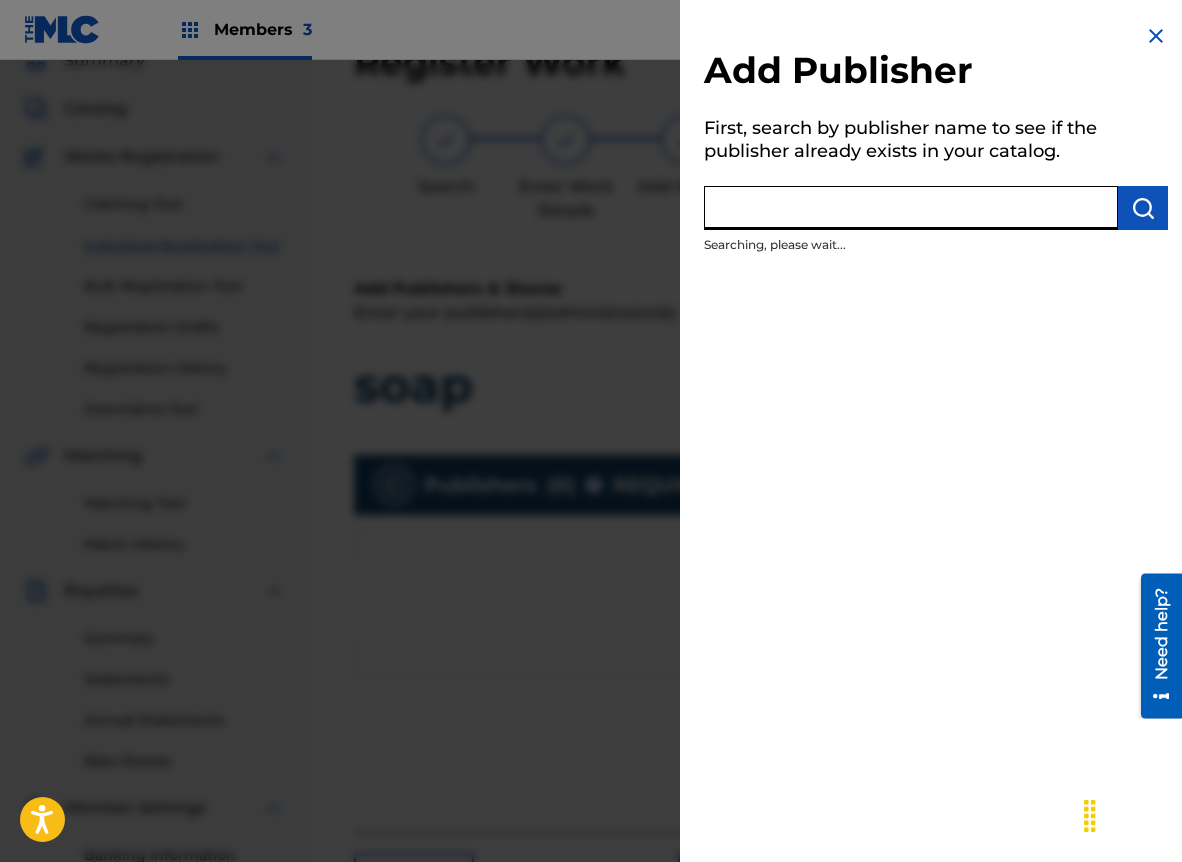 click at bounding box center (911, 208) 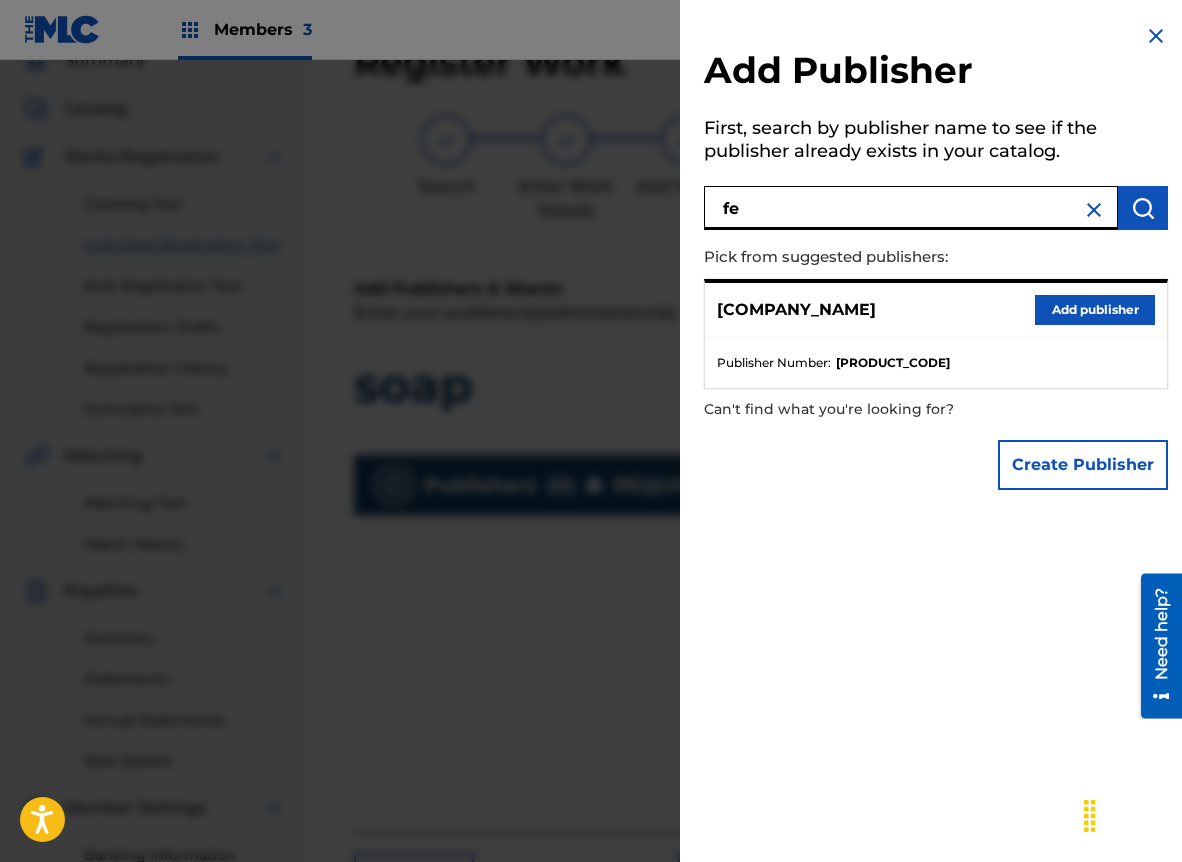 type on "f" 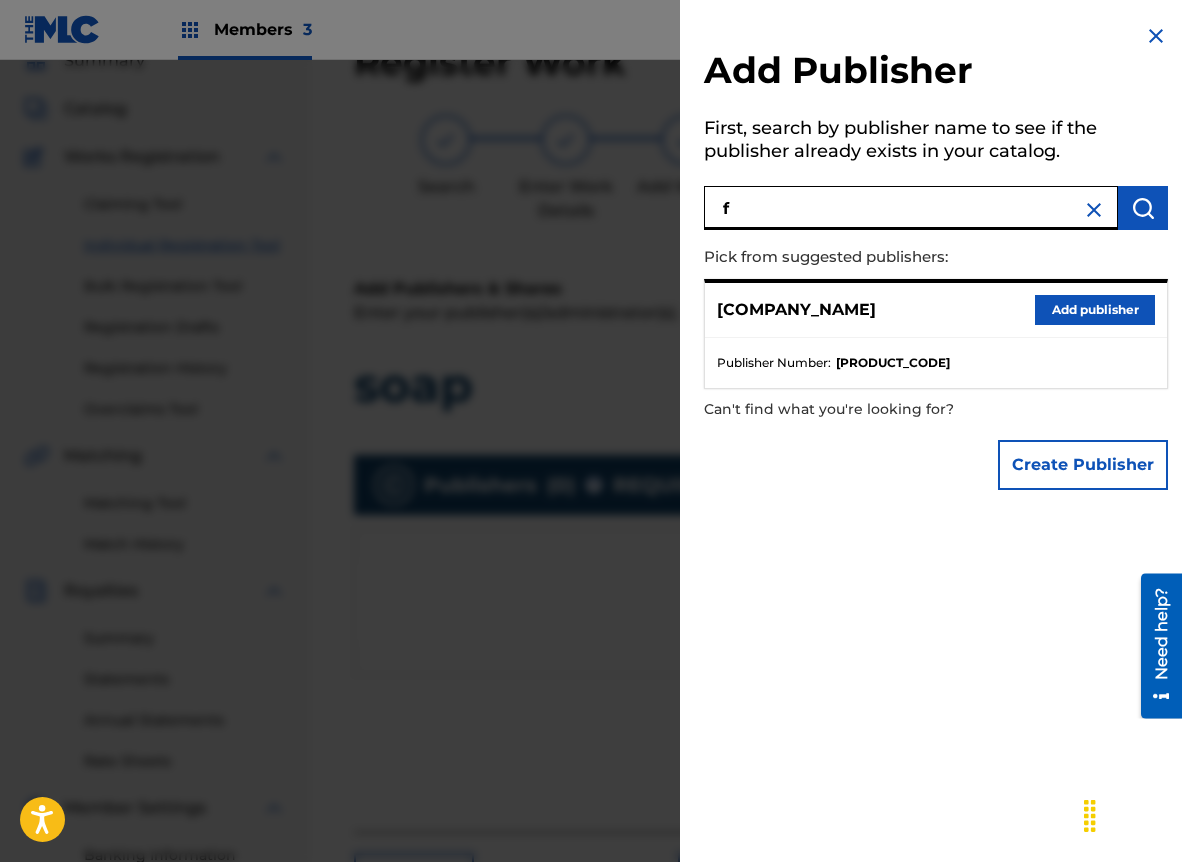 type 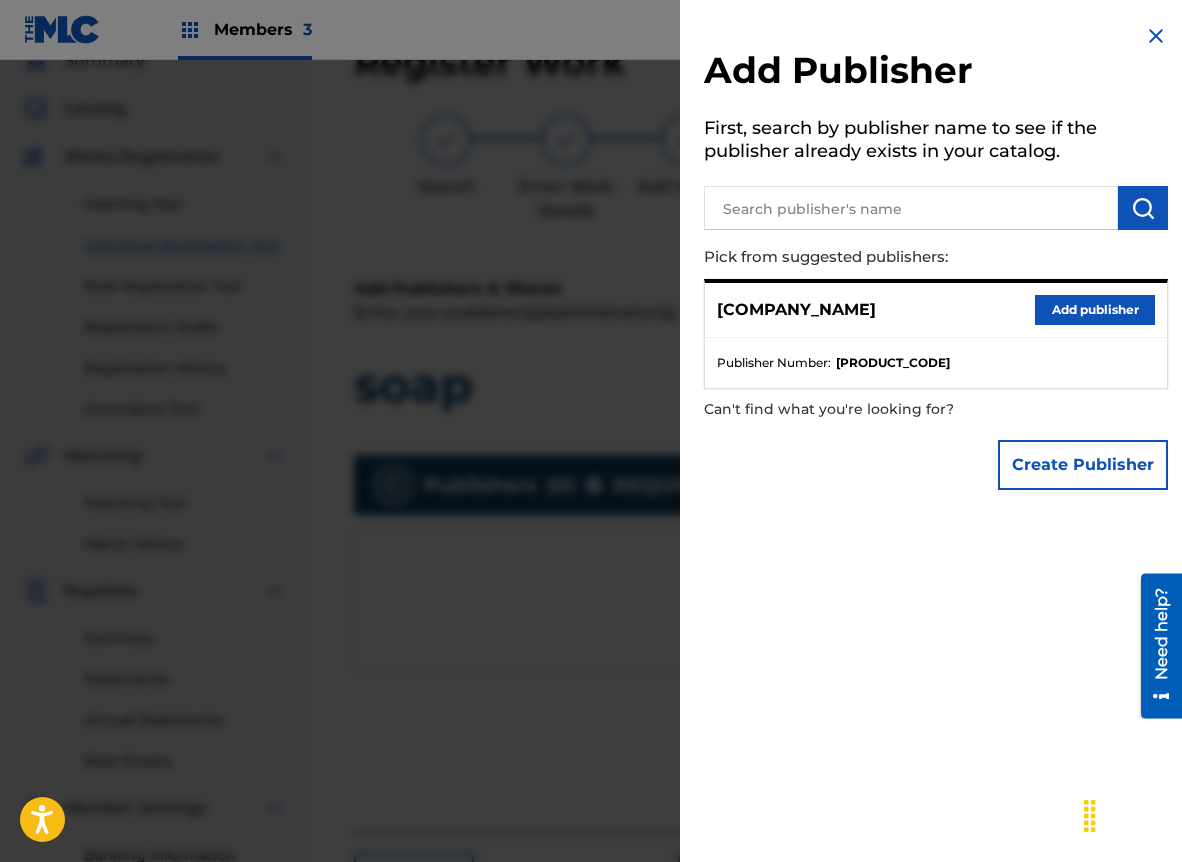 click on "Add publisher" at bounding box center (1095, 310) 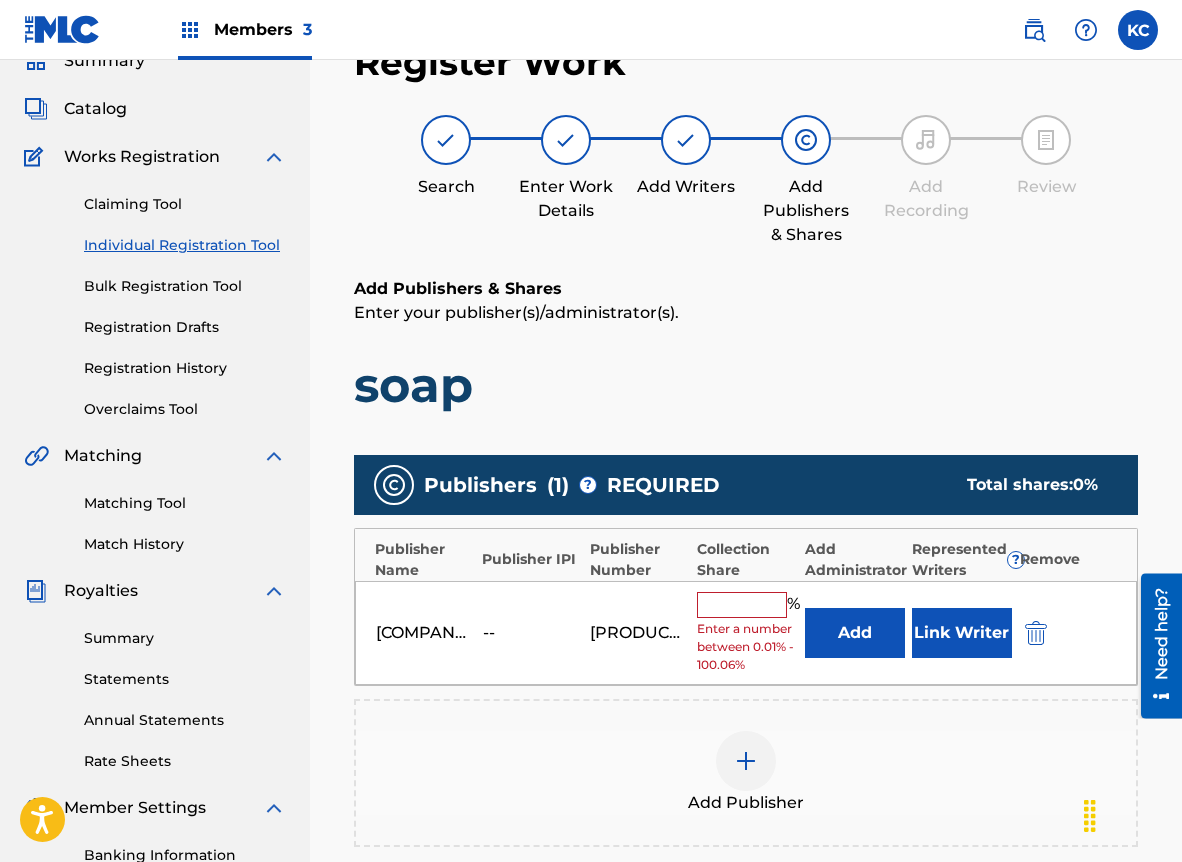 click on "Link Writer" at bounding box center [962, 633] 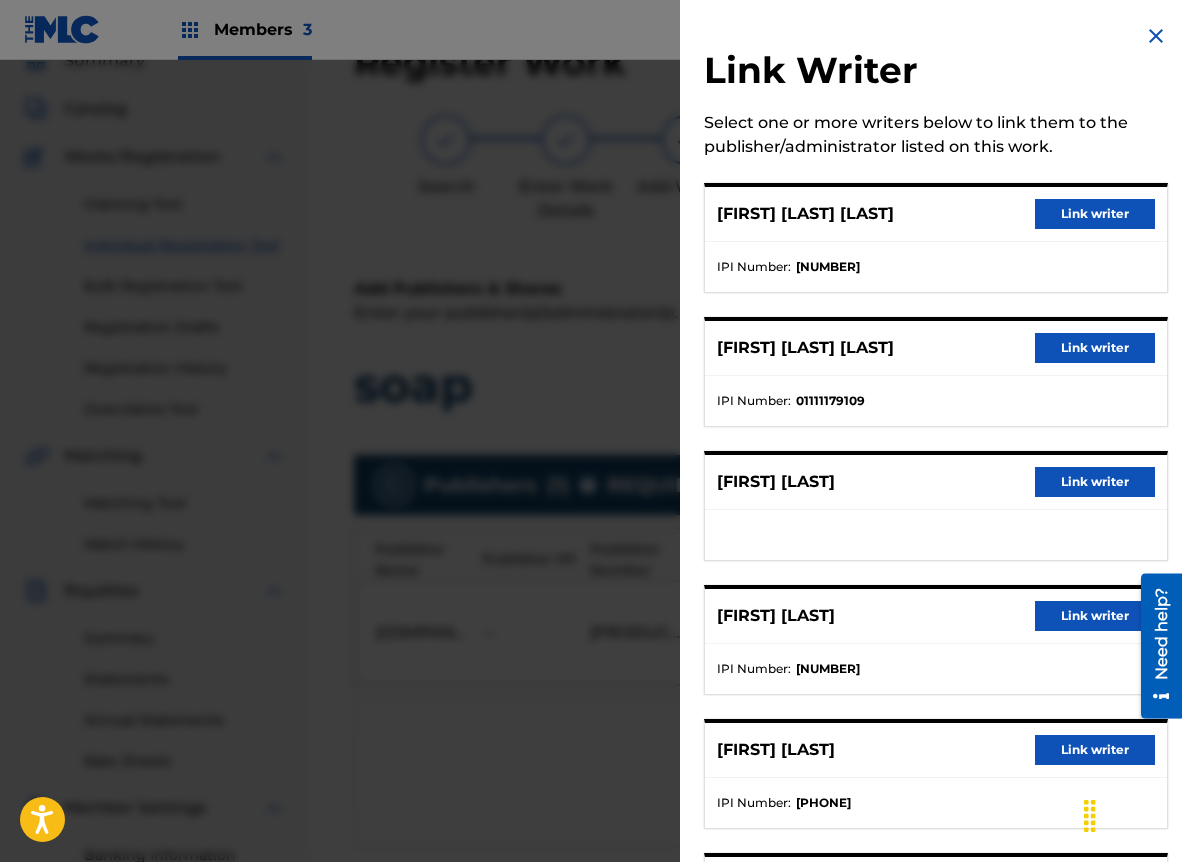 click on "Link writer" at bounding box center [1095, 214] 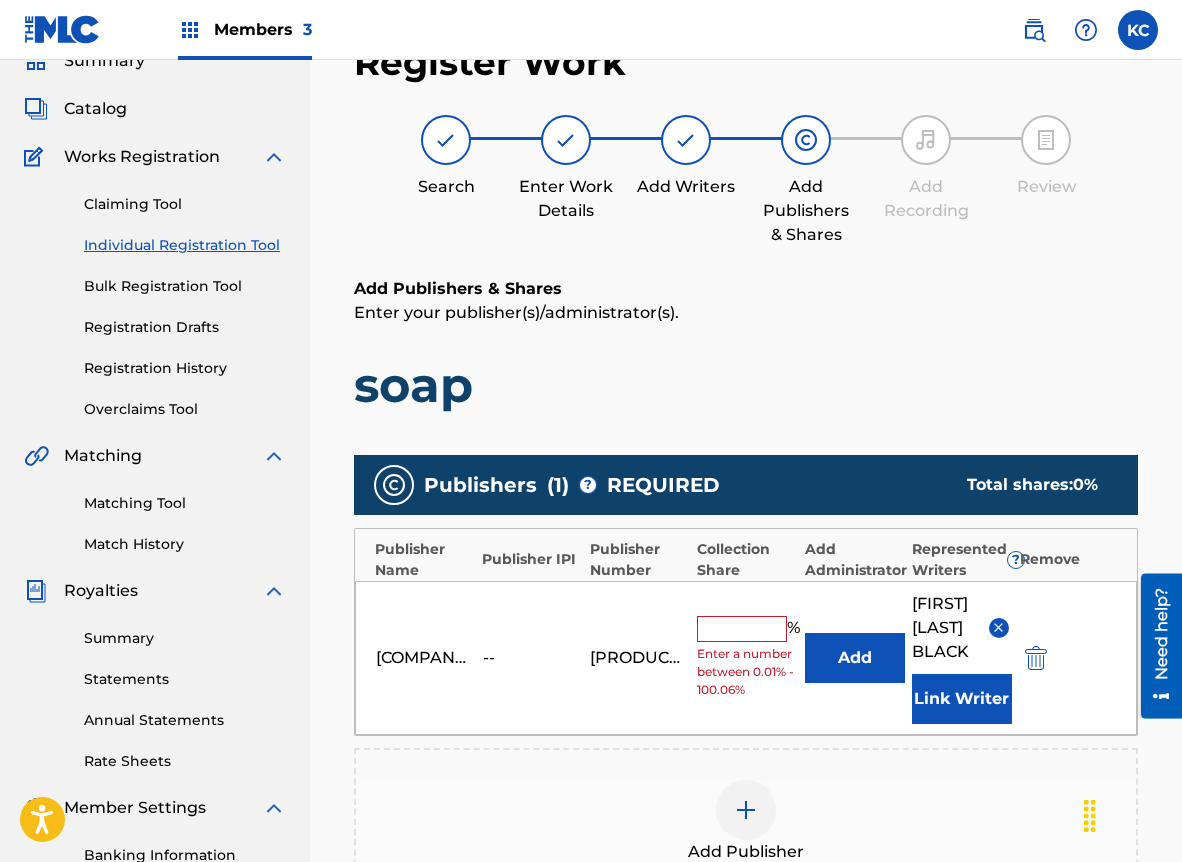 click at bounding box center (742, 629) 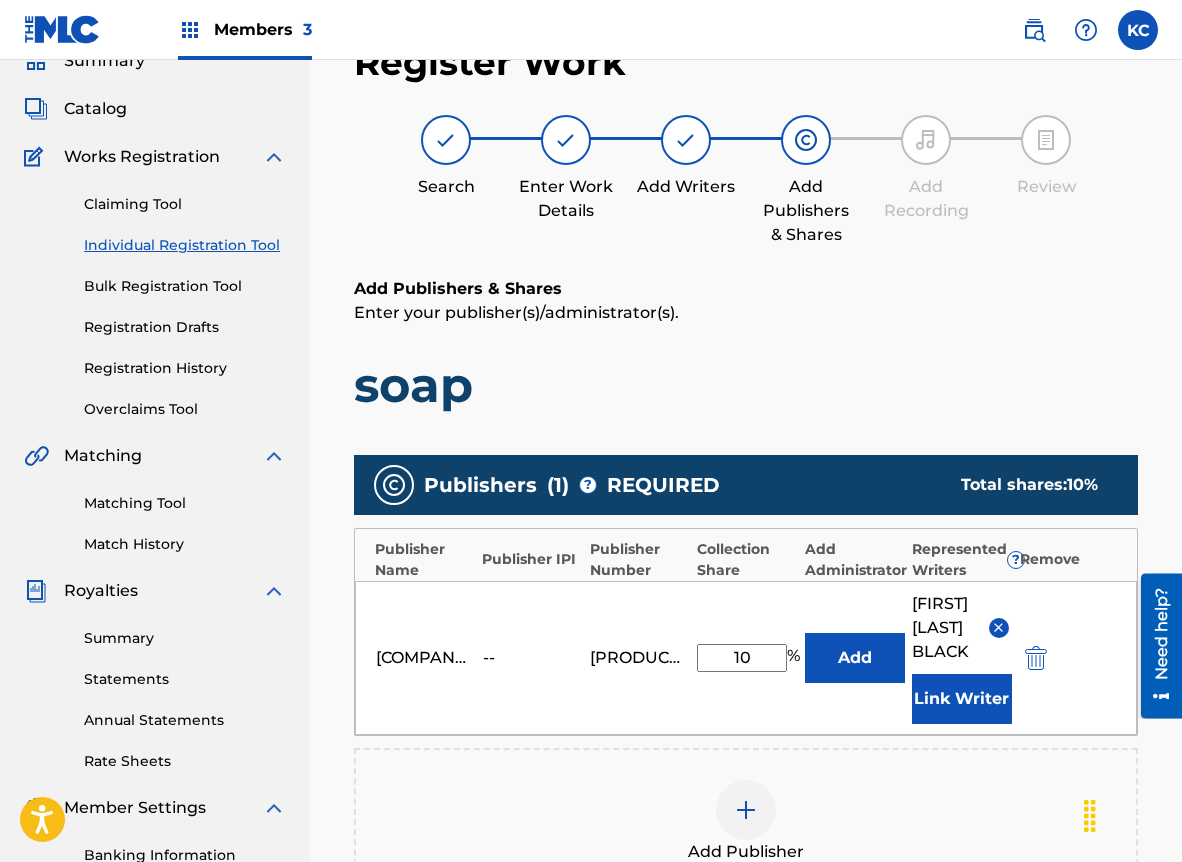 type on "10" 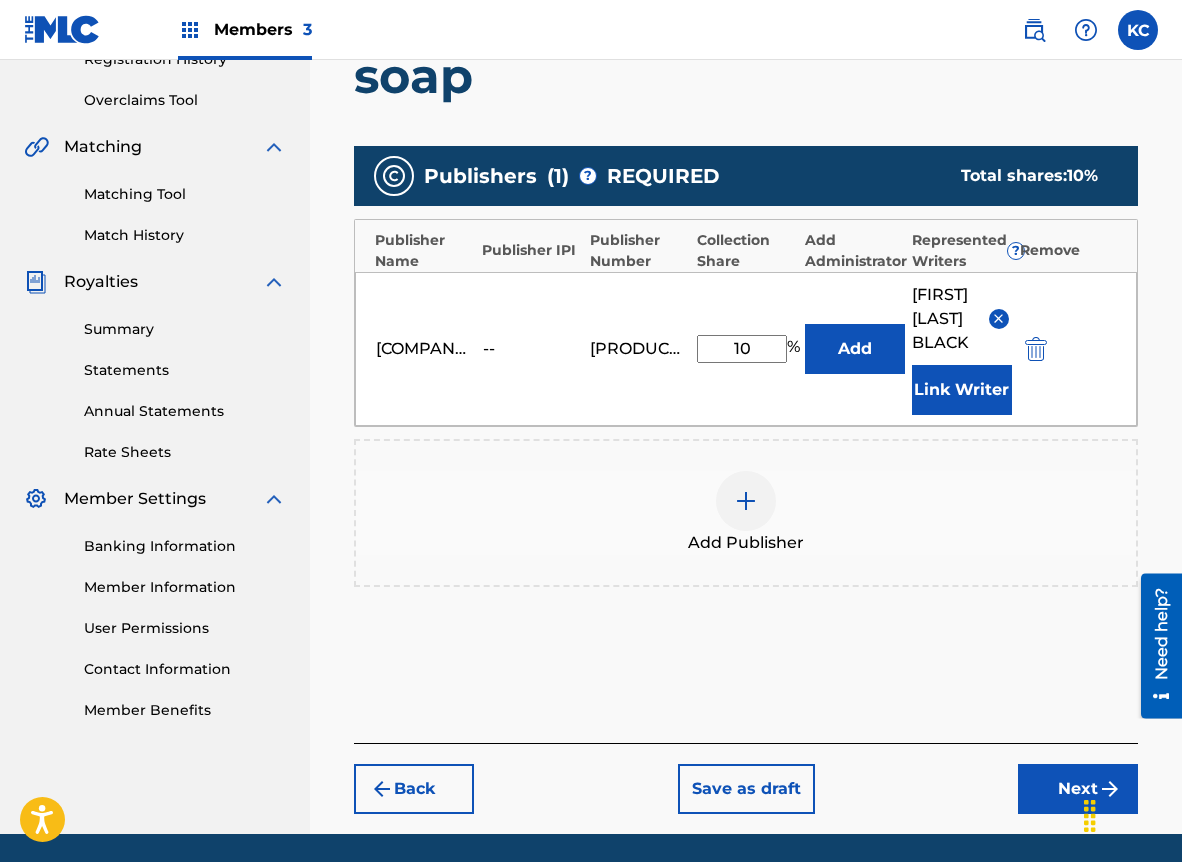 click on "Next" at bounding box center (1078, 789) 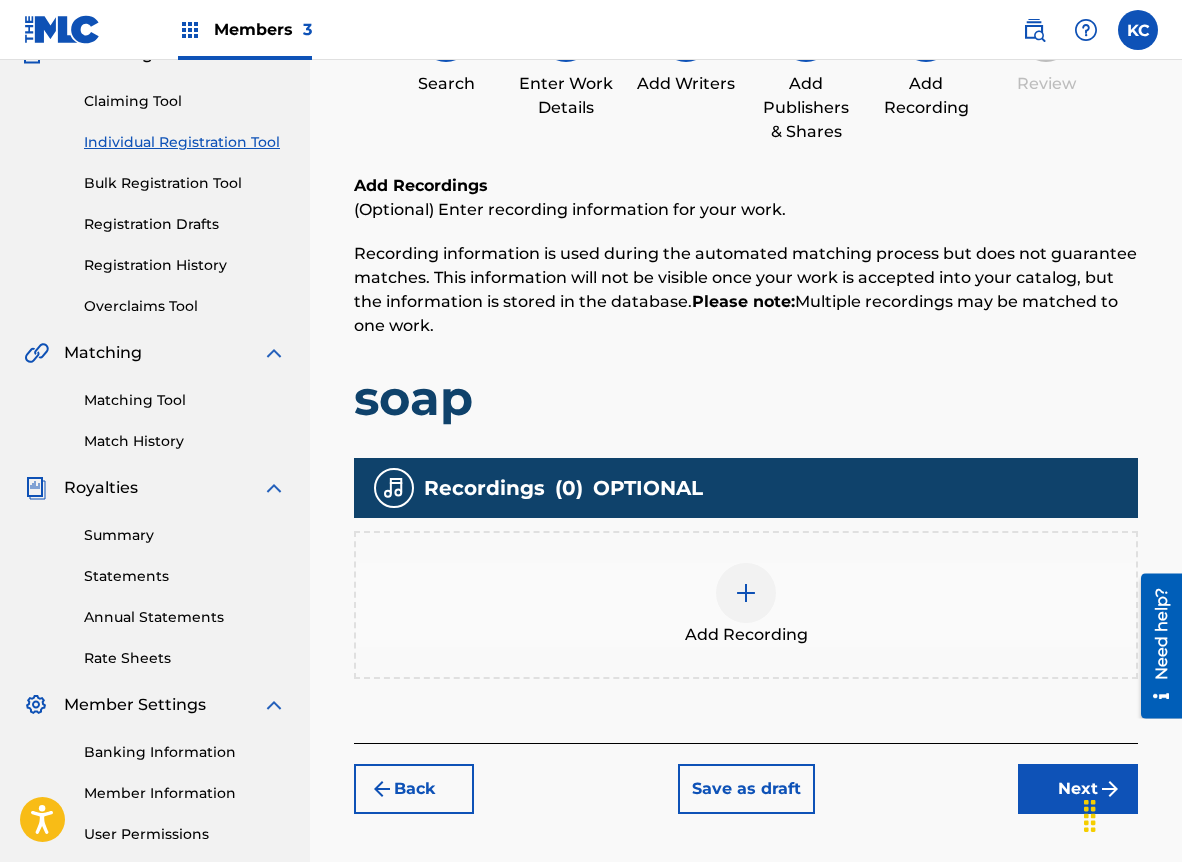 scroll, scrollTop: 90, scrollLeft: 0, axis: vertical 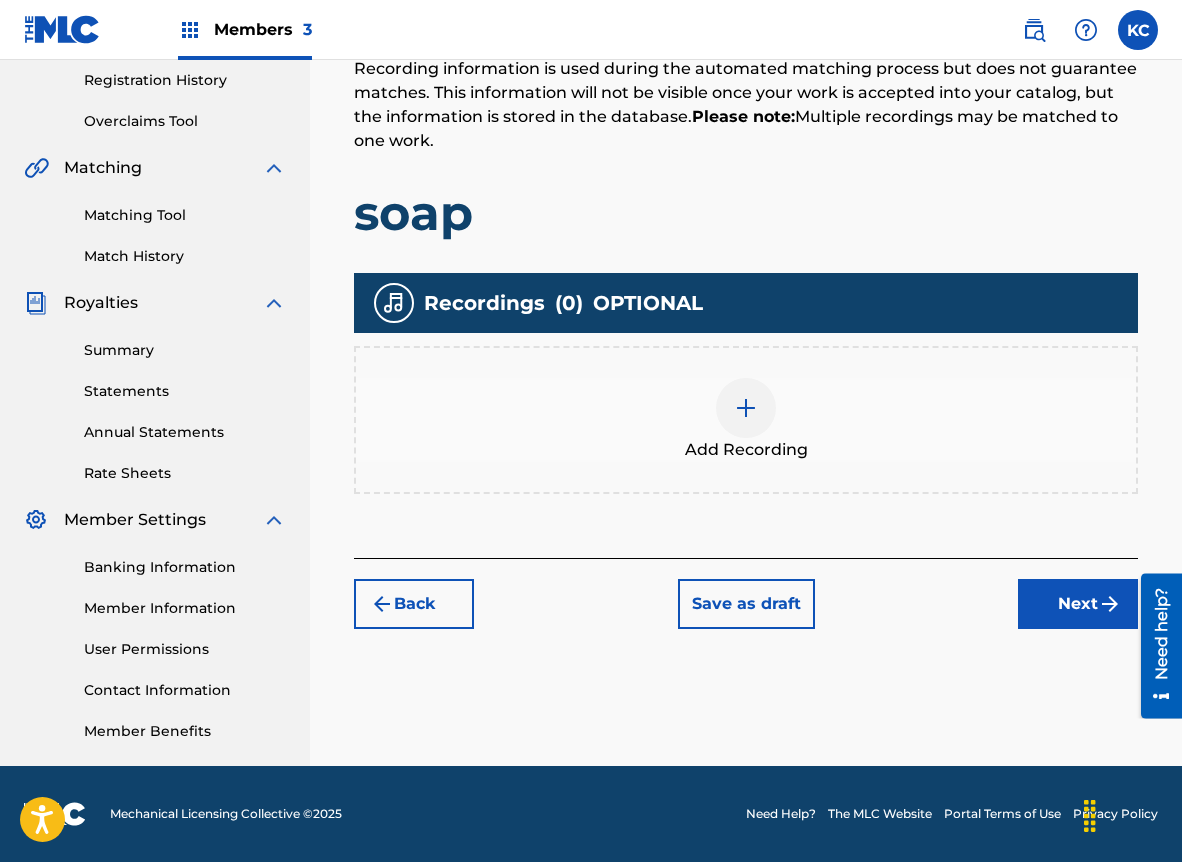 click on "Next" at bounding box center [1078, 604] 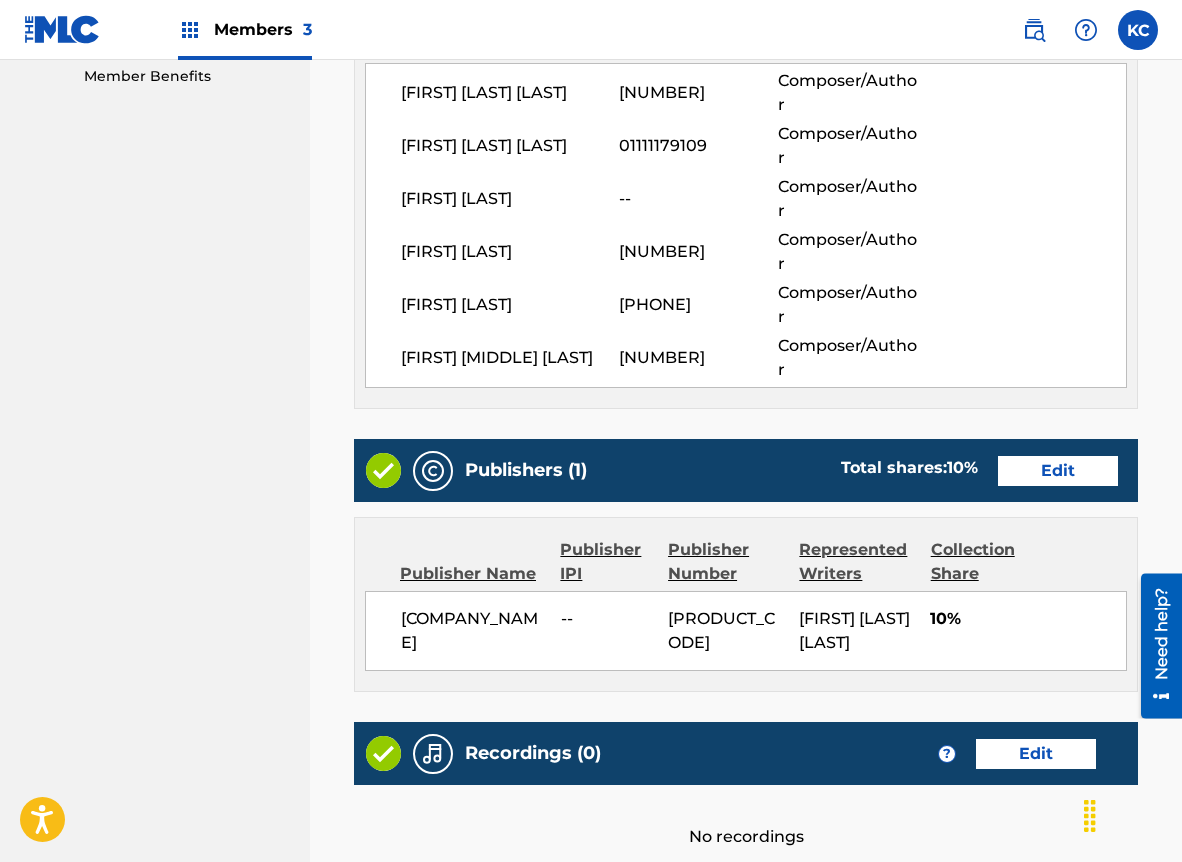 scroll, scrollTop: 1151, scrollLeft: 0, axis: vertical 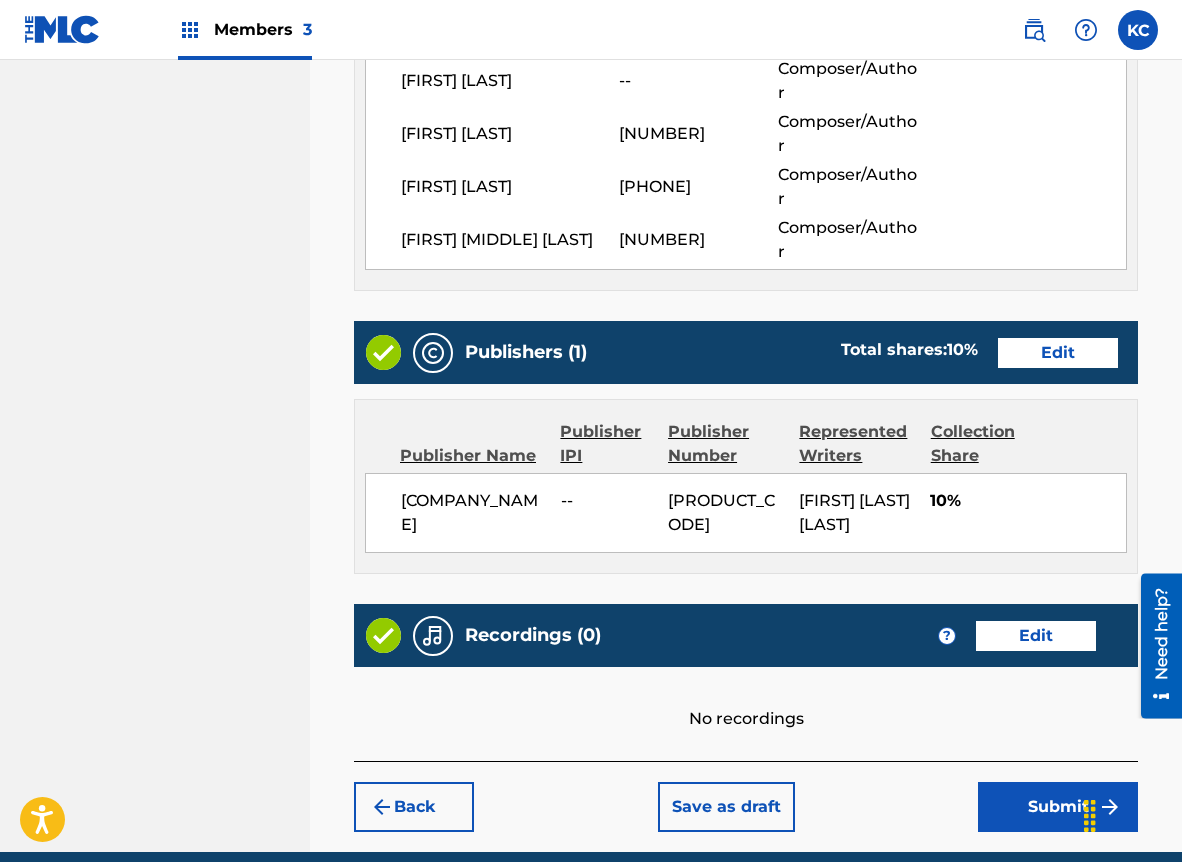 click on "Submit" at bounding box center (1058, 807) 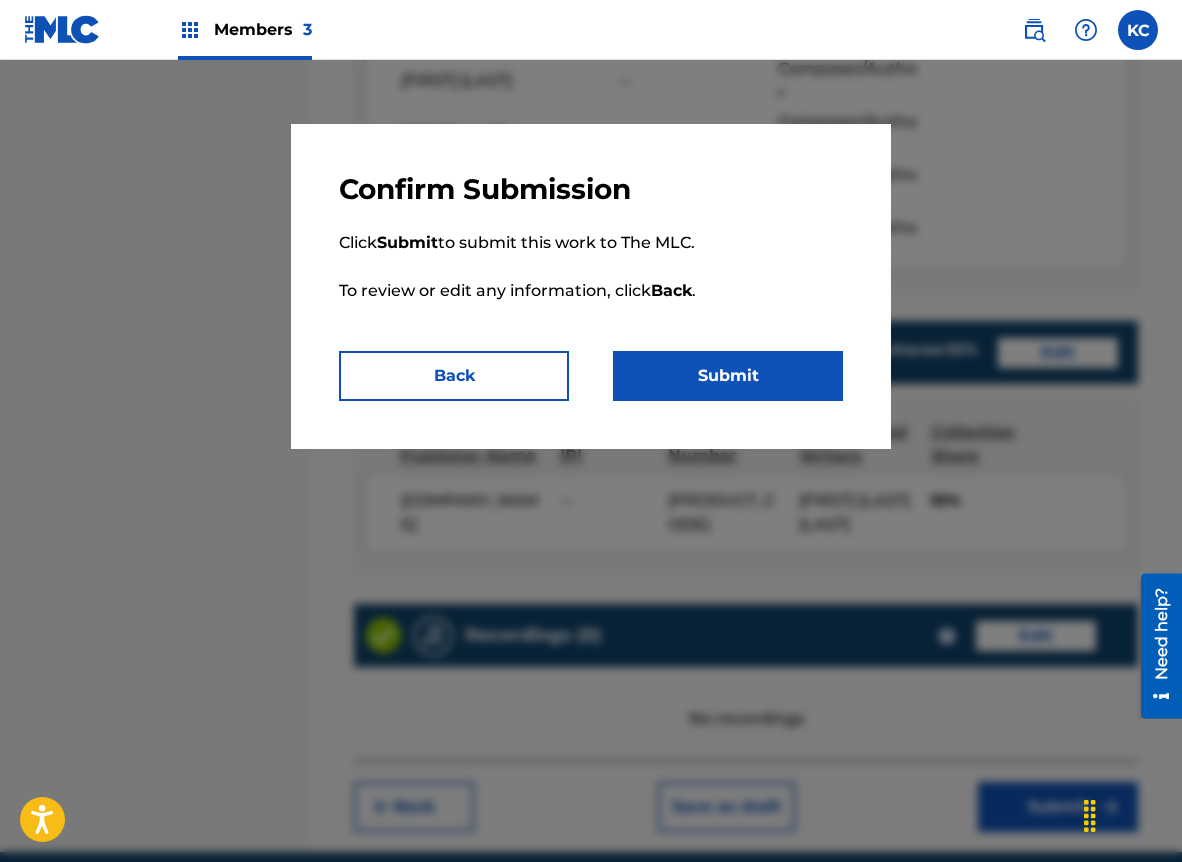 click on "Confirm Submission Click  Submit  to submit this work to The MLC. To review or edit any information, click  Back . Back Submit" at bounding box center (591, 286) 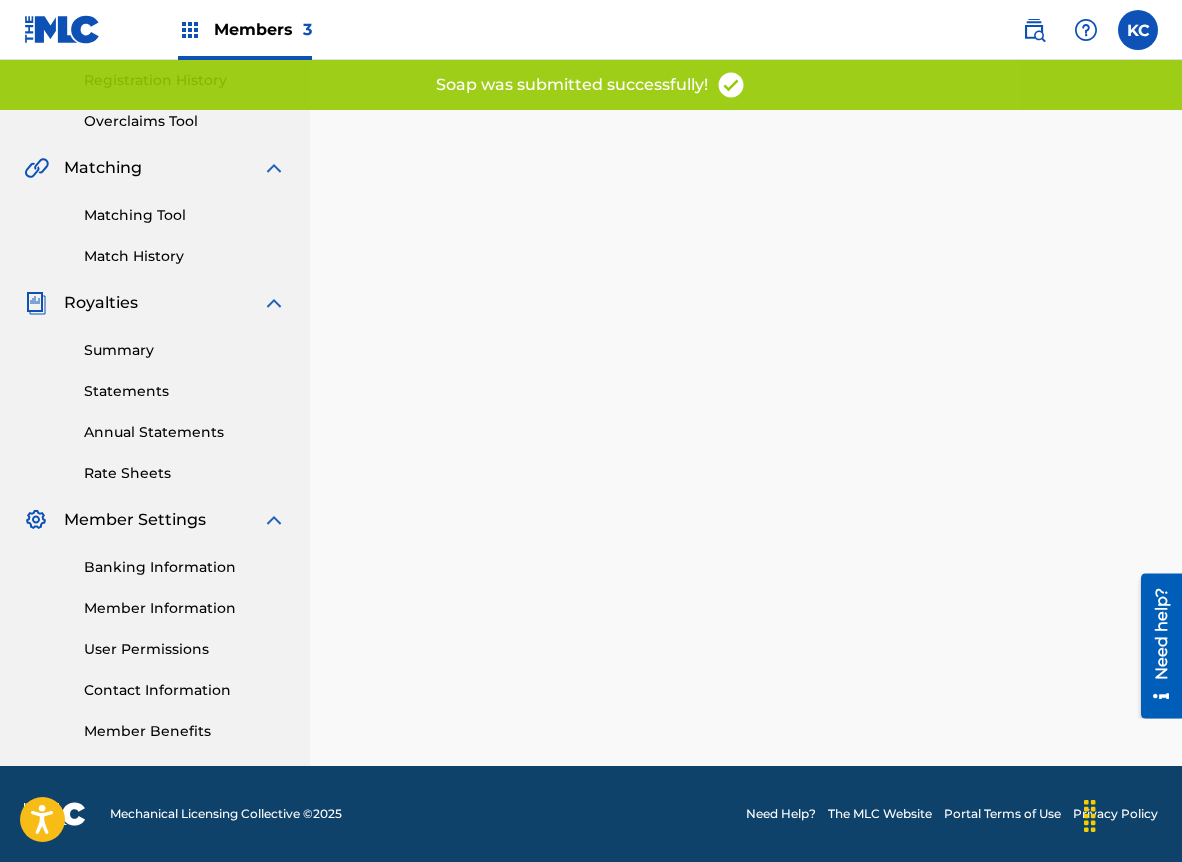 scroll, scrollTop: 0, scrollLeft: 0, axis: both 